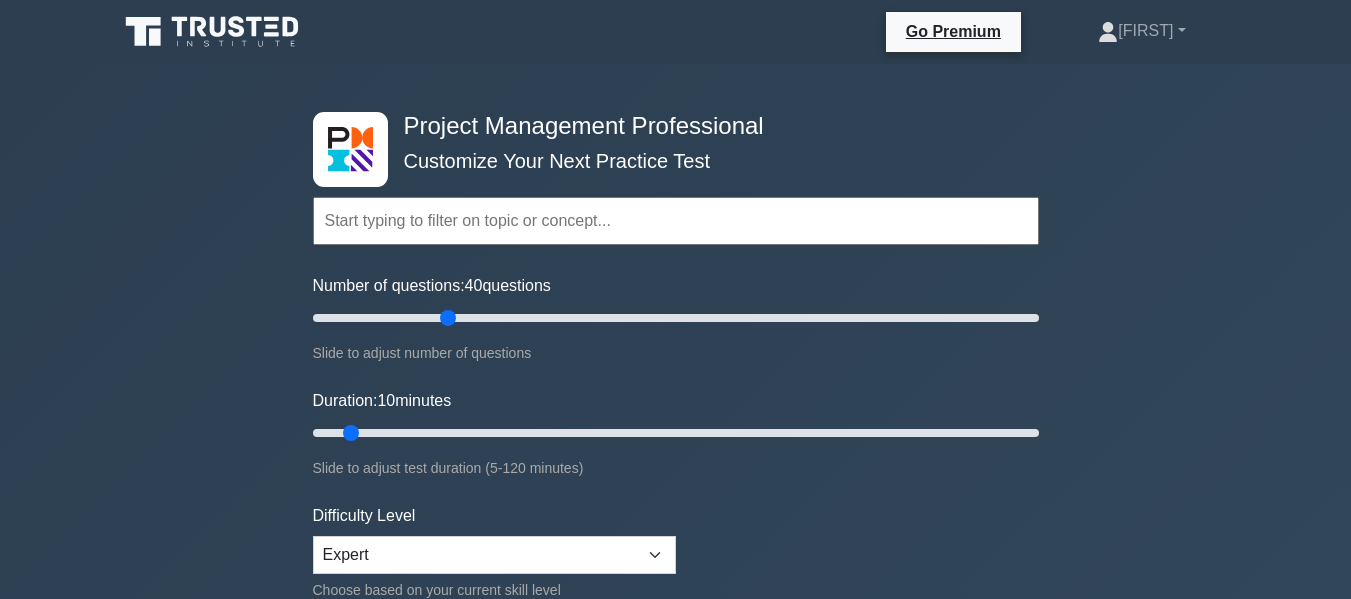 scroll, scrollTop: 0, scrollLeft: 0, axis: both 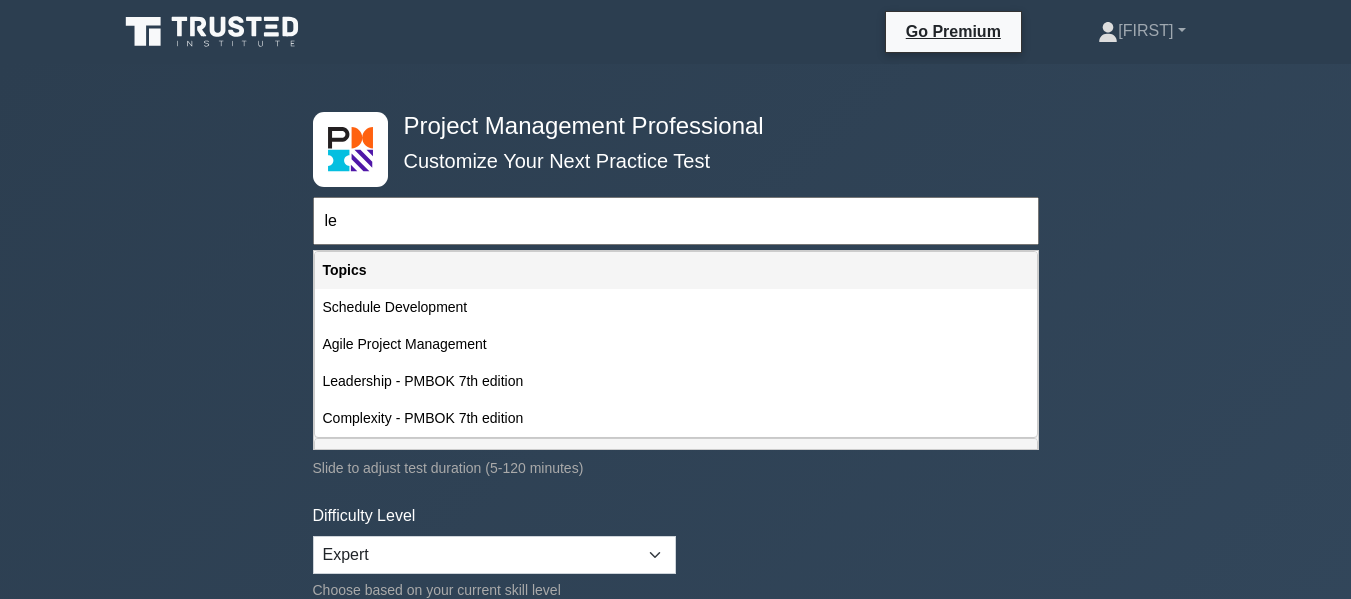 type on "[FIRST]" 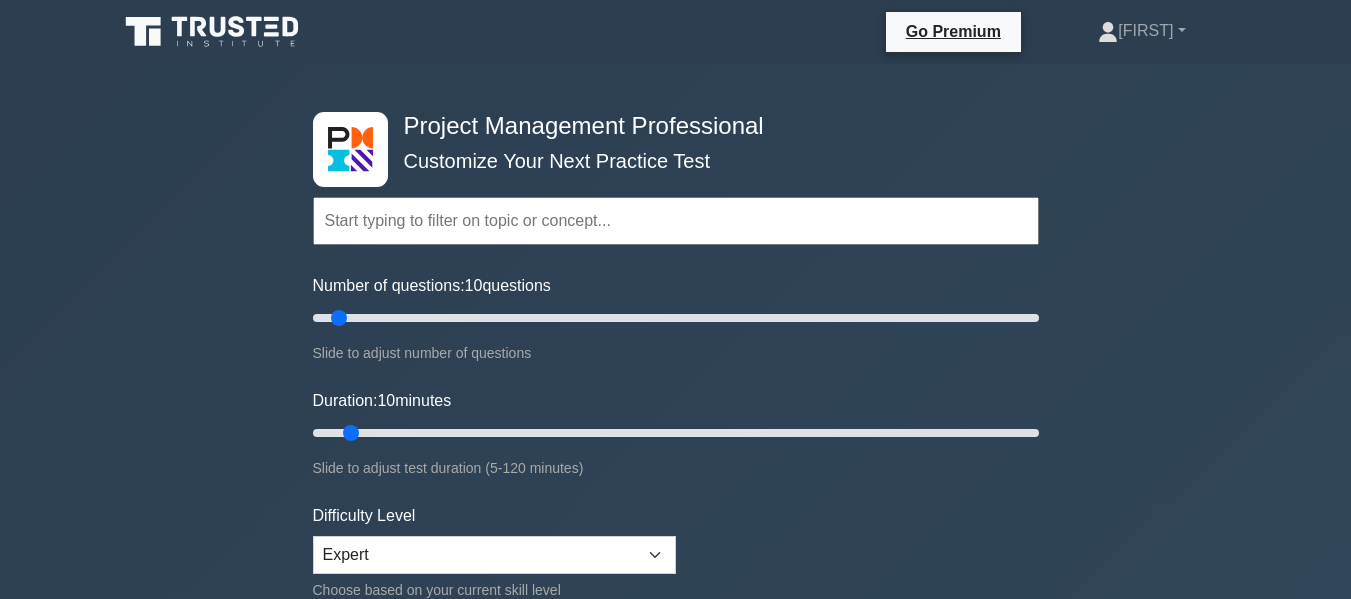 scroll, scrollTop: 0, scrollLeft: 0, axis: both 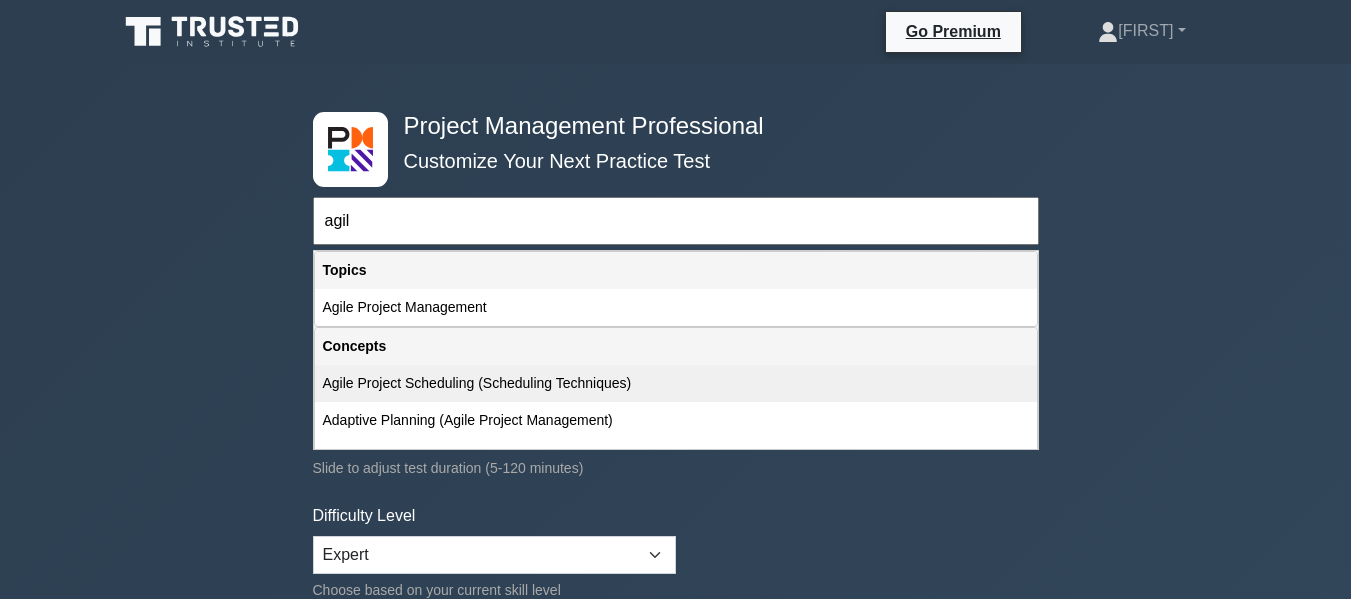click on "Agile Project Scheduling (Scheduling Techniques)" at bounding box center [676, 383] 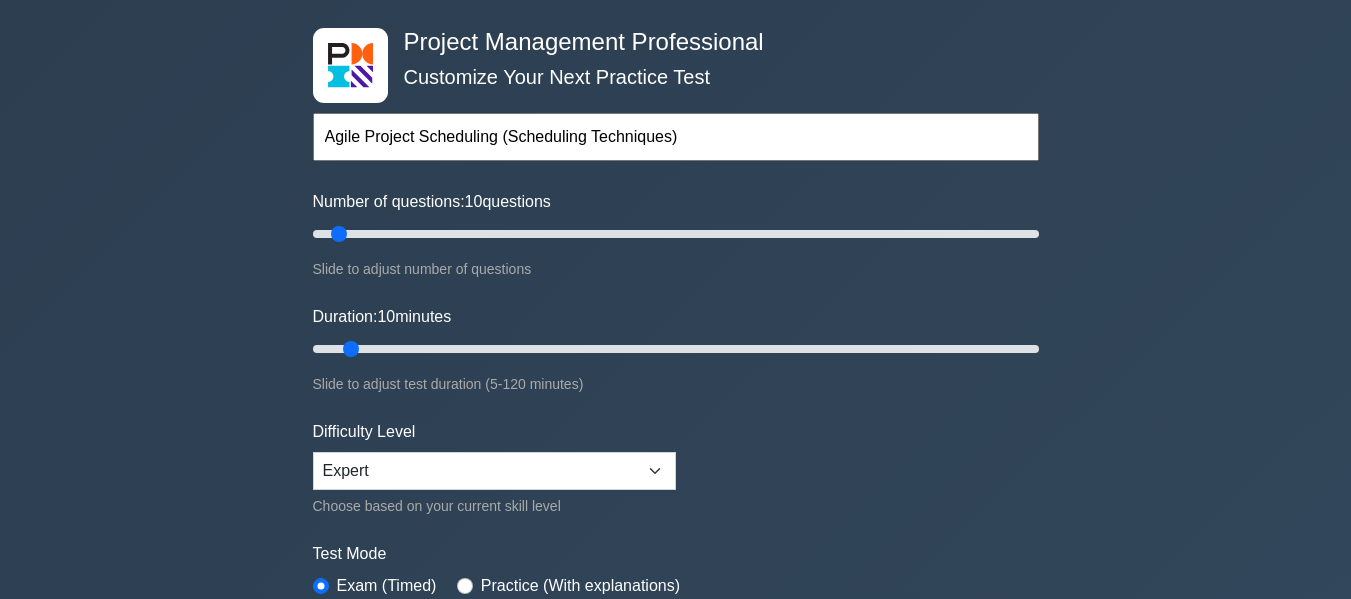 scroll, scrollTop: 200, scrollLeft: 0, axis: vertical 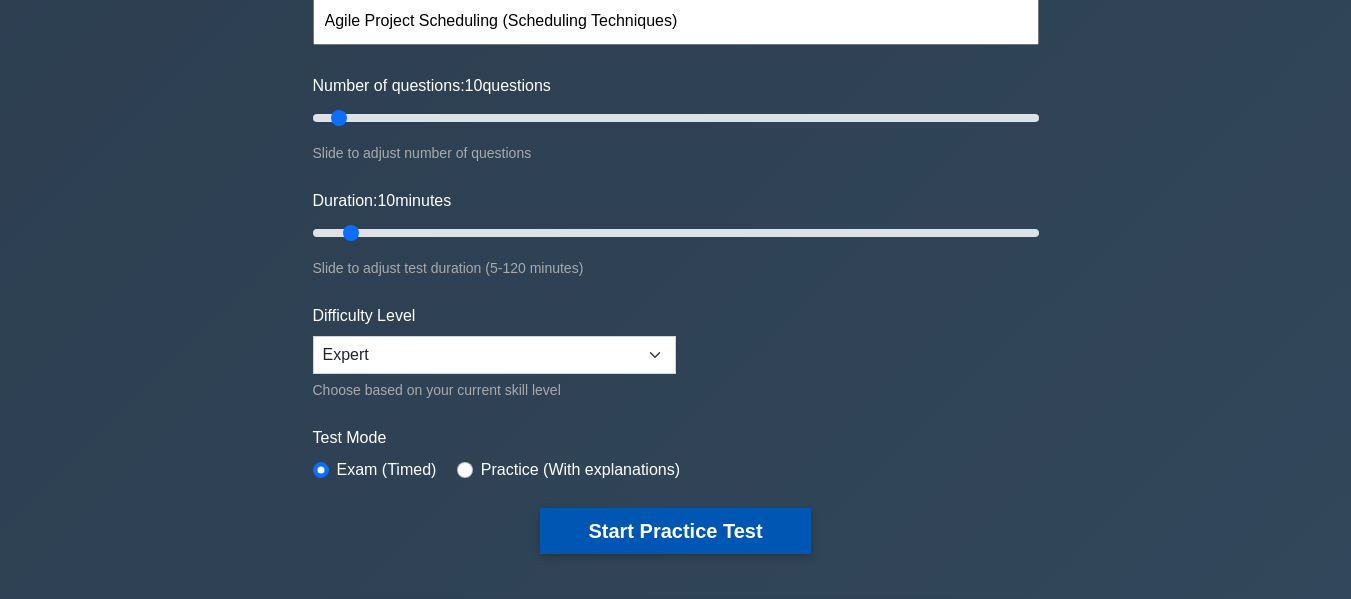 click on "Start Practice Test" at bounding box center (675, 531) 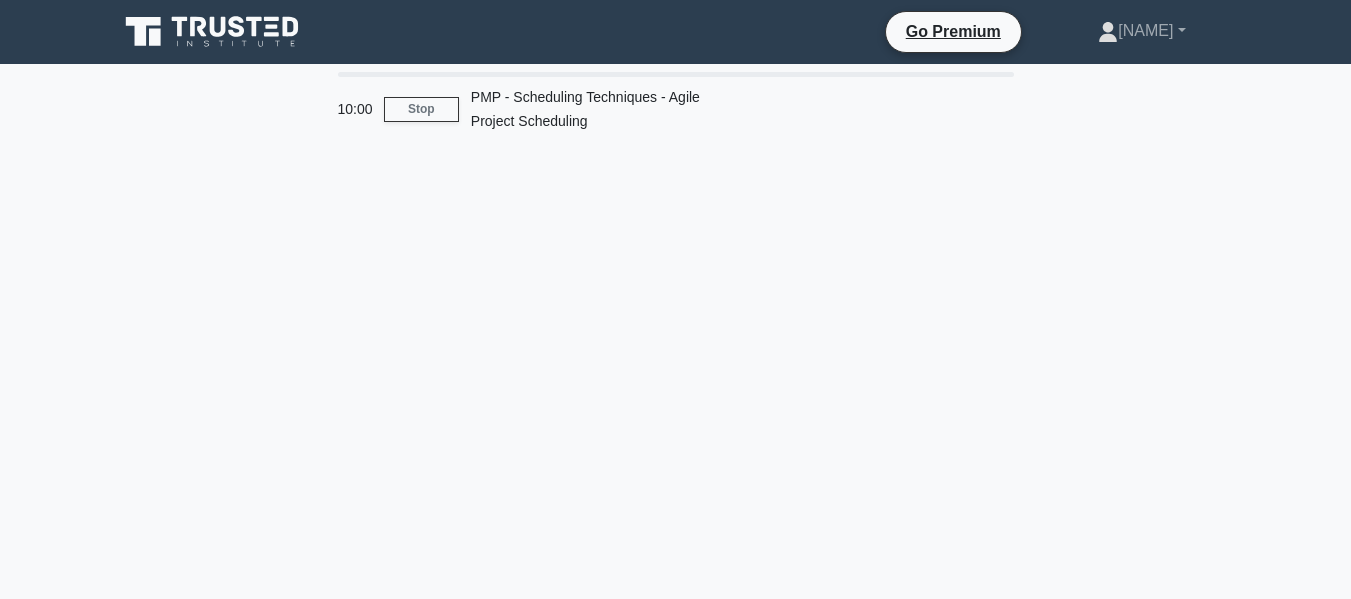 scroll, scrollTop: 0, scrollLeft: 0, axis: both 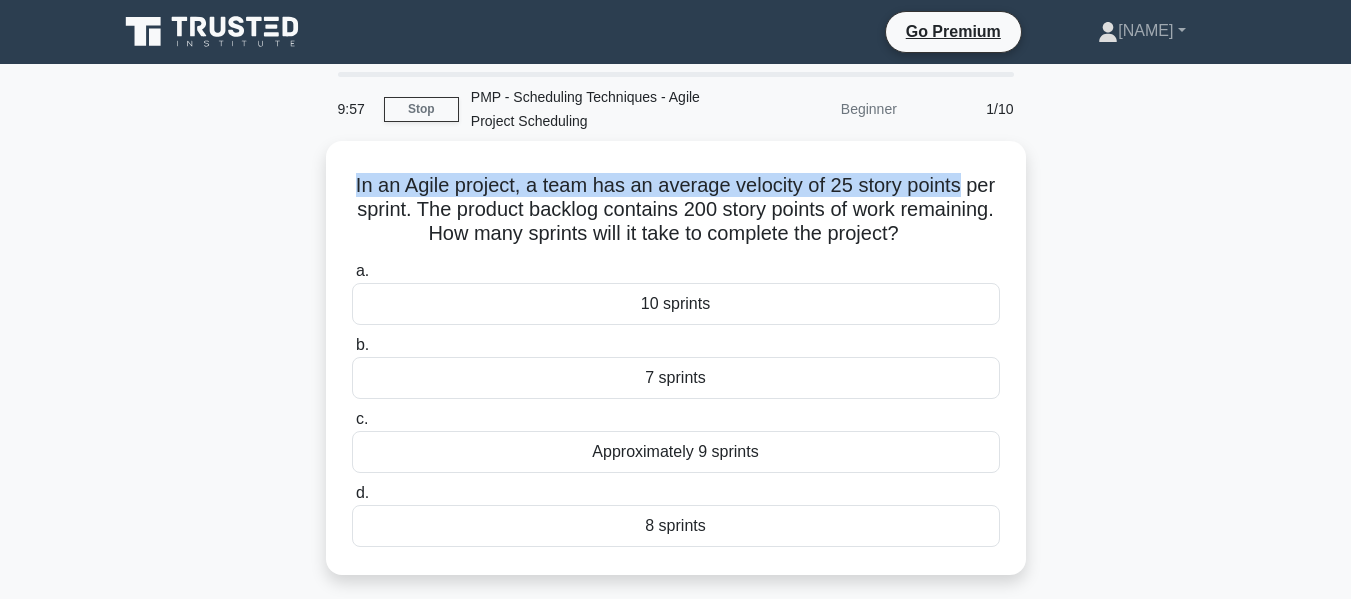drag, startPoint x: 365, startPoint y: 183, endPoint x: 1033, endPoint y: 154, distance: 668.6292 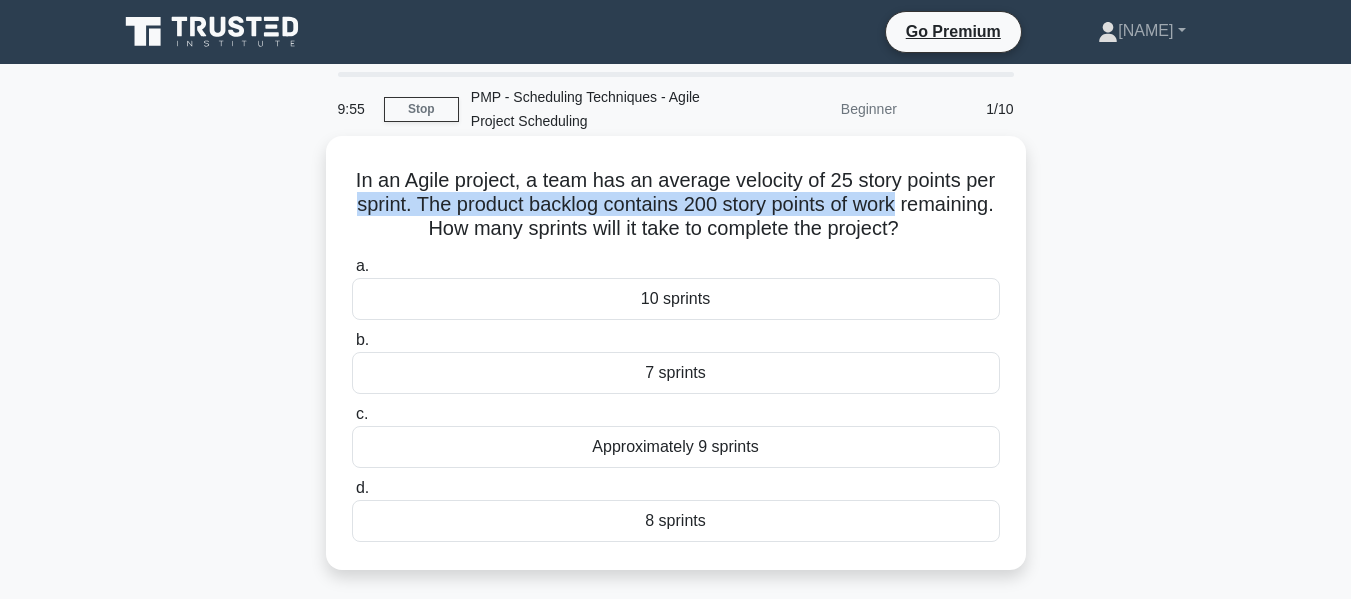 drag, startPoint x: 405, startPoint y: 205, endPoint x: 993, endPoint y: 195, distance: 588.085 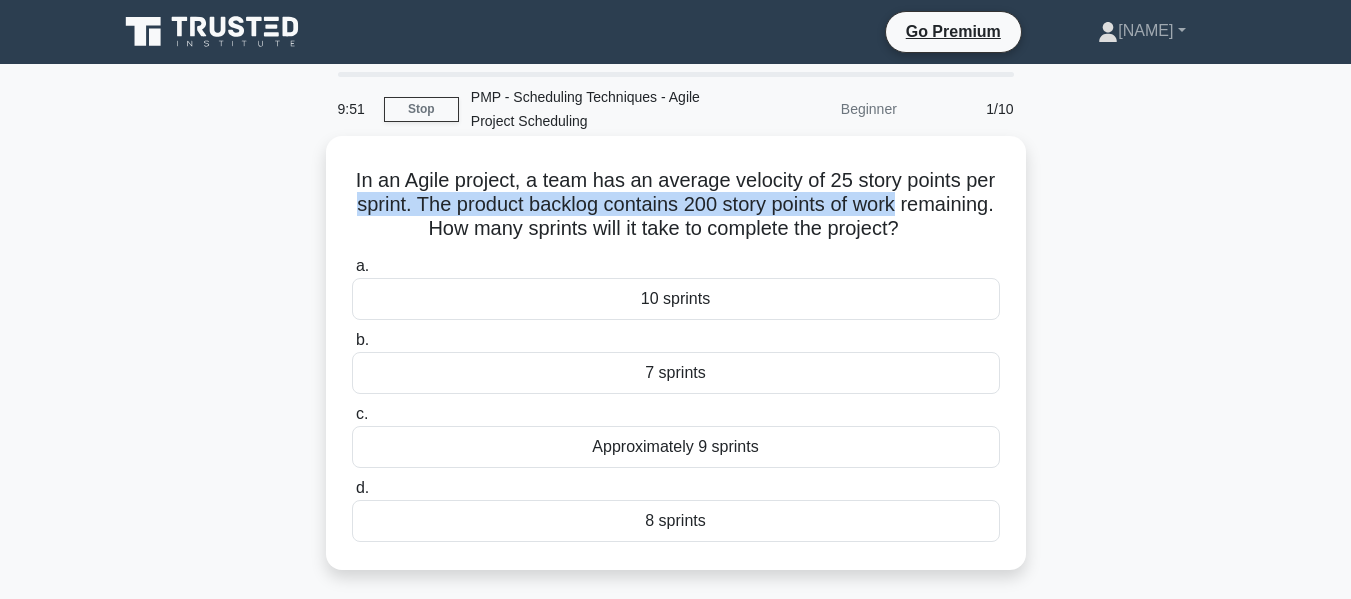 scroll, scrollTop: 0, scrollLeft: 0, axis: both 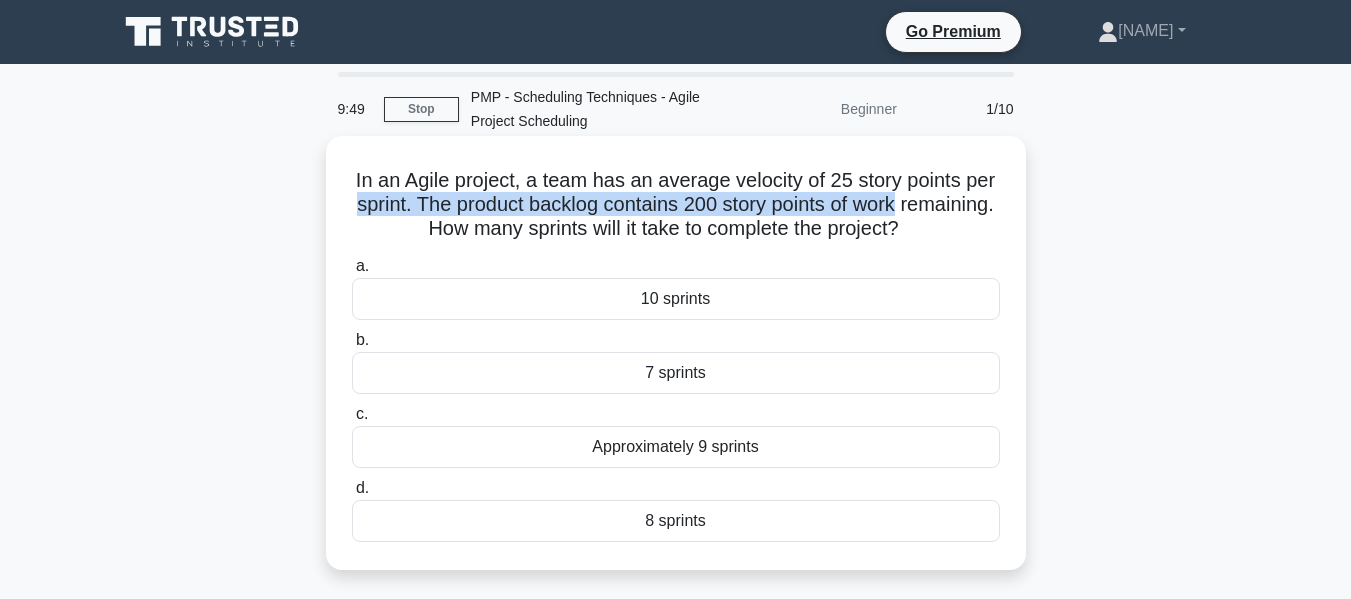 click on "In an Agile project, a team has an average velocity of 25 story points per sprint. The product backlog contains 200 story points of work remaining. How many sprints will it take to complete the project?
.spinner_0XTQ{transform-origin:center;animation:spinner_y6GP .75s linear infinite}@keyframes spinner_y6GP{100%{transform:rotate(360deg)}}" at bounding box center (676, 205) 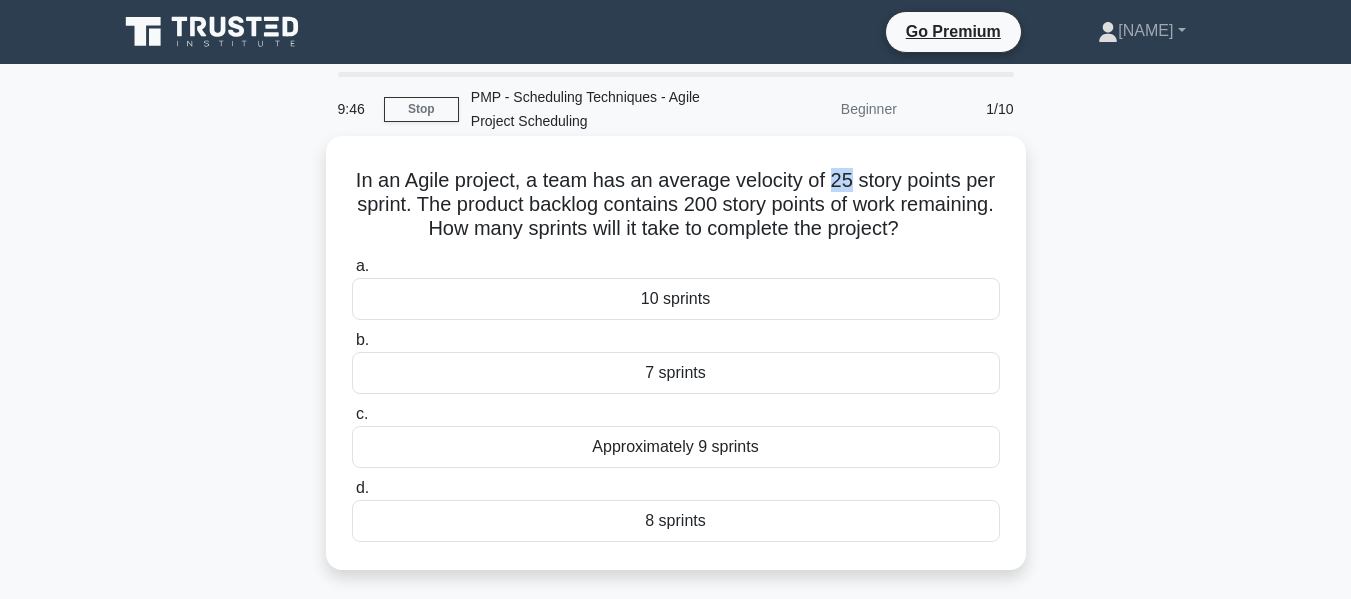 drag, startPoint x: 852, startPoint y: 177, endPoint x: 874, endPoint y: 177, distance: 22 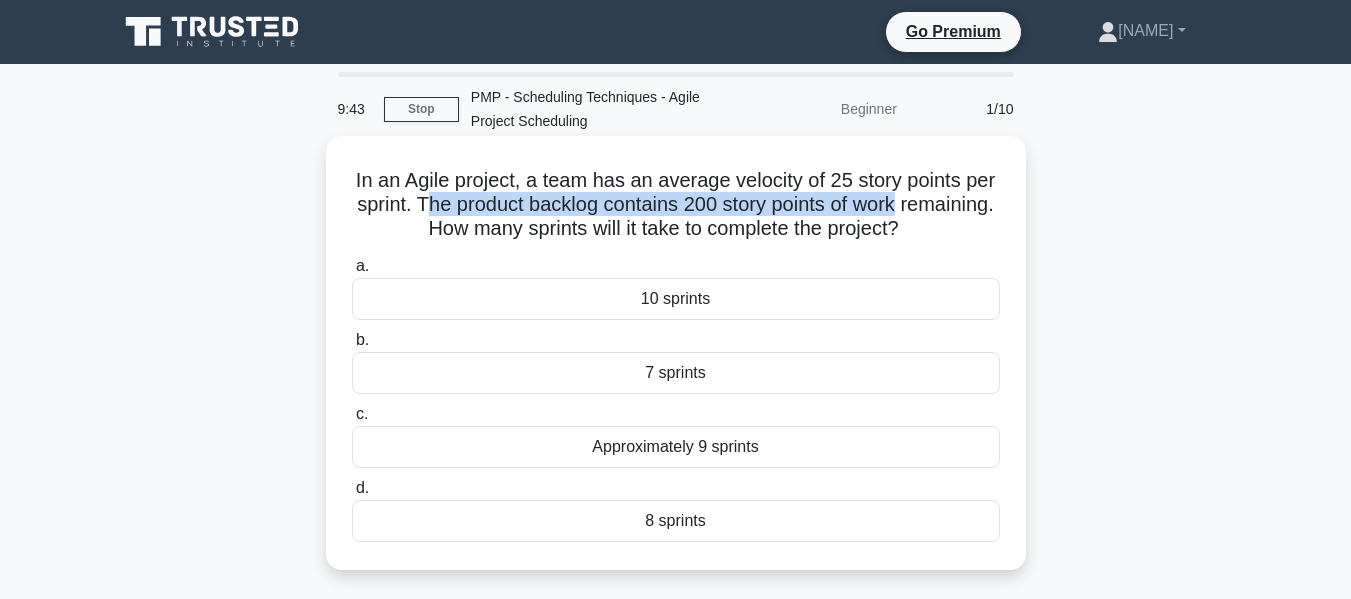 drag, startPoint x: 489, startPoint y: 207, endPoint x: 569, endPoint y: 231, distance: 83.52245 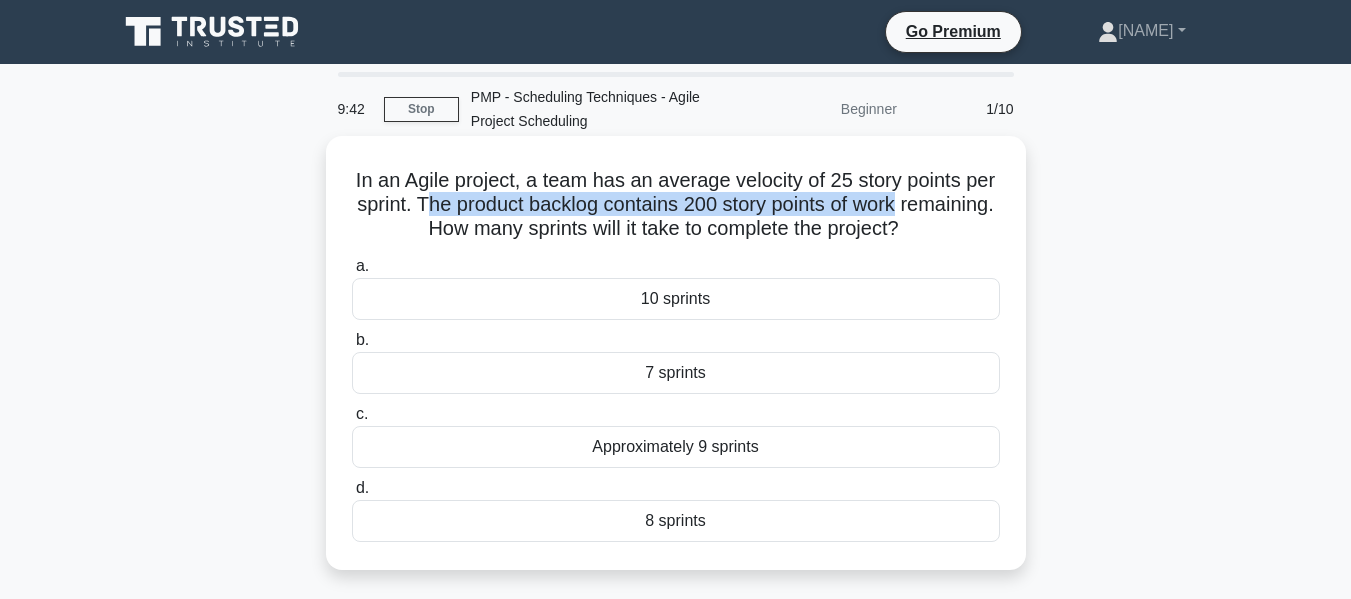 drag, startPoint x: 504, startPoint y: 218, endPoint x: 984, endPoint y: 221, distance: 480.00937 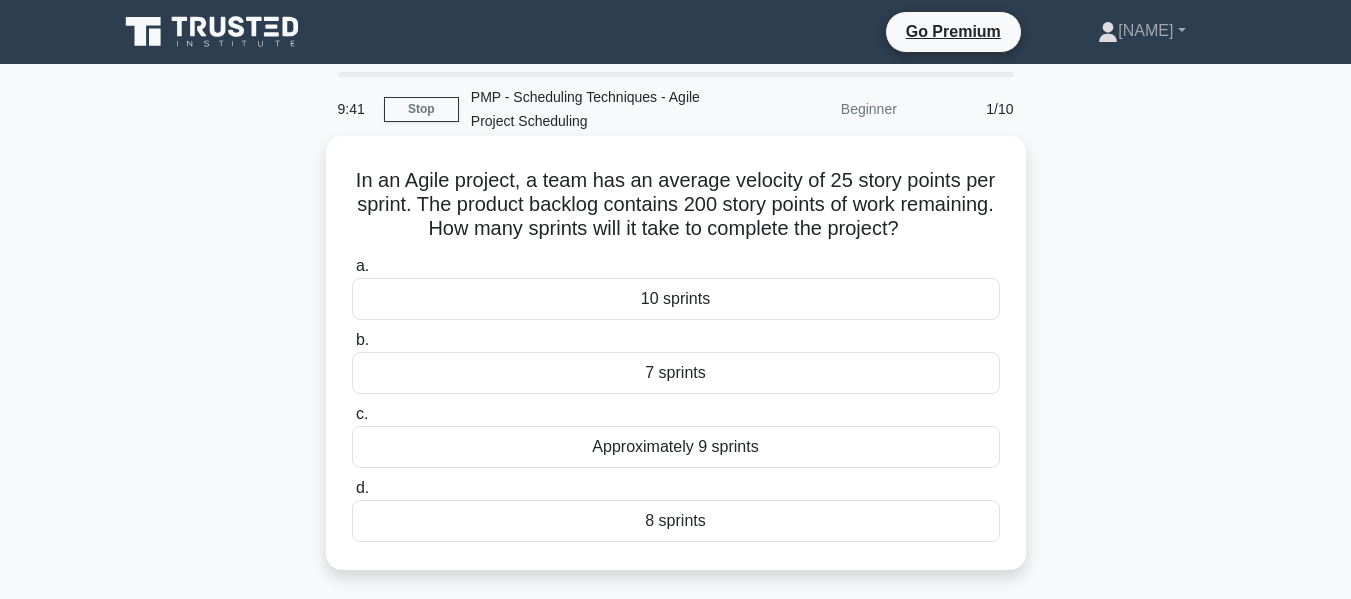 click on "8 sprints" at bounding box center (676, 521) 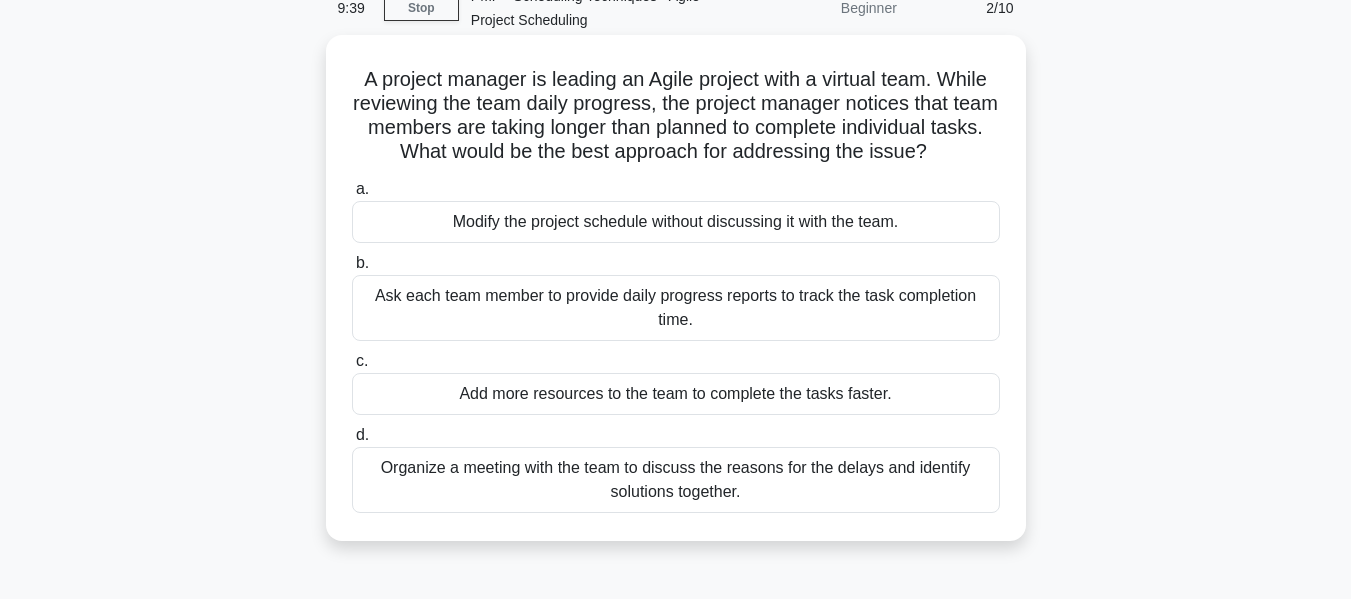 scroll, scrollTop: 100, scrollLeft: 0, axis: vertical 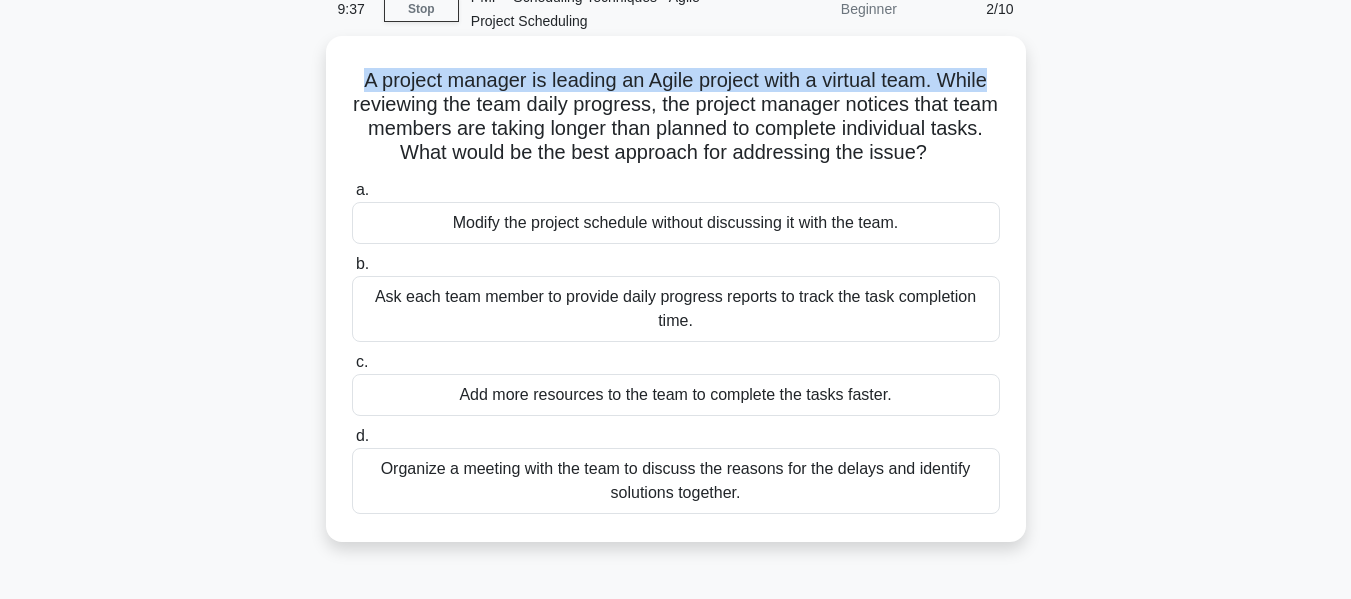 drag, startPoint x: 357, startPoint y: 77, endPoint x: 943, endPoint y: 147, distance: 590.1661 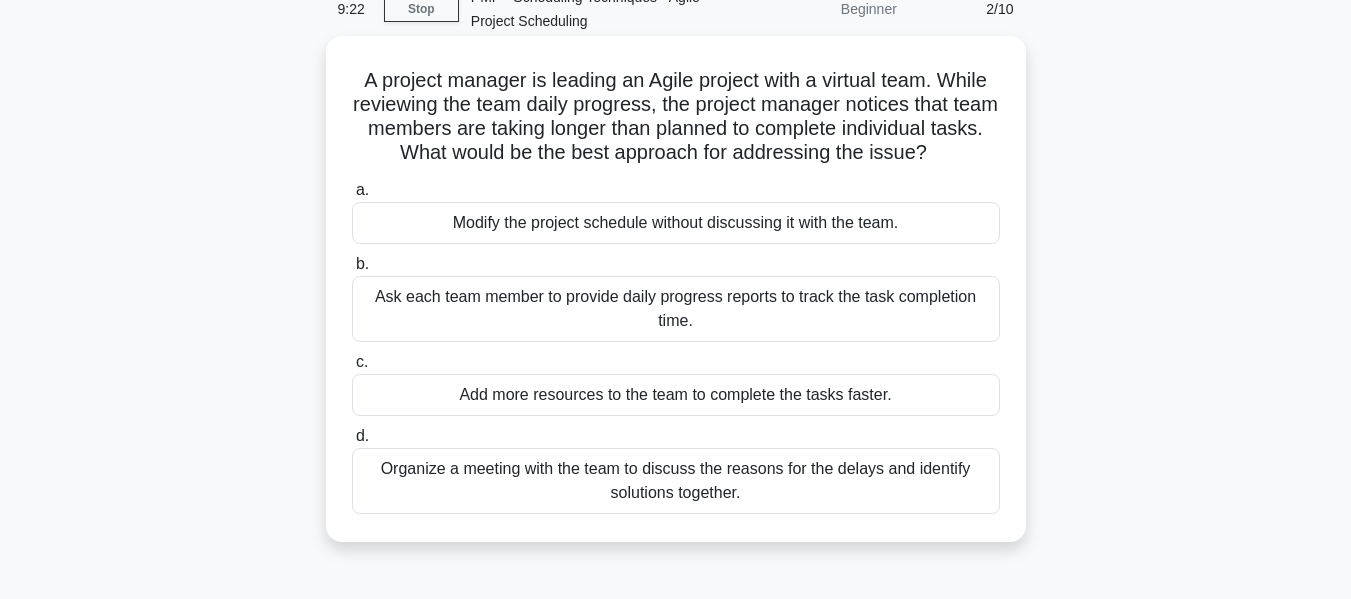 click on "Organize a meeting with the team to discuss the reasons for the delays and identify solutions together." at bounding box center [676, 481] 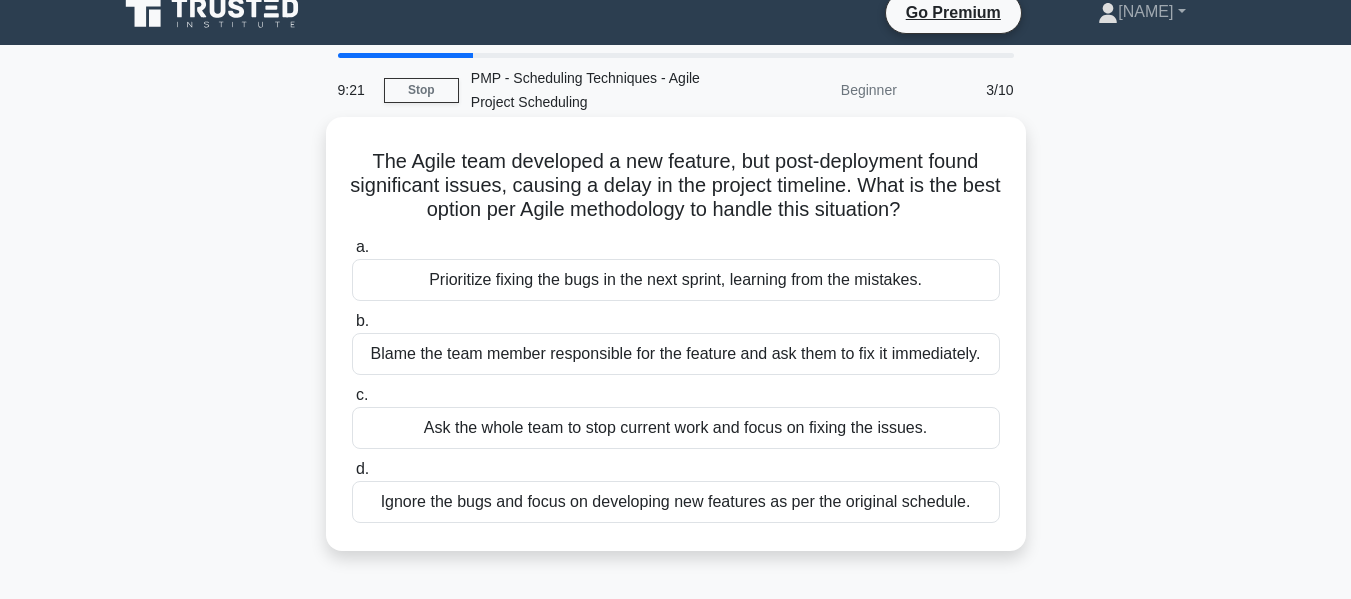 scroll, scrollTop: 0, scrollLeft: 0, axis: both 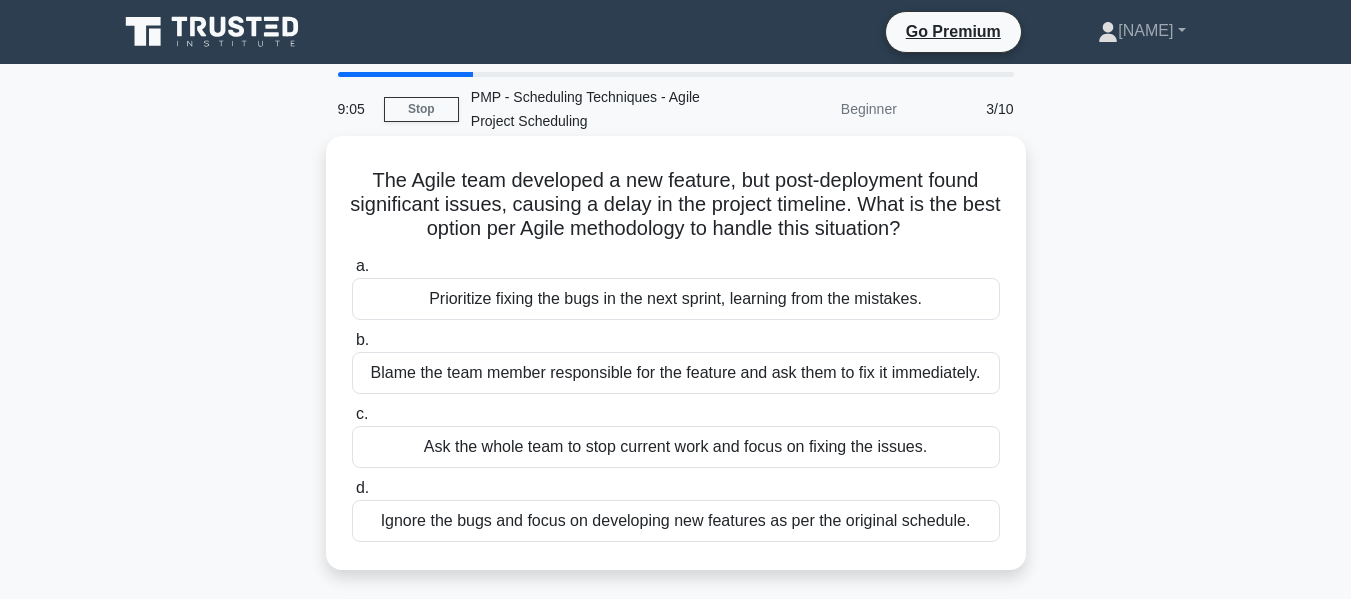 click on "Prioritize fixing the bugs in the next sprint, learning from the mistakes." at bounding box center [676, 299] 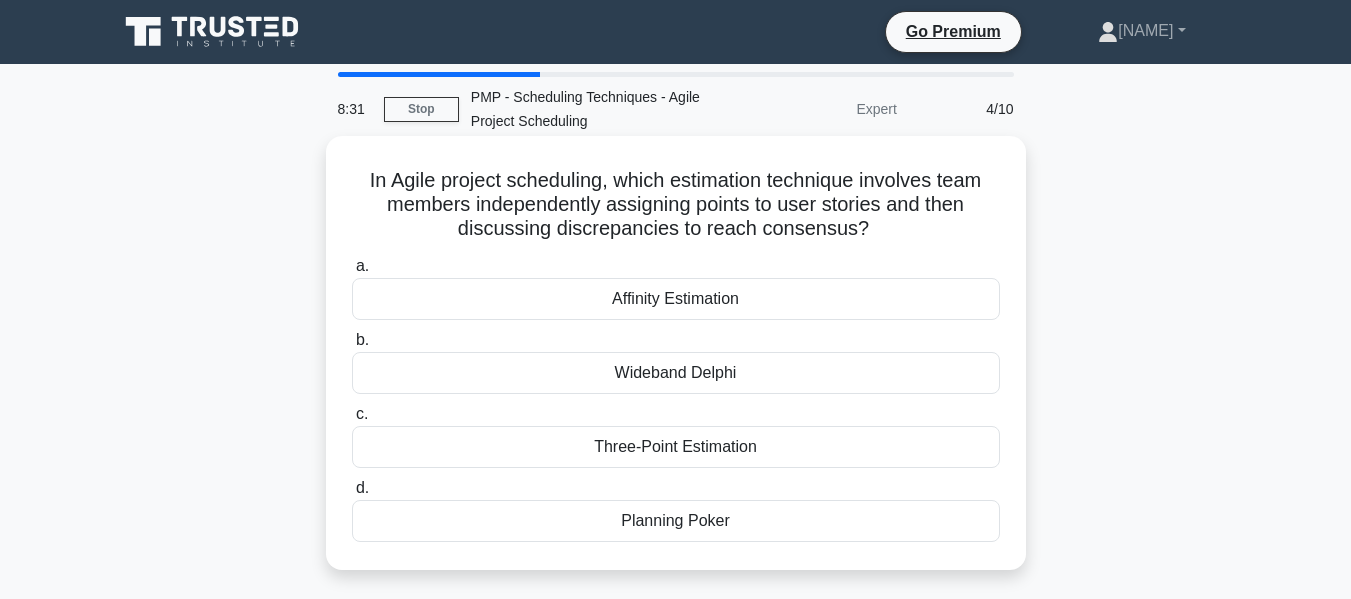 click on "Planning Poker" at bounding box center [676, 521] 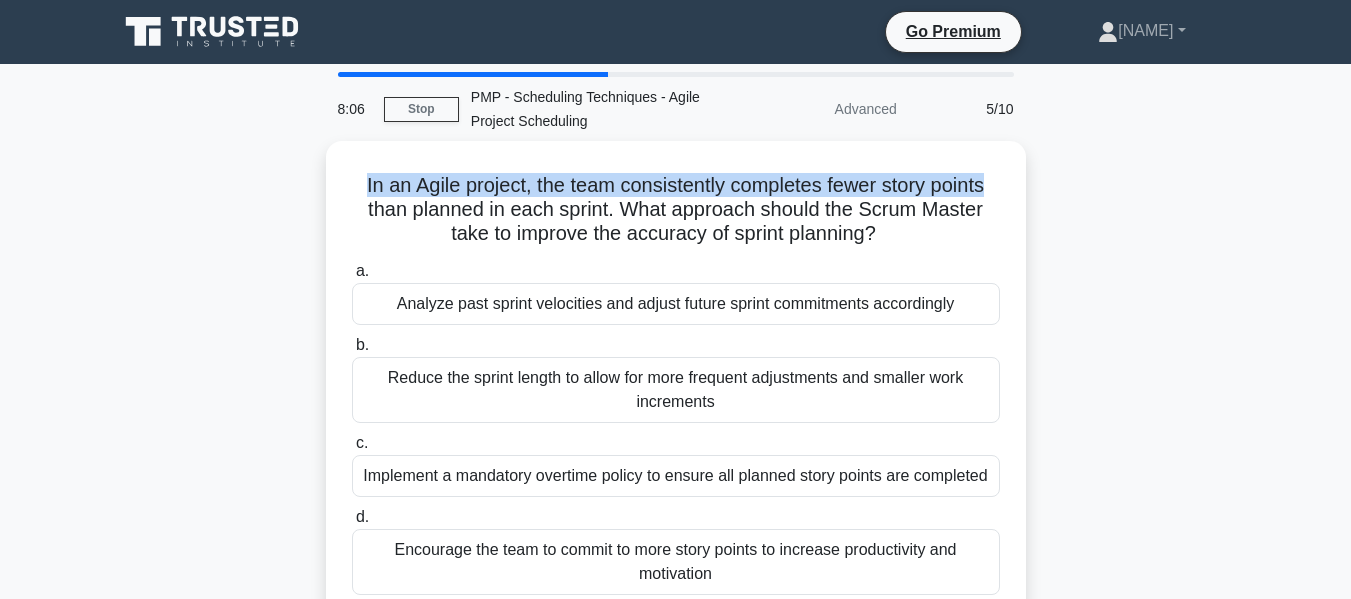 drag, startPoint x: 356, startPoint y: 184, endPoint x: 1046, endPoint y: 178, distance: 690.02606 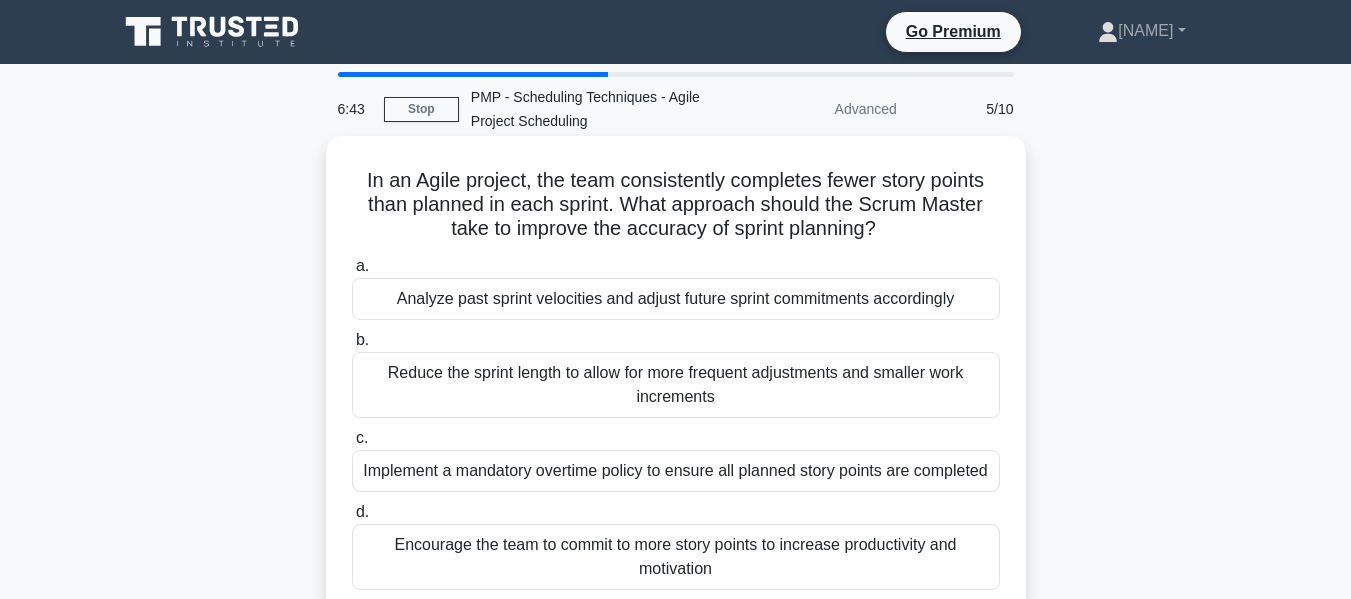 click on "In an Agile project, the team consistently completes fewer story points than planned in each sprint. What approach should the Scrum Master take to improve the accuracy of sprint planning?
.spinner_0XTQ{transform-origin:center;animation:spinner_y6GP .75s linear infinite}@keyframes spinner_y6GP{100%{transform:rotate(360deg)}}" at bounding box center (676, 205) 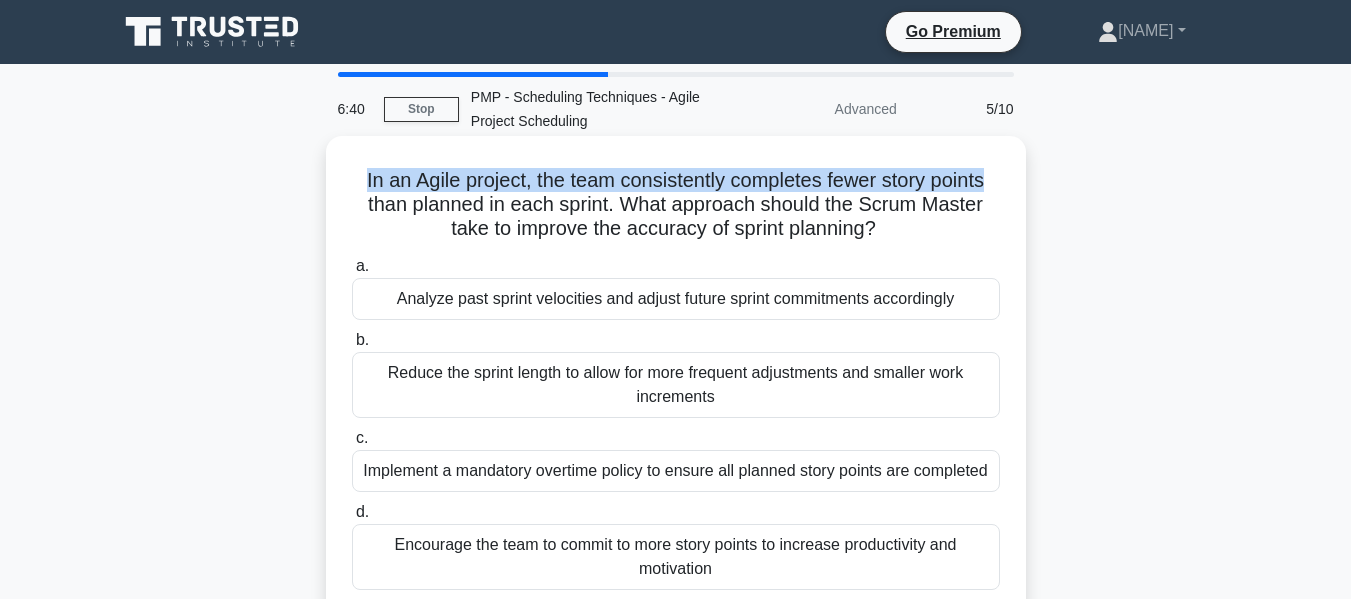 drag, startPoint x: 358, startPoint y: 176, endPoint x: 718, endPoint y: 188, distance: 360.19995 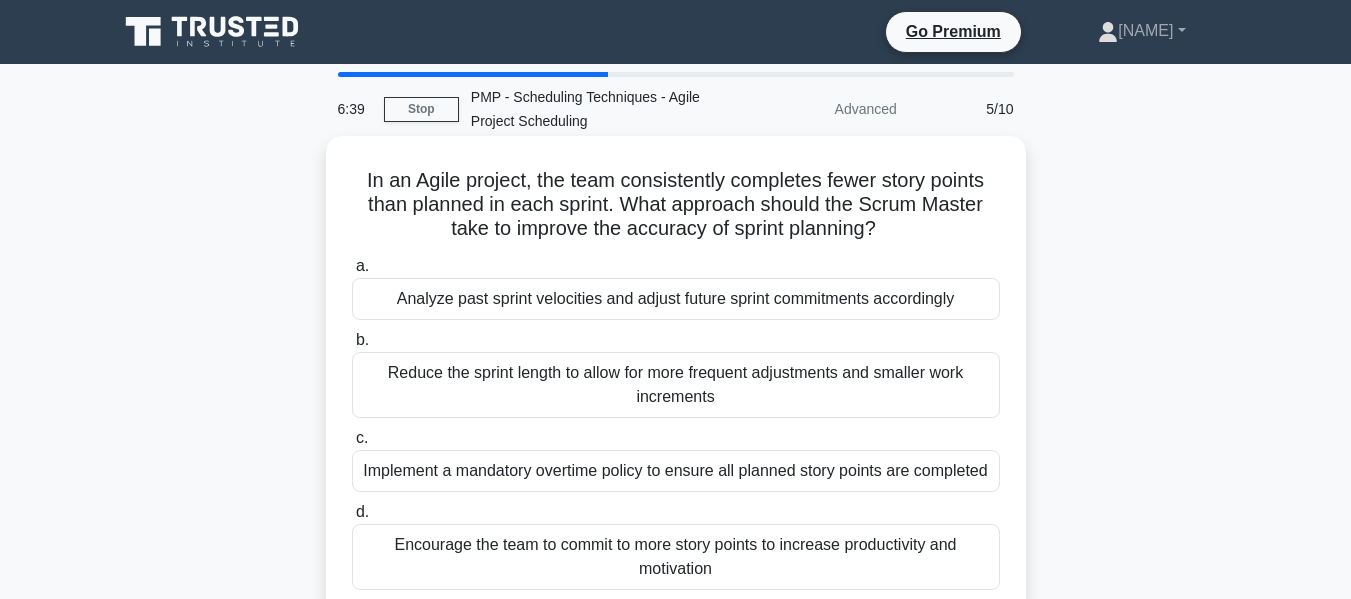 click on "In an Agile project, the team consistently completes fewer story points than planned in each sprint. What approach should the Scrum Master take to improve the accuracy of sprint planning?
.spinner_0XTQ{transform-origin:center;animation:spinner_y6GP .75s linear infinite}@keyframes spinner_y6GP{100%{transform:rotate(360deg)}}" at bounding box center (676, 205) 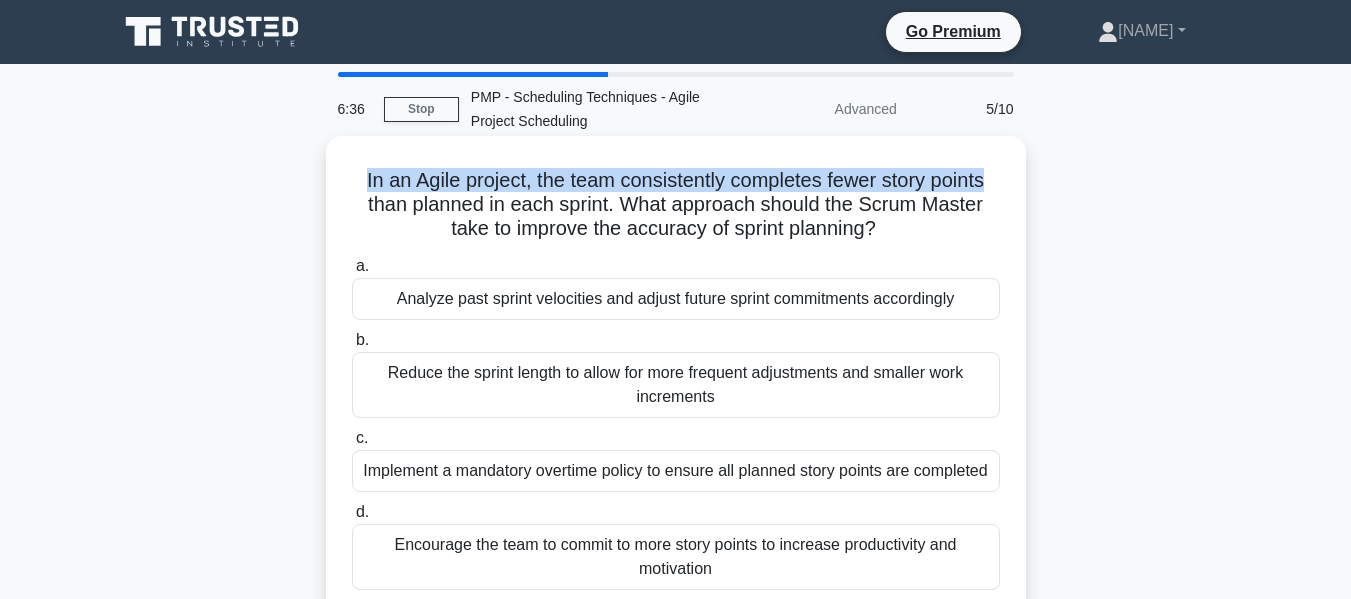drag, startPoint x: 358, startPoint y: 174, endPoint x: 1020, endPoint y: 154, distance: 662.30206 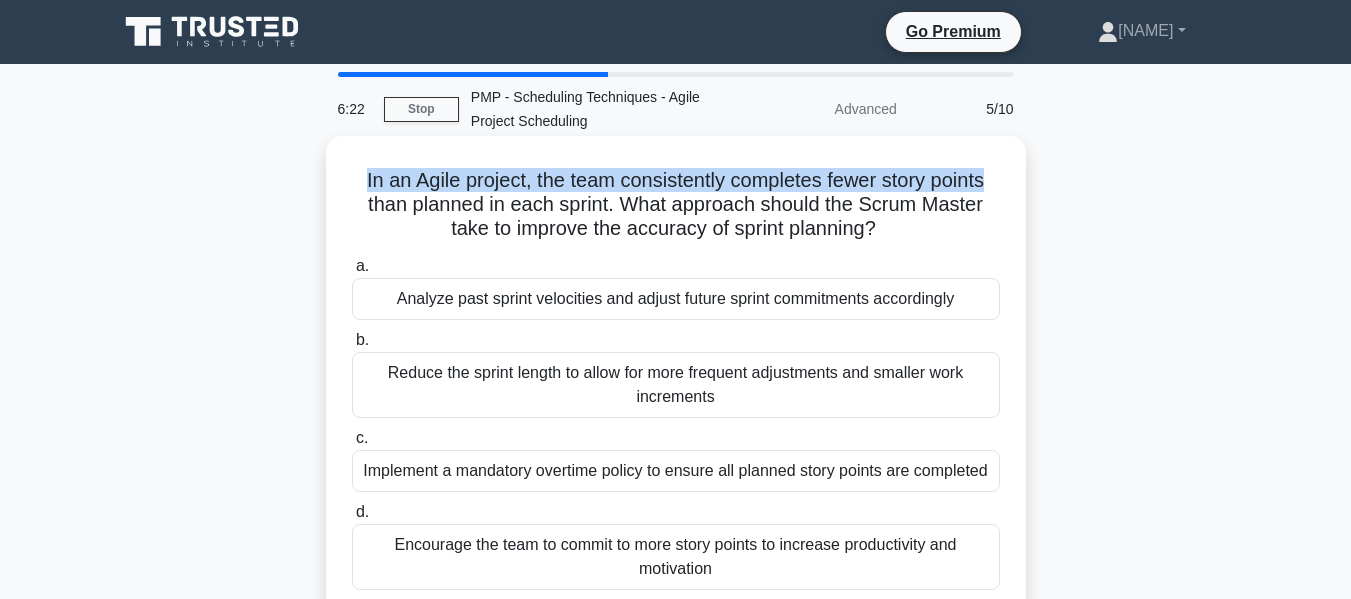 drag, startPoint x: 627, startPoint y: 203, endPoint x: 944, endPoint y: 237, distance: 318.8181 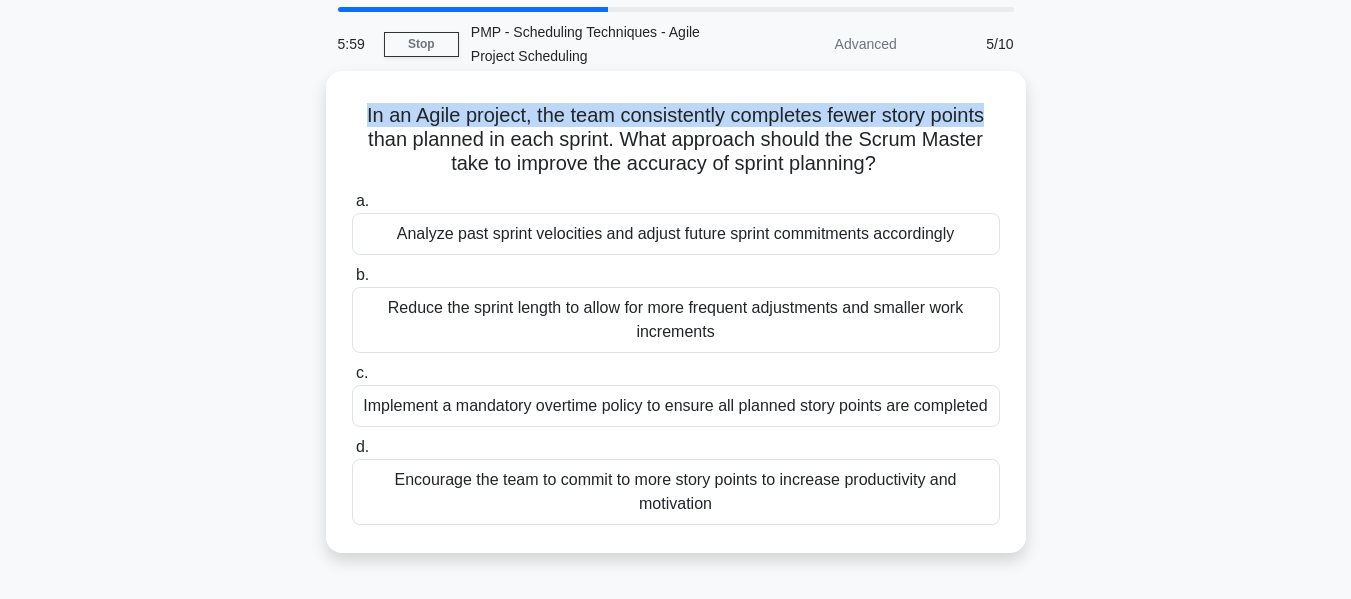 scroll, scrollTop: 100, scrollLeft: 0, axis: vertical 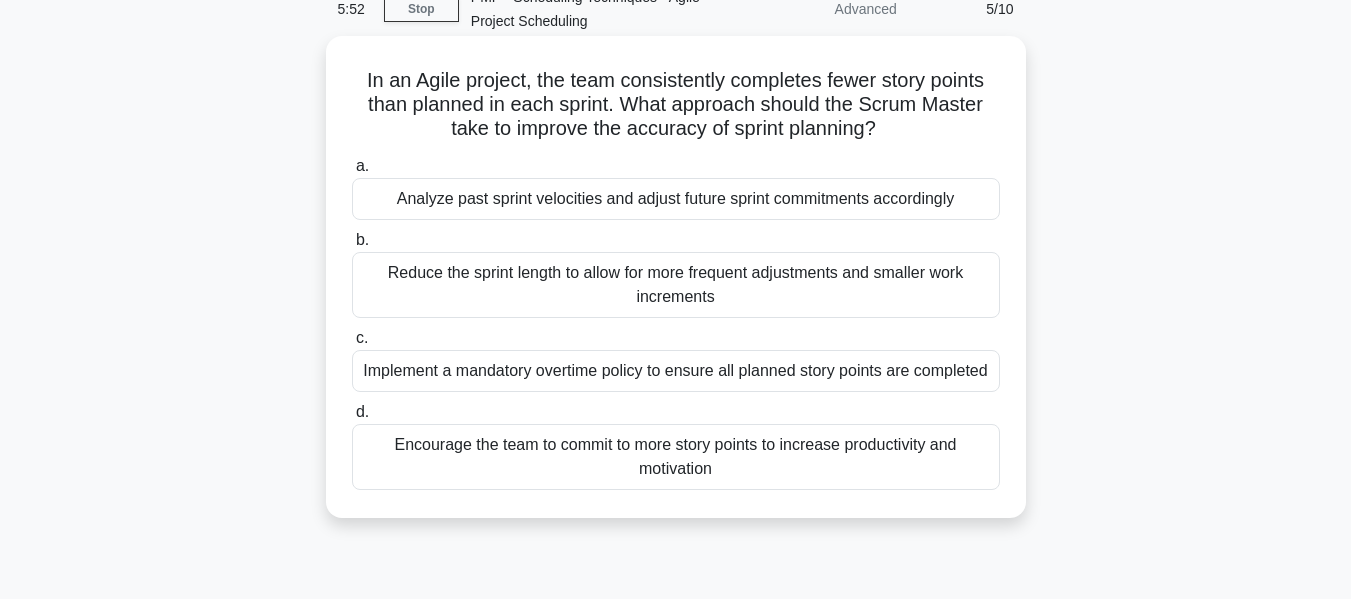 click on "Analyze past sprint velocities and adjust future sprint commitments accordingly" at bounding box center (676, 199) 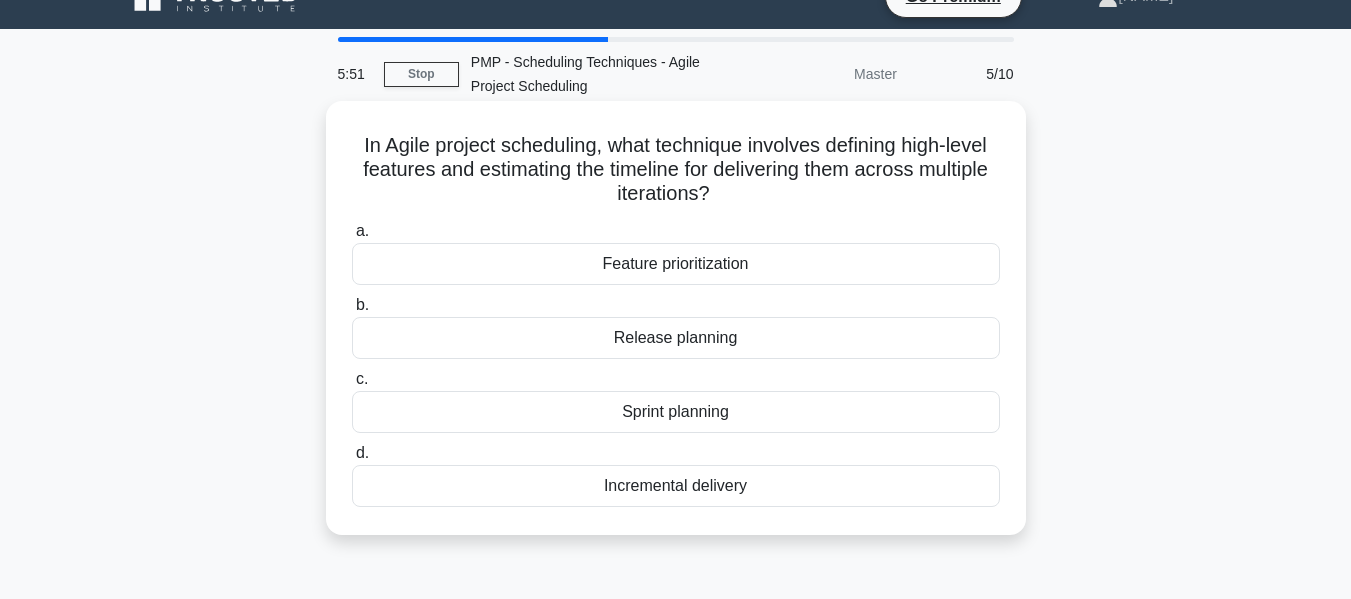 scroll, scrollTop: 0, scrollLeft: 0, axis: both 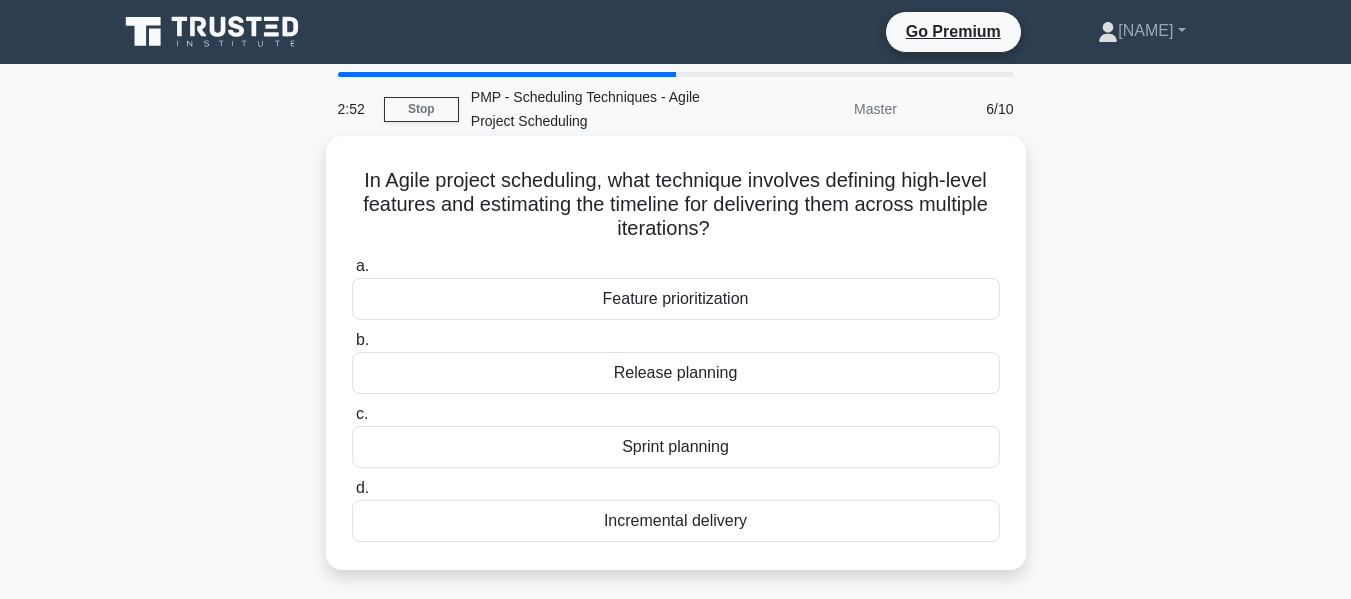 click on "Sprint planning" at bounding box center (676, 447) 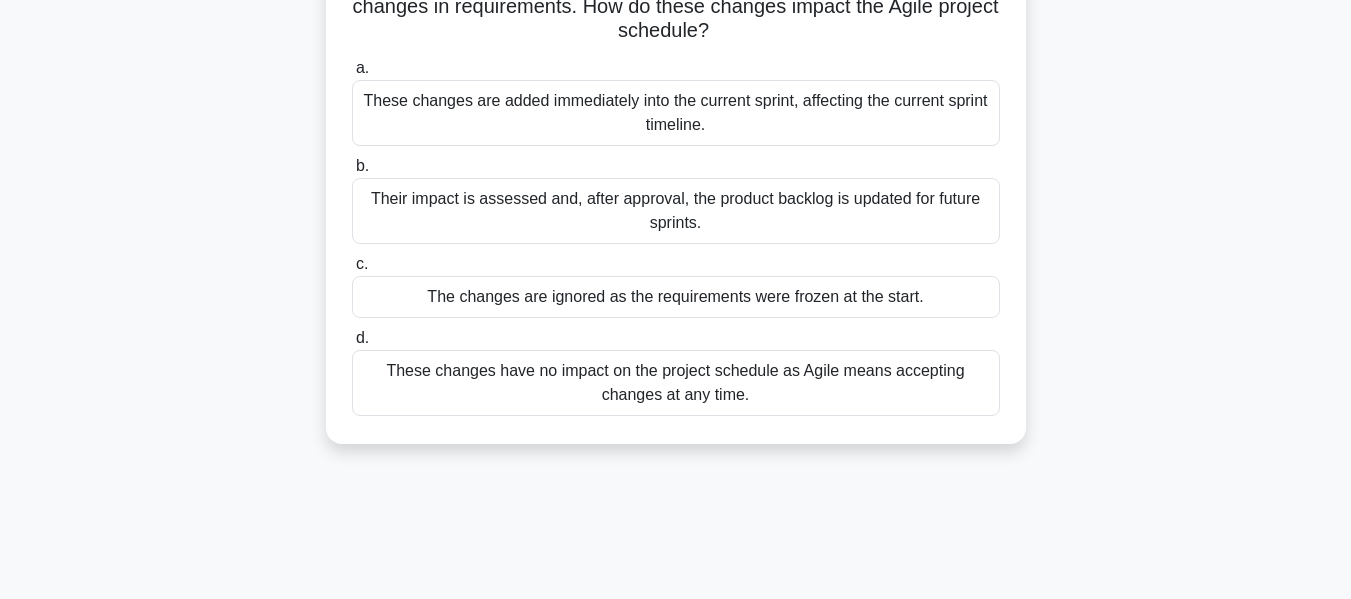 scroll, scrollTop: 0, scrollLeft: 0, axis: both 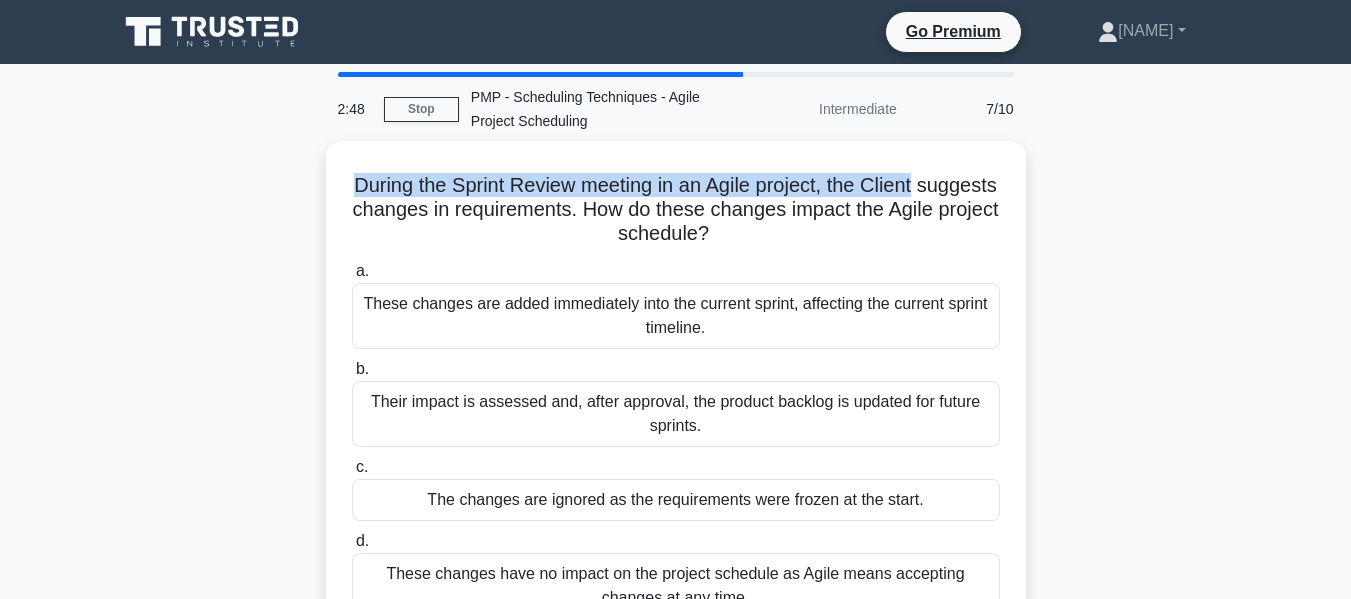 drag, startPoint x: 382, startPoint y: 178, endPoint x: 1041, endPoint y: 157, distance: 659.33453 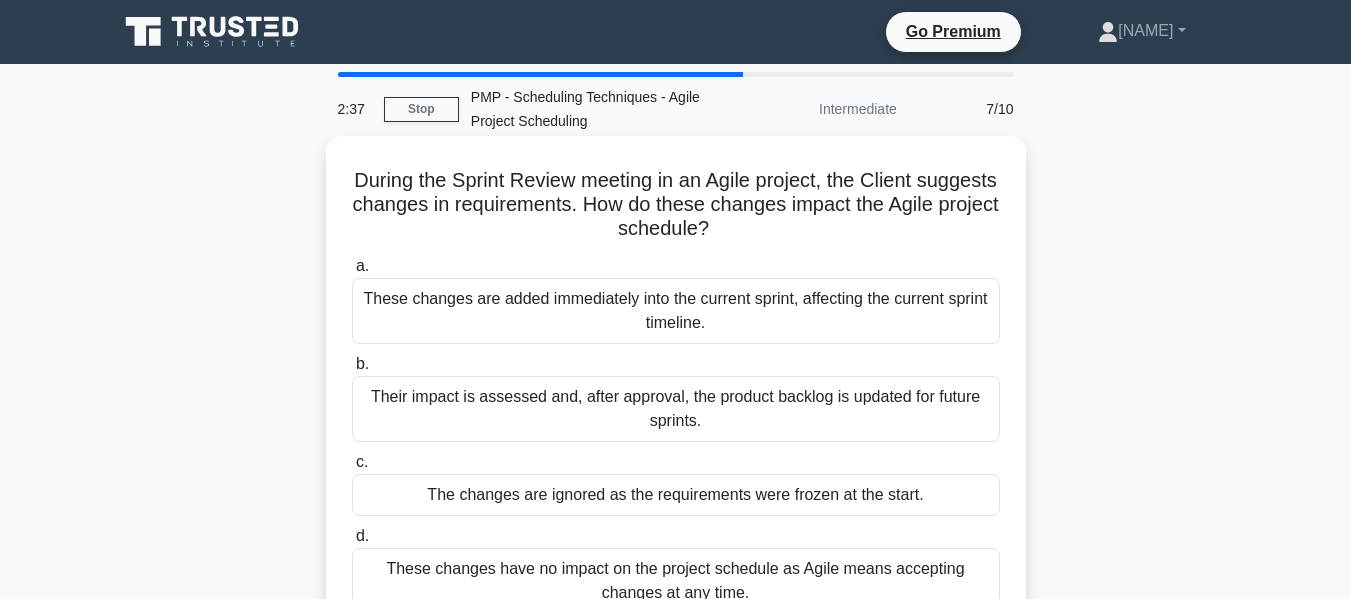 click on "During the Sprint Review meeting in an Agile project, the Client suggests changes in requirements. How do these changes impact the Agile project schedule?
.spinner_0XTQ{transform-origin:center;animation:spinner_y6GP .75s linear infinite}@keyframes spinner_y6GP{100%{transform:rotate(360deg)}}" at bounding box center (676, 205) 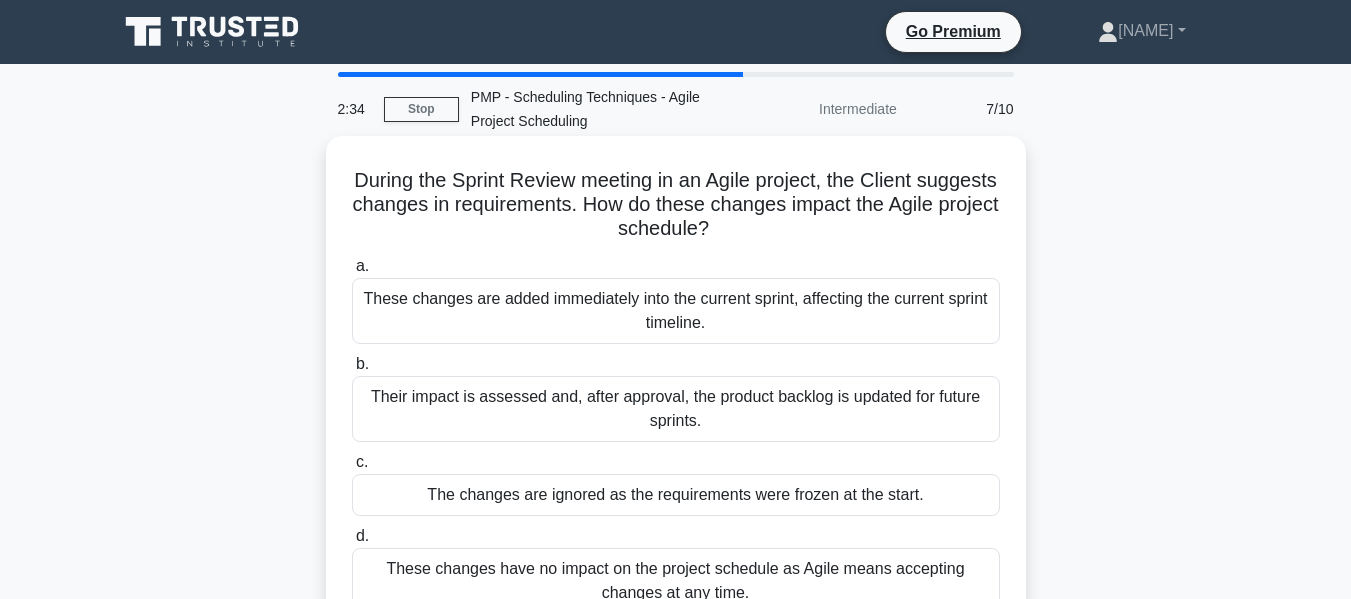 drag, startPoint x: 387, startPoint y: 176, endPoint x: 916, endPoint y: 253, distance: 534.5746 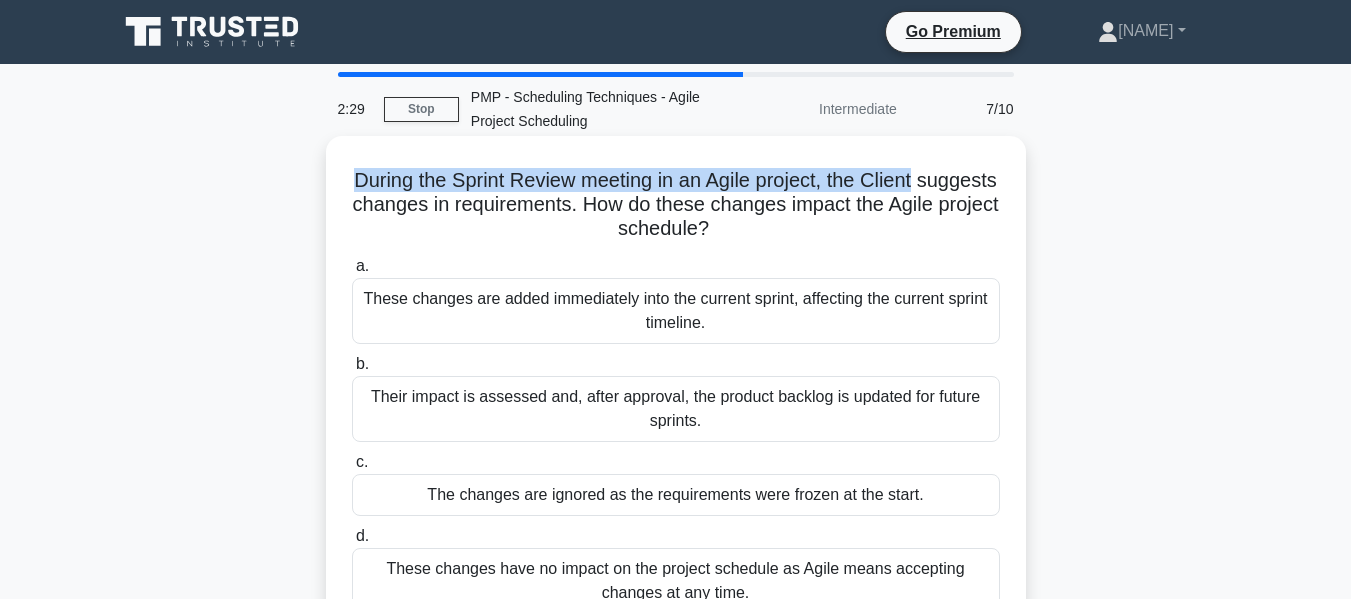 drag, startPoint x: 381, startPoint y: 176, endPoint x: 986, endPoint y: 156, distance: 605.3305 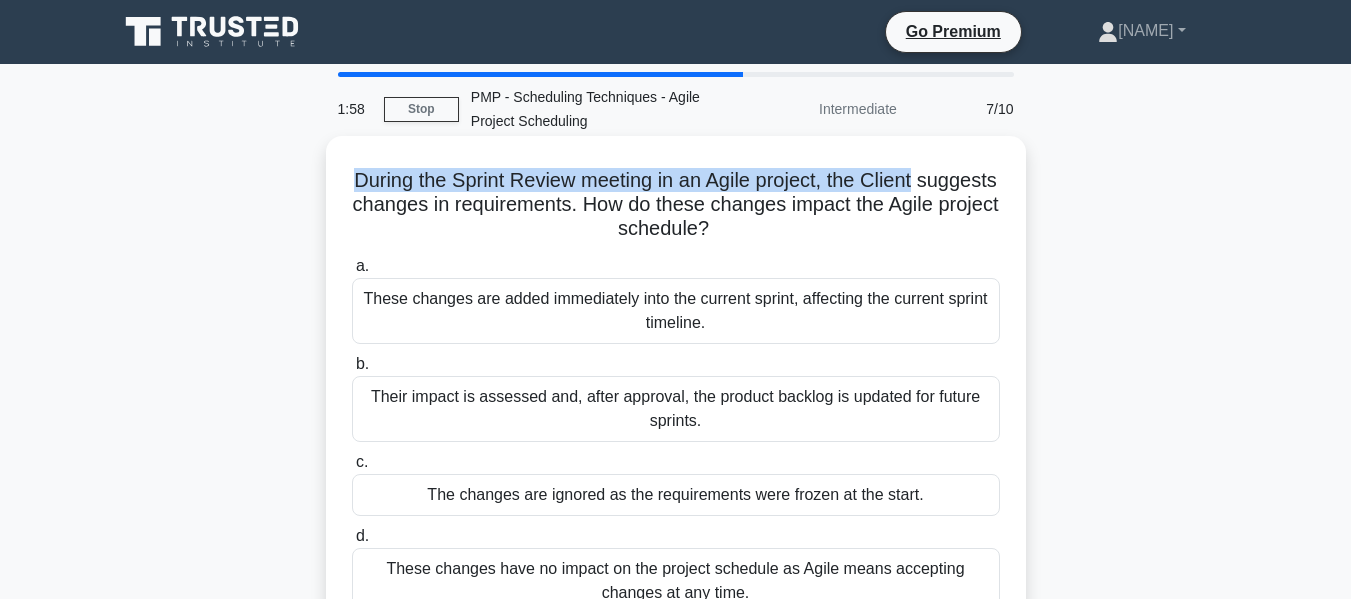 drag, startPoint x: 566, startPoint y: 210, endPoint x: 835, endPoint y: 241, distance: 270.78036 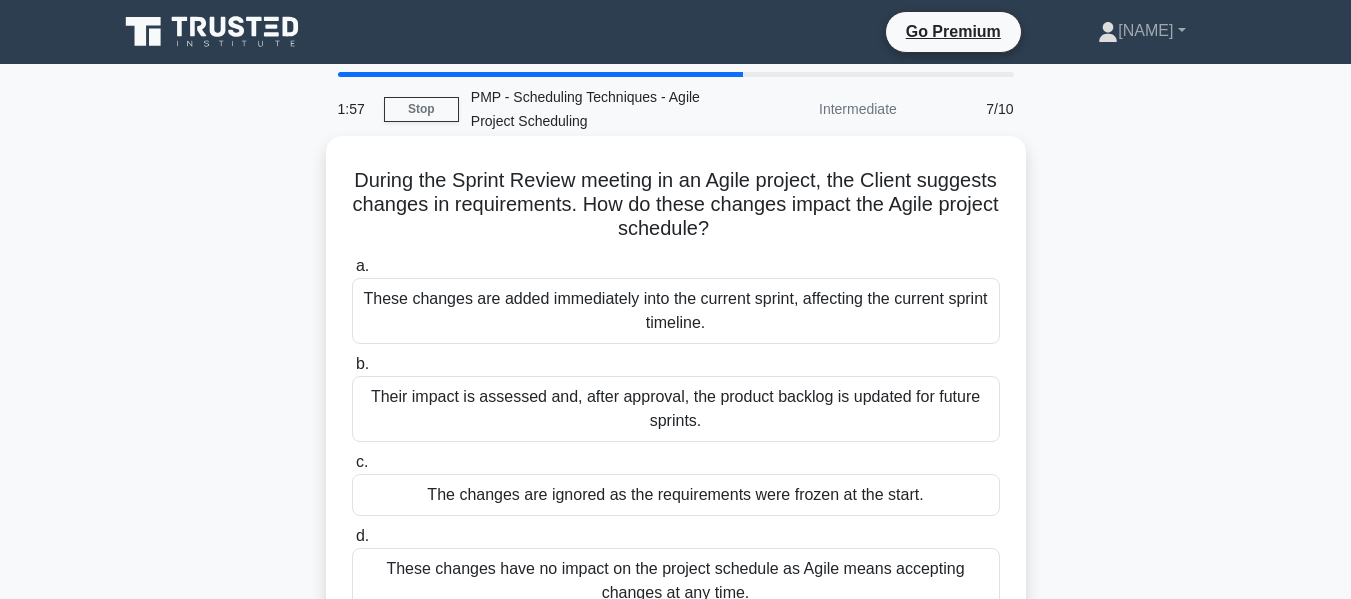 drag, startPoint x: 835, startPoint y: 241, endPoint x: 814, endPoint y: 238, distance: 21.213203 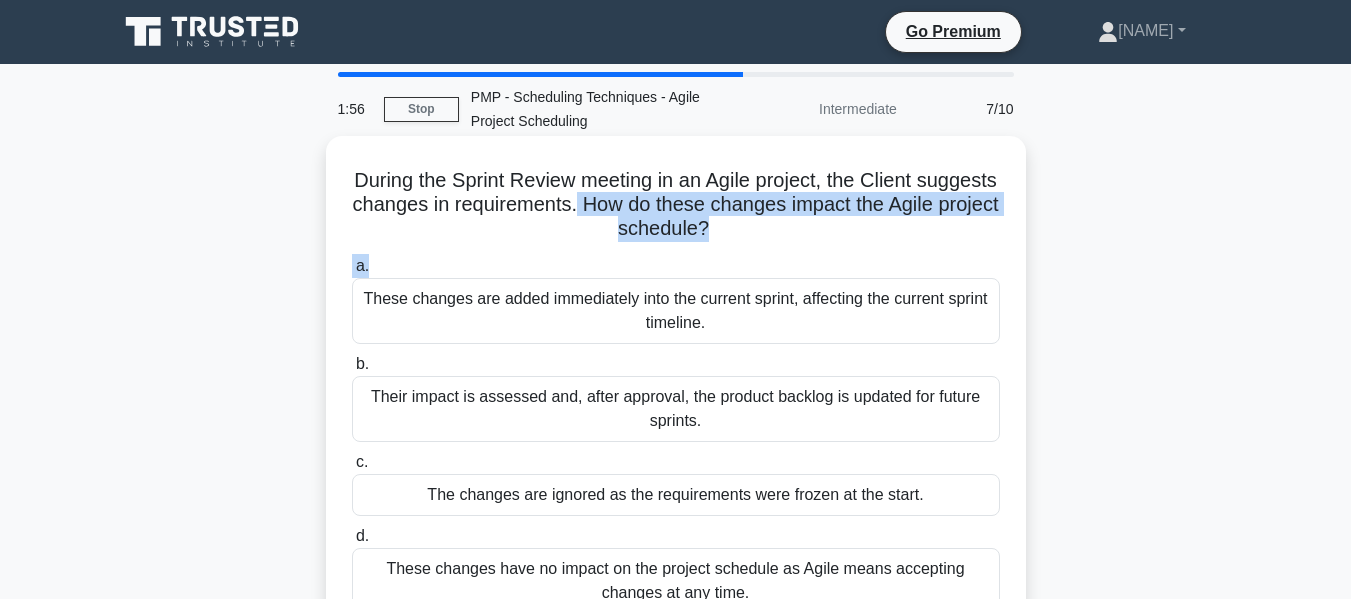 drag, startPoint x: 676, startPoint y: 204, endPoint x: 956, endPoint y: 252, distance: 284.0845 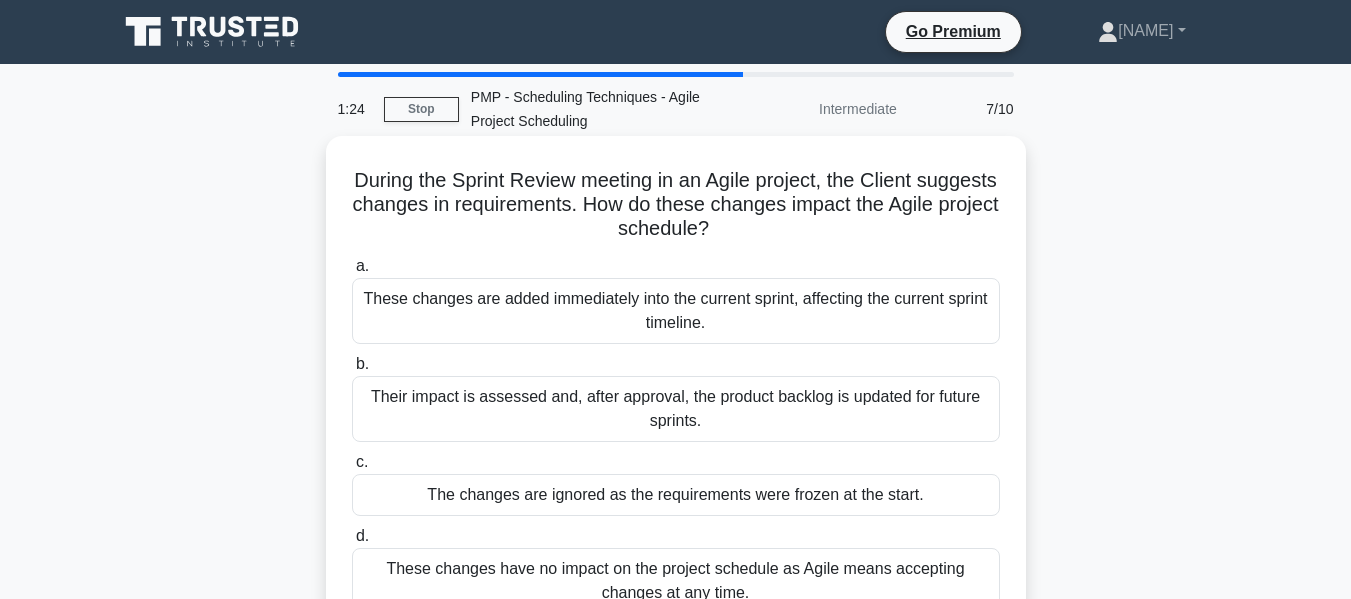 click on "During the Sprint Review meeting in an Agile project, the Client suggests changes in requirements. How do these changes impact the Agile project schedule?
.spinner_0XTQ{transform-origin:center;animation:spinner_y6GP .75s linear infinite}@keyframes spinner_y6GP{100%{transform:rotate(360deg)}}" at bounding box center [676, 205] 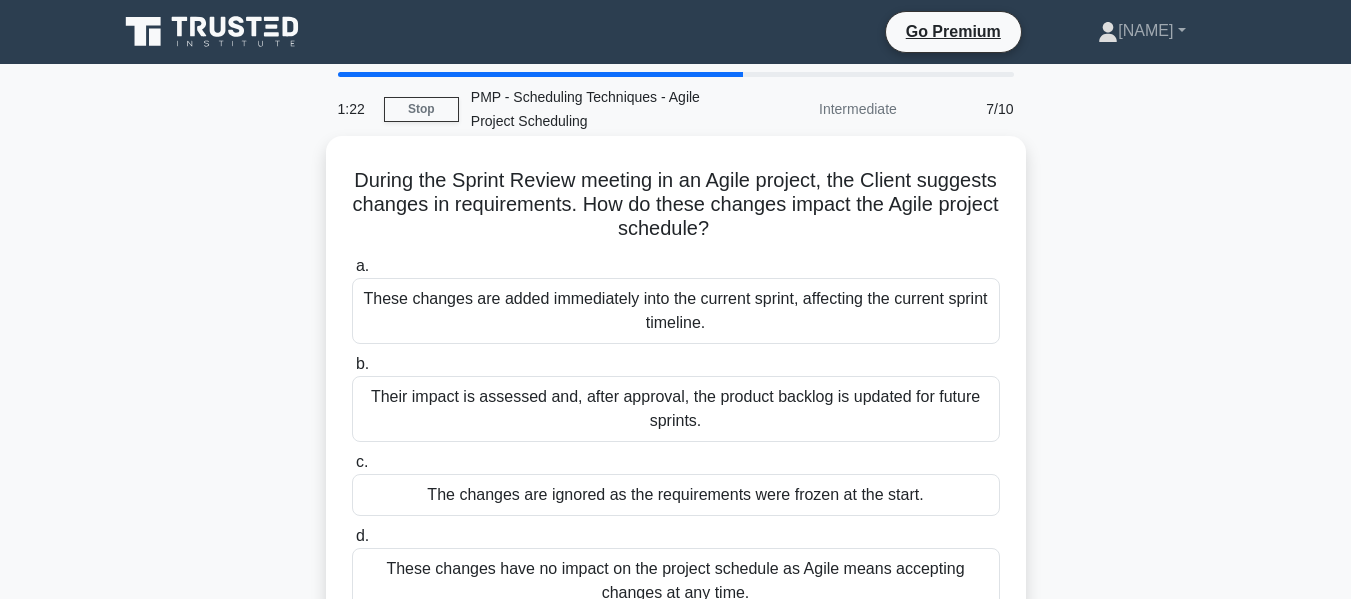 drag, startPoint x: 386, startPoint y: 176, endPoint x: 823, endPoint y: 250, distance: 443.22116 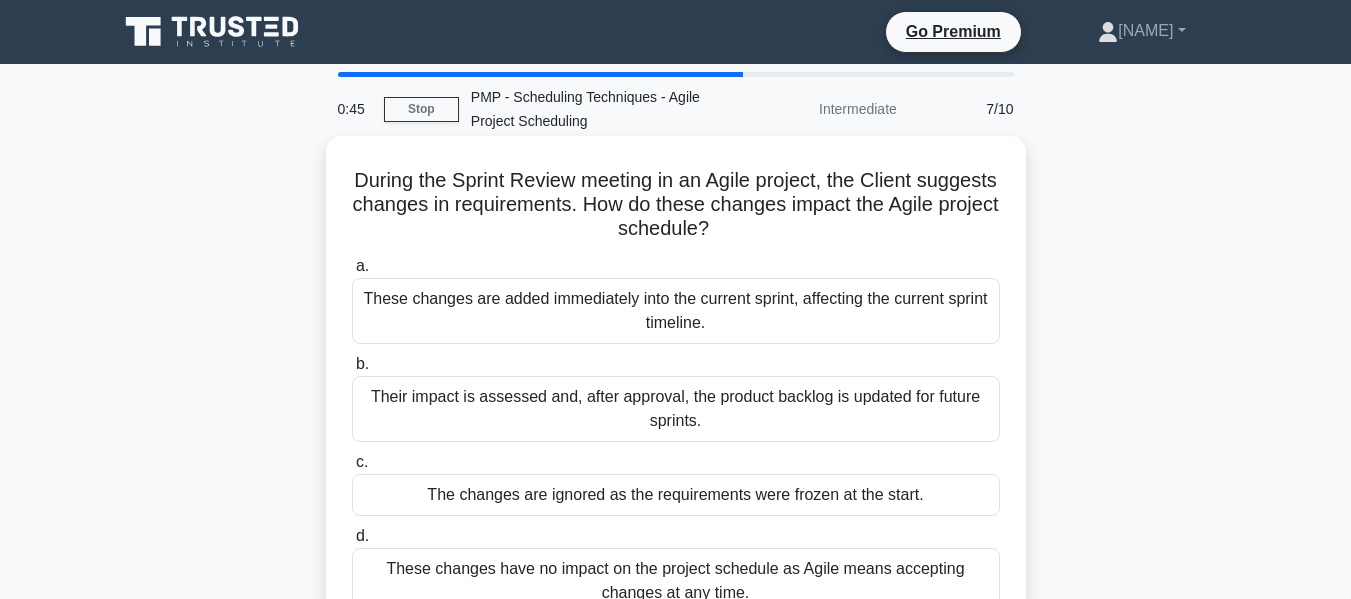 scroll, scrollTop: 200, scrollLeft: 0, axis: vertical 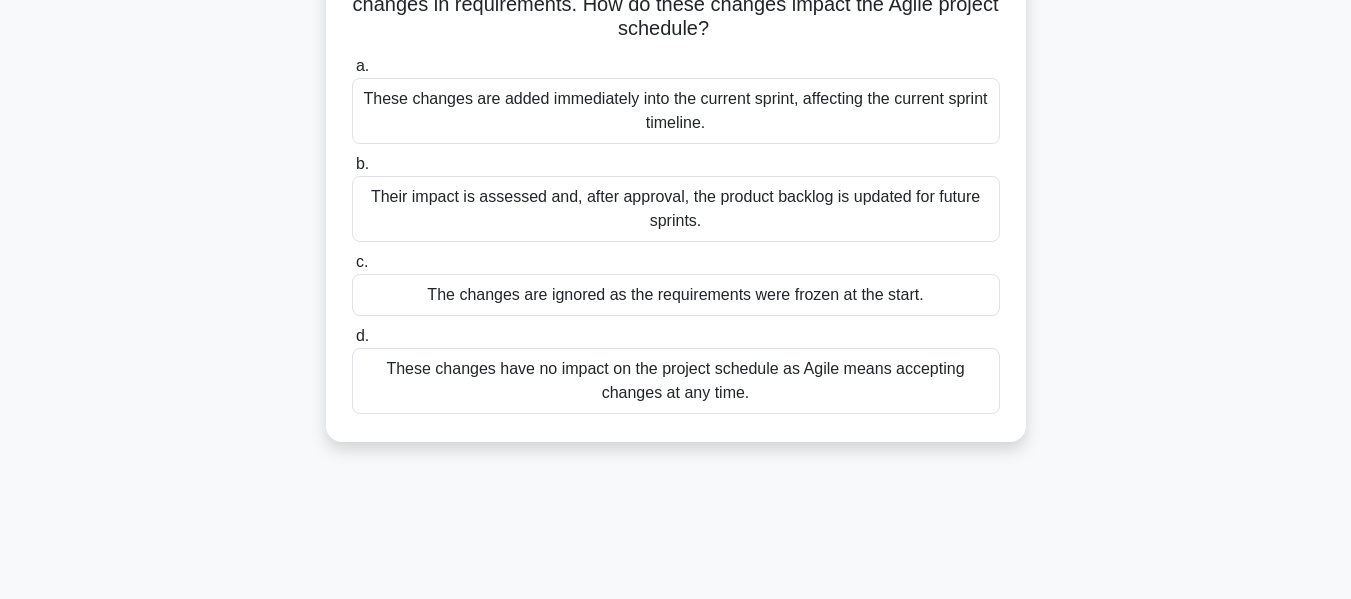 click on "Their impact is assessed and, after approval, the product backlog is updated for future sprints." at bounding box center (676, 209) 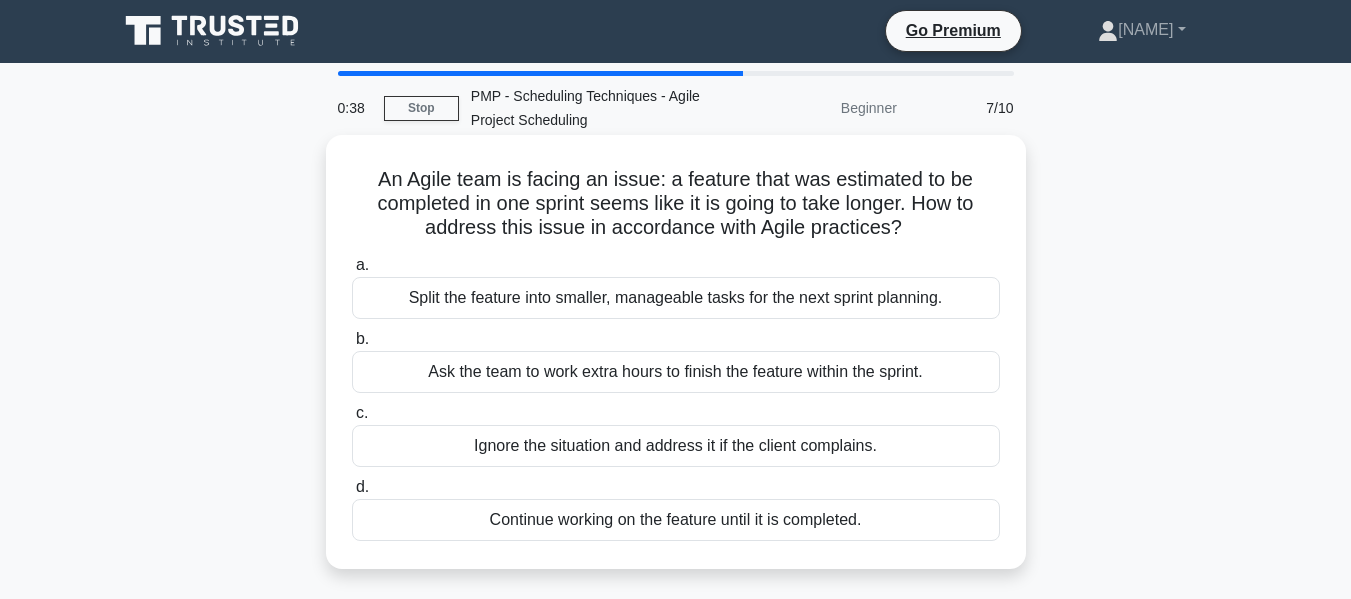 scroll, scrollTop: 0, scrollLeft: 0, axis: both 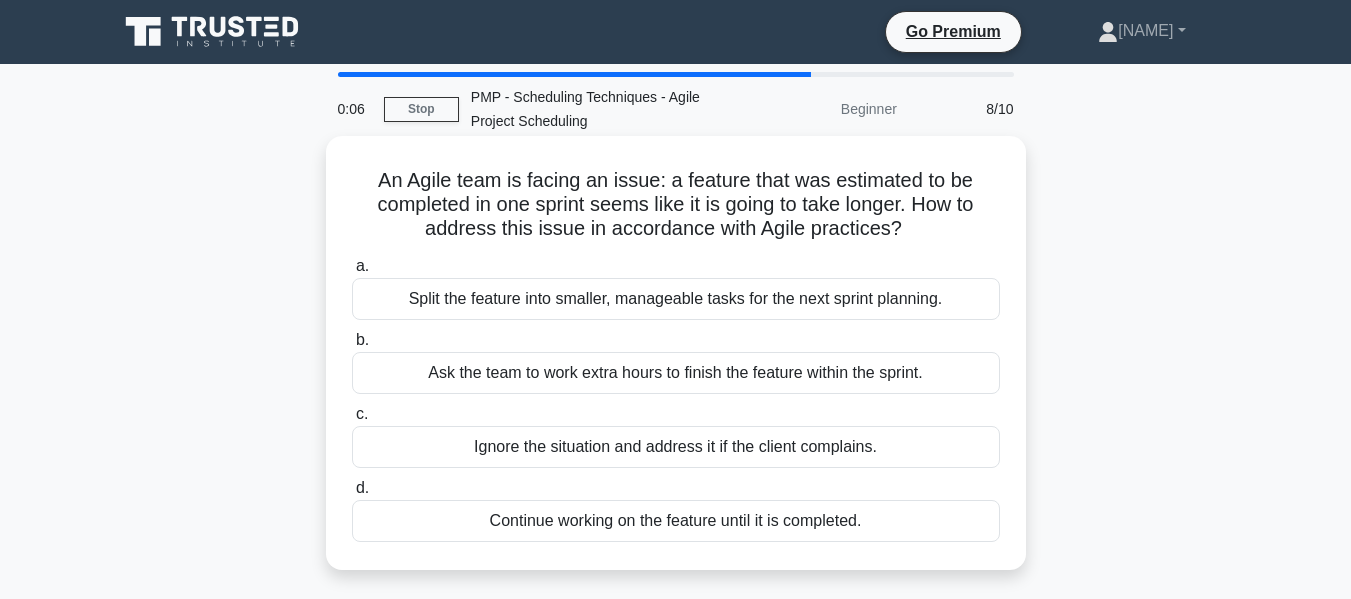 click on "Split the feature into smaller, manageable tasks for the next sprint planning." at bounding box center [676, 299] 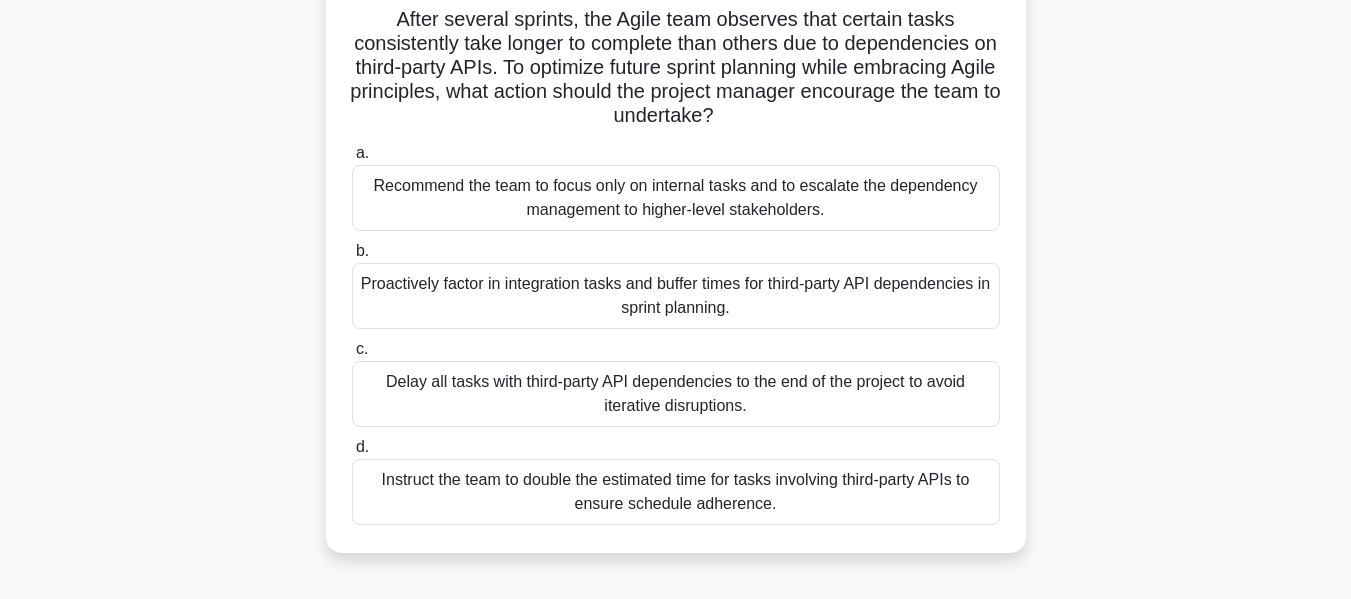 scroll, scrollTop: 300, scrollLeft: 0, axis: vertical 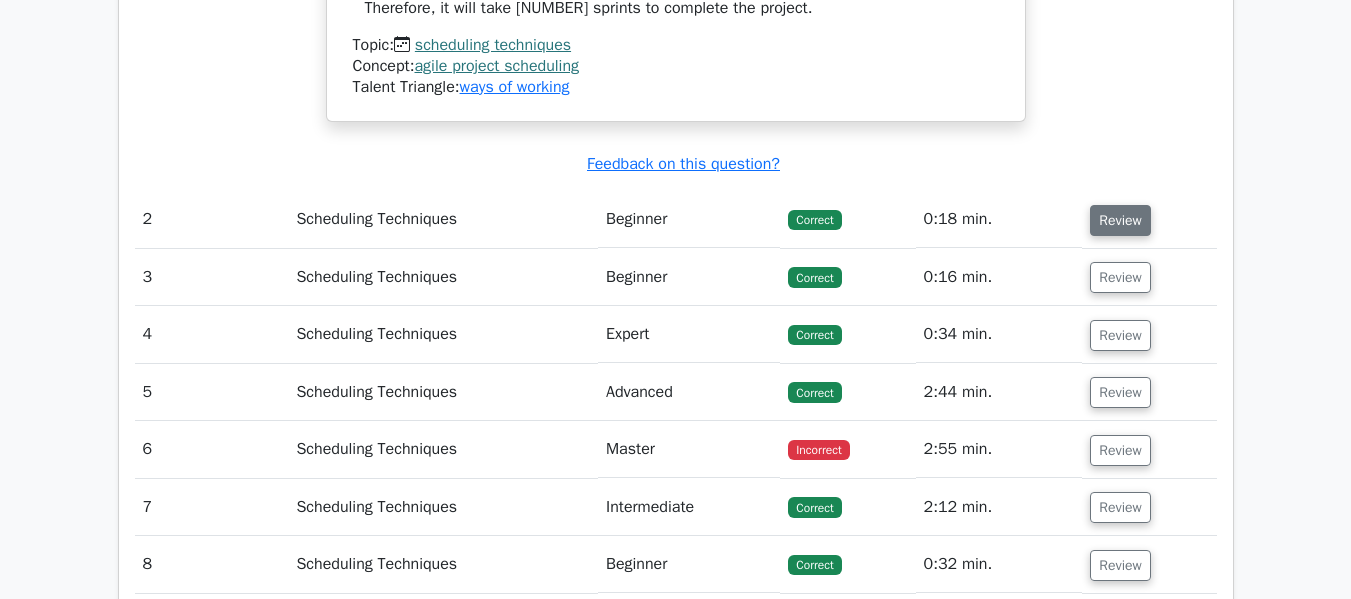 click on "Review" at bounding box center (1120, 220) 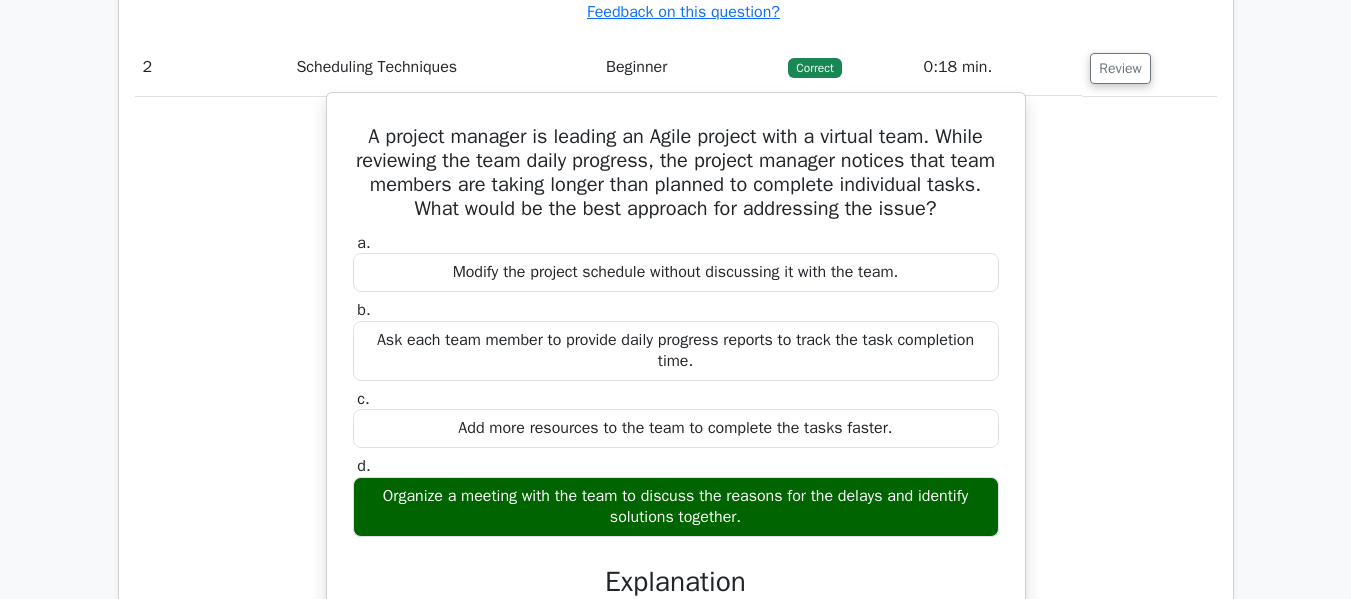 scroll, scrollTop: 2300, scrollLeft: 0, axis: vertical 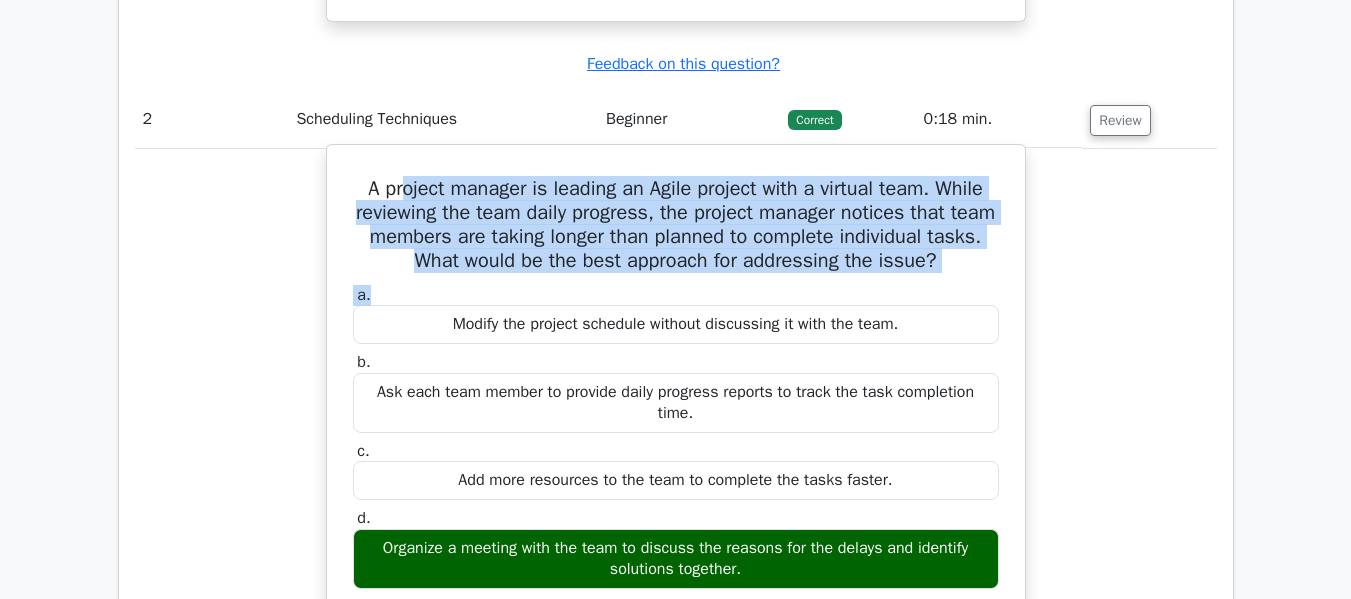 drag, startPoint x: 387, startPoint y: 196, endPoint x: 890, endPoint y: 271, distance: 508.5607 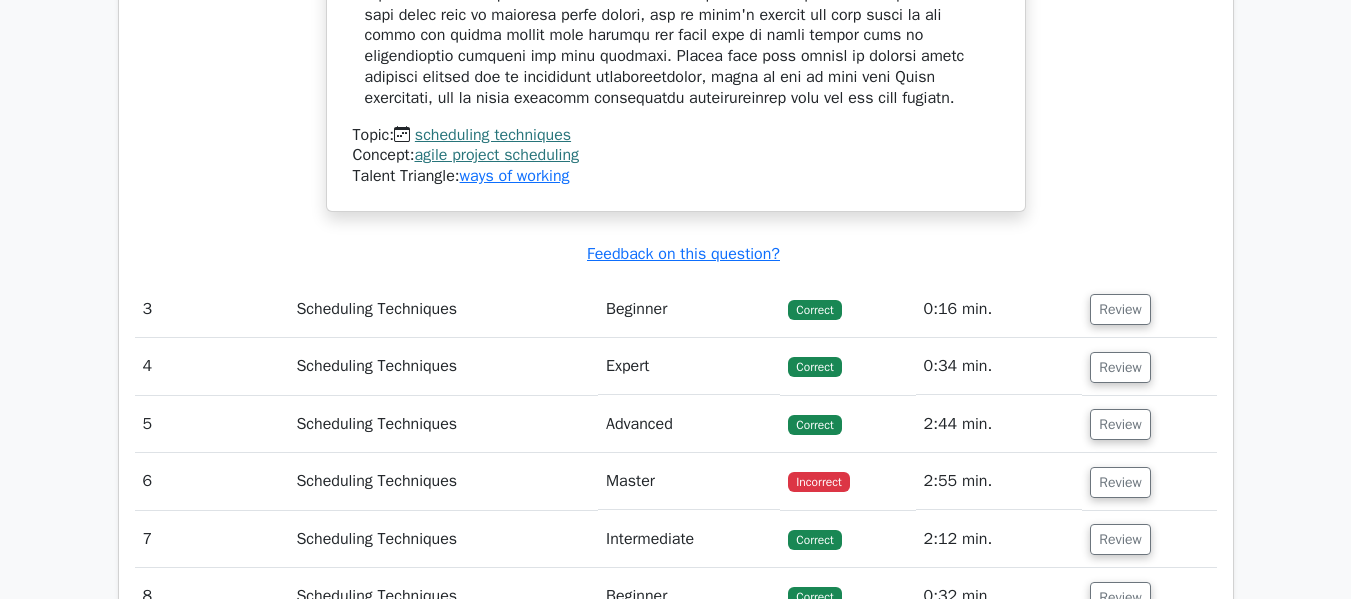 scroll, scrollTop: 3300, scrollLeft: 0, axis: vertical 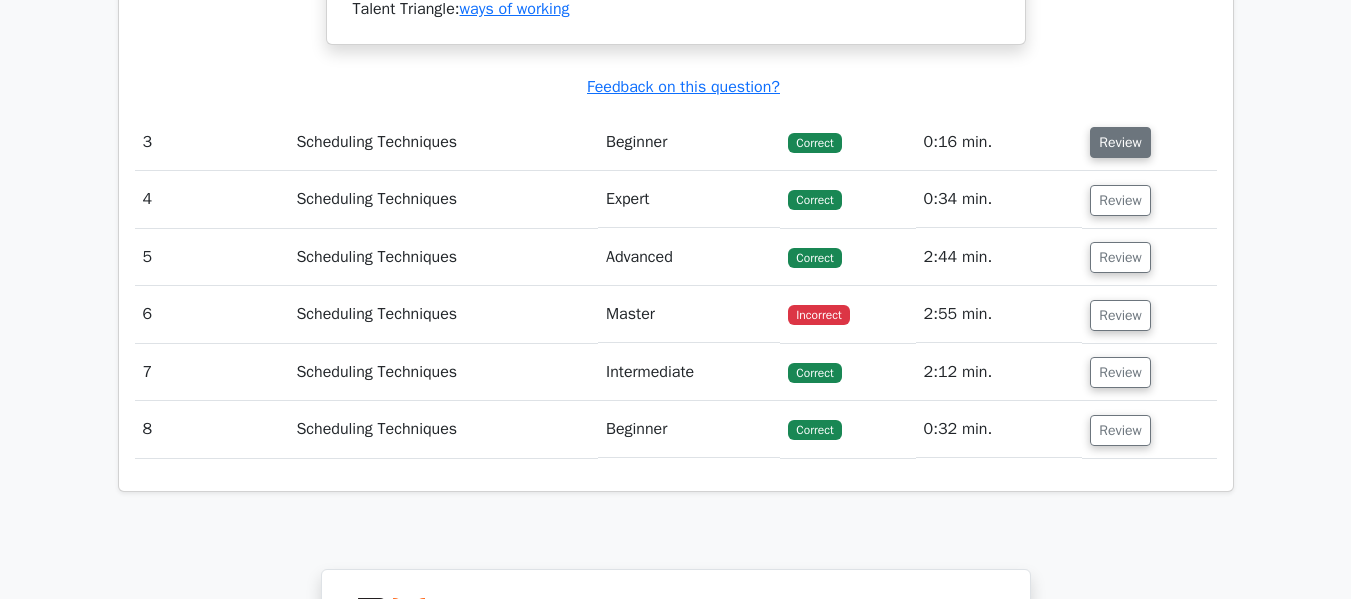 click on "Review" at bounding box center [1120, 142] 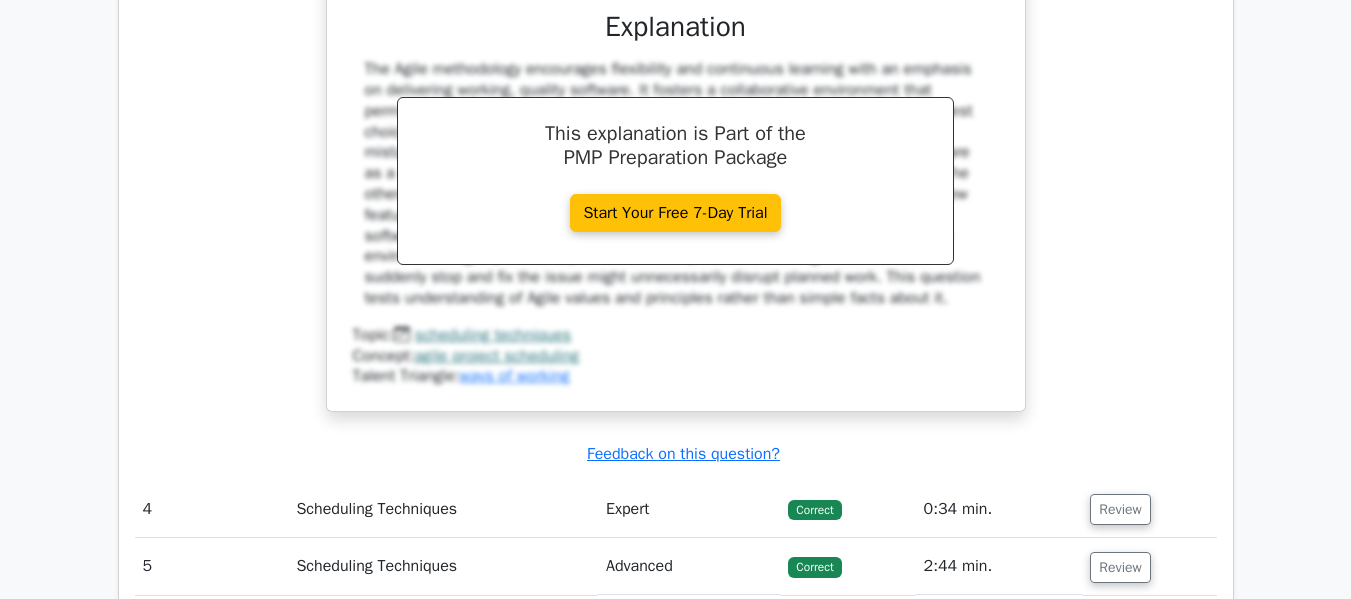 scroll, scrollTop: 4100, scrollLeft: 0, axis: vertical 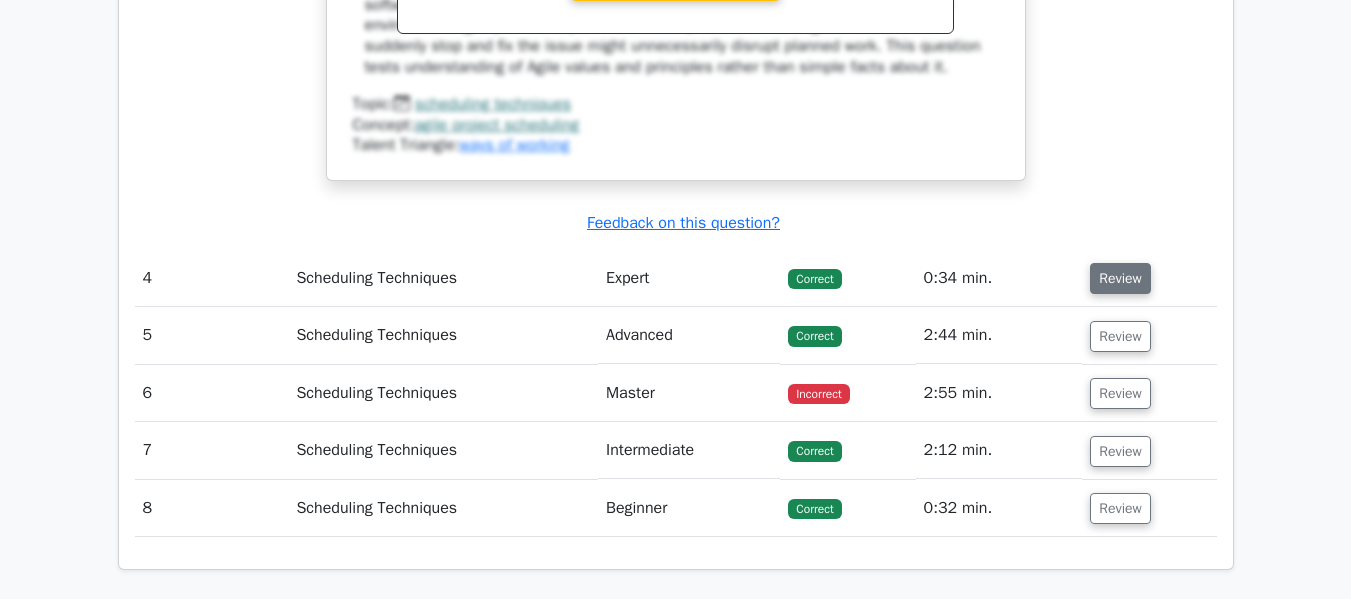 click on "Review" at bounding box center [1120, 278] 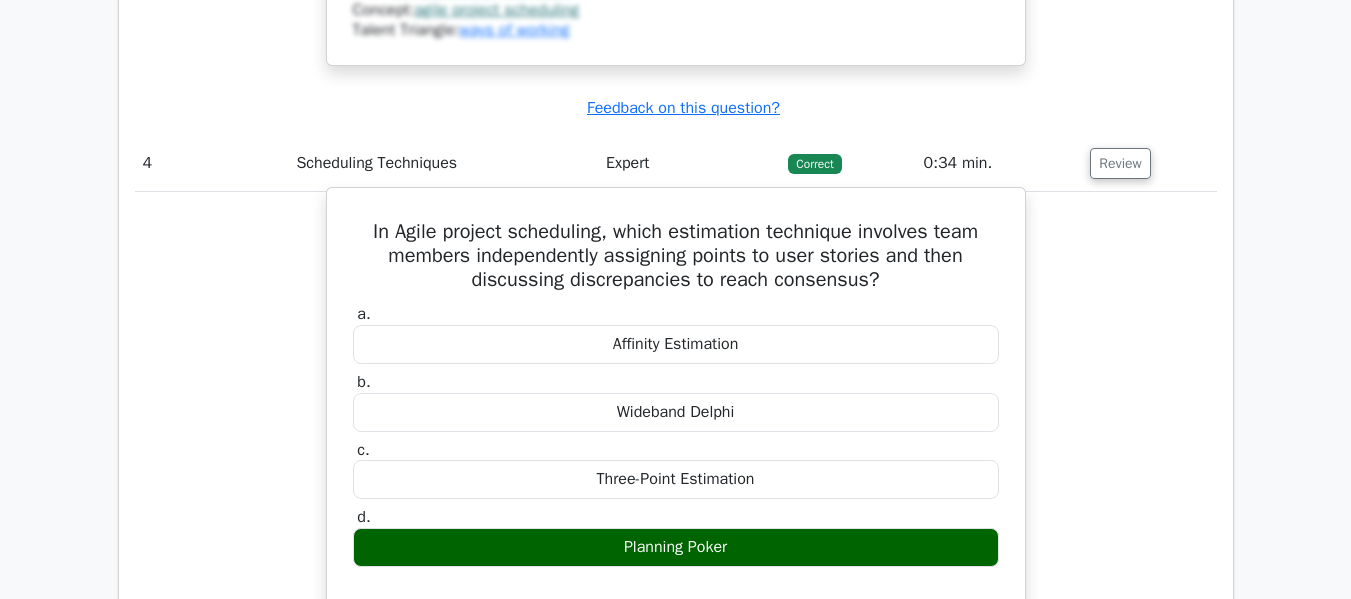 scroll, scrollTop: 4200, scrollLeft: 0, axis: vertical 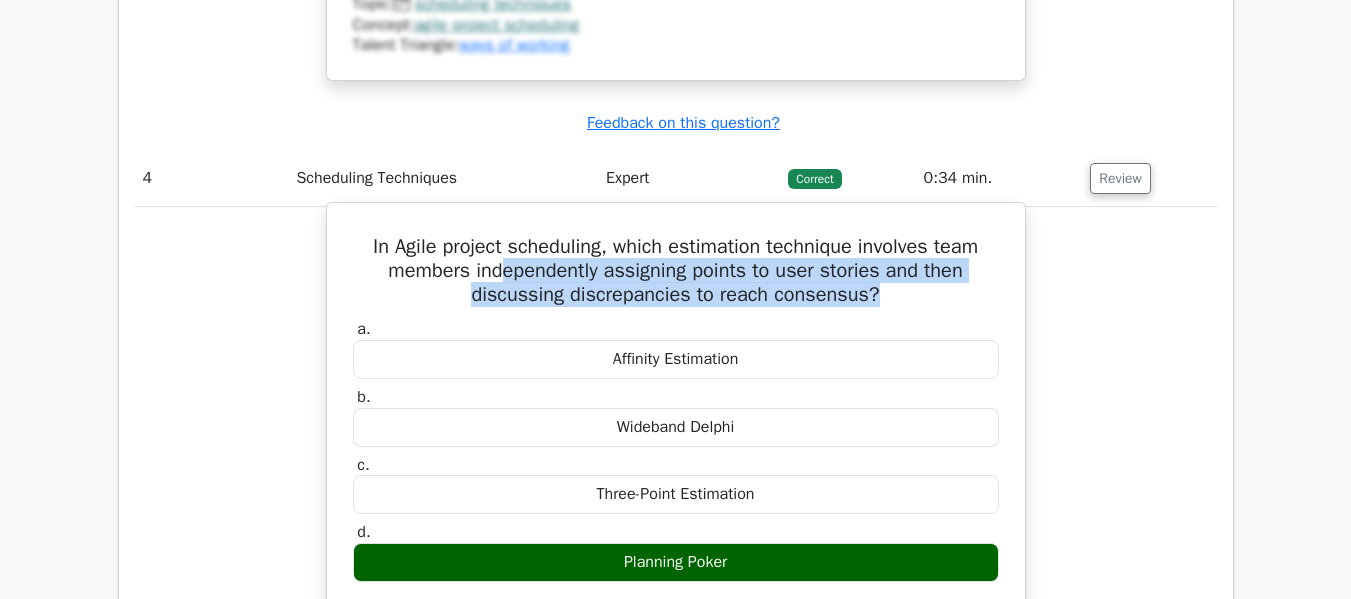 drag, startPoint x: 502, startPoint y: 292, endPoint x: 960, endPoint y: 304, distance: 458.15717 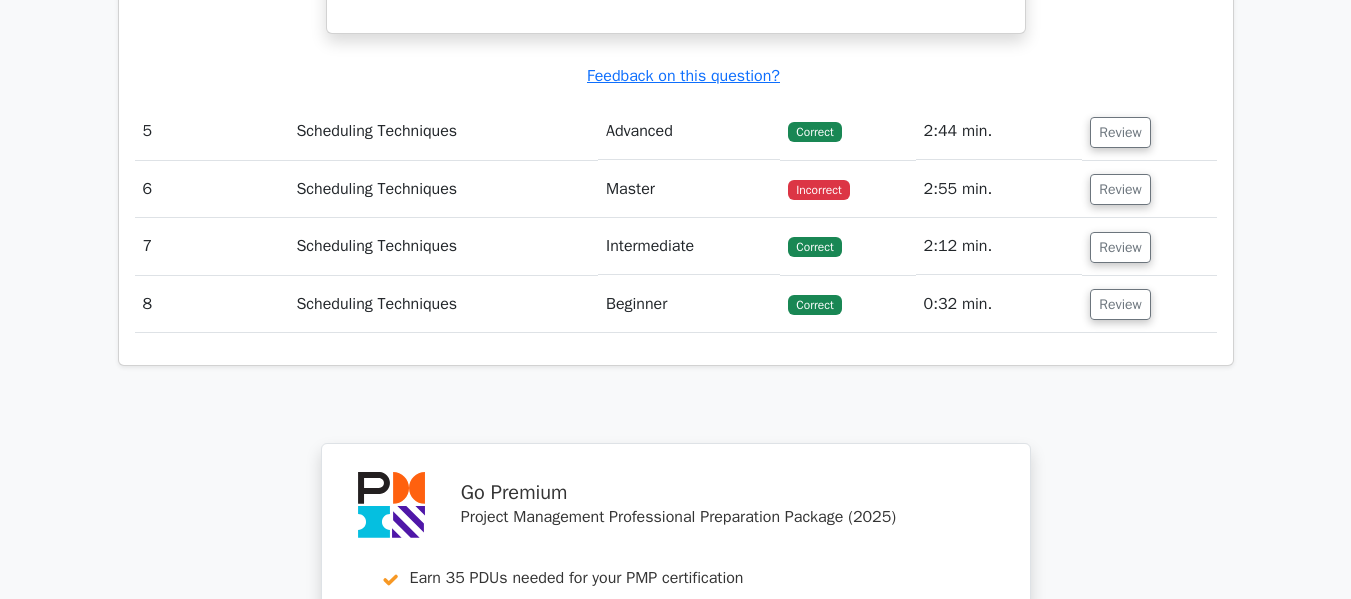 scroll, scrollTop: 5100, scrollLeft: 0, axis: vertical 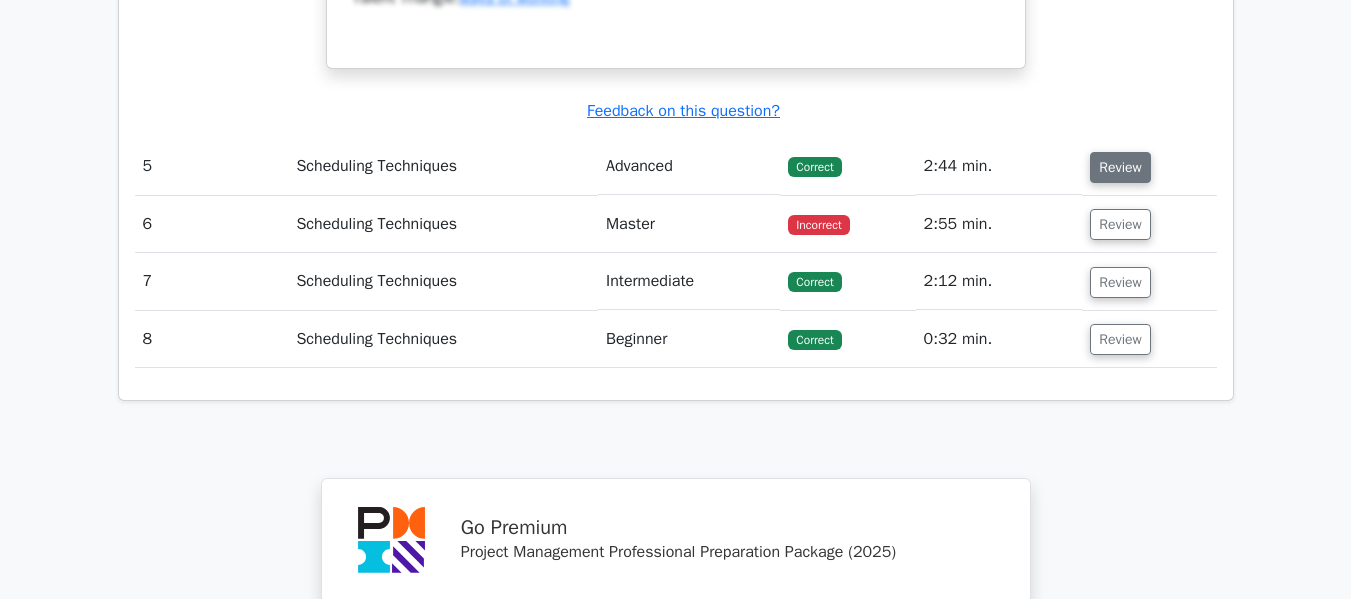 click on "Review" at bounding box center (1120, 167) 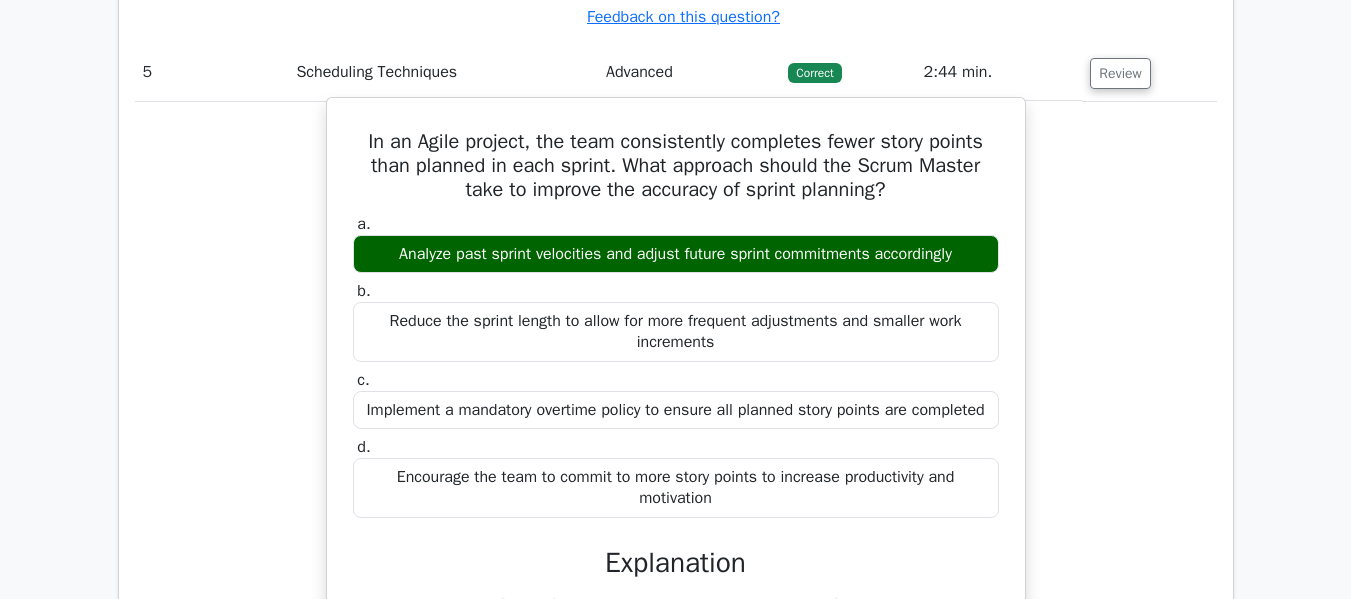 scroll, scrollTop: 5300, scrollLeft: 0, axis: vertical 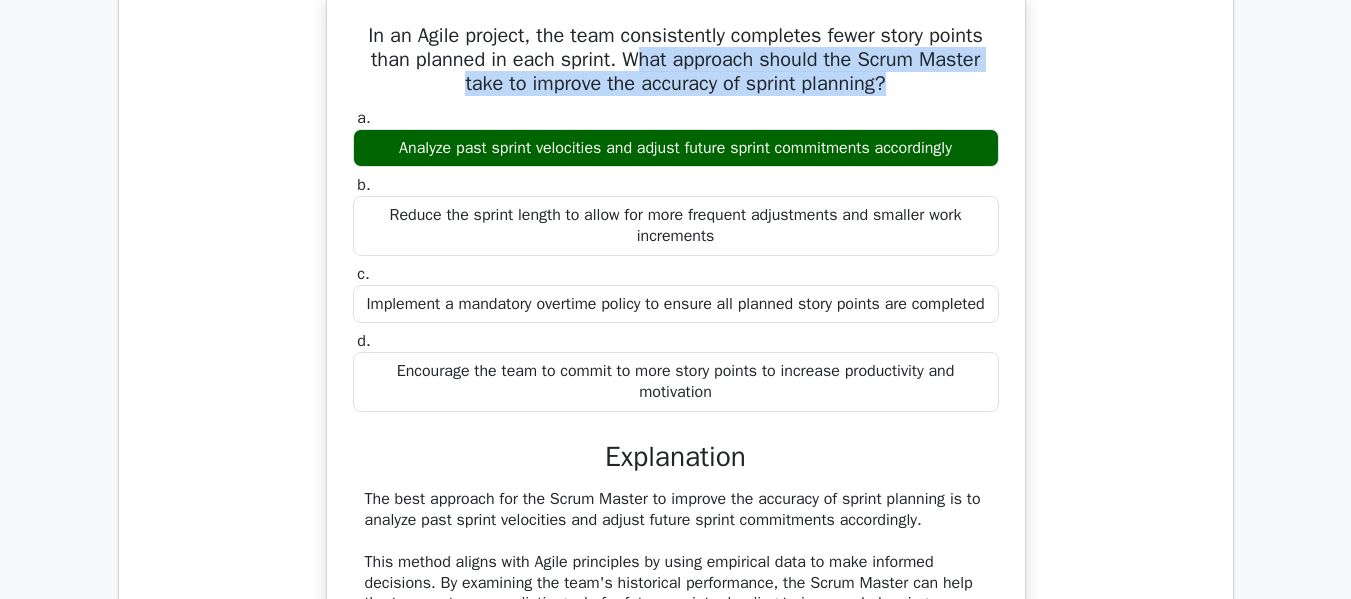 drag, startPoint x: 646, startPoint y: 78, endPoint x: 955, endPoint y: 100, distance: 309.7822 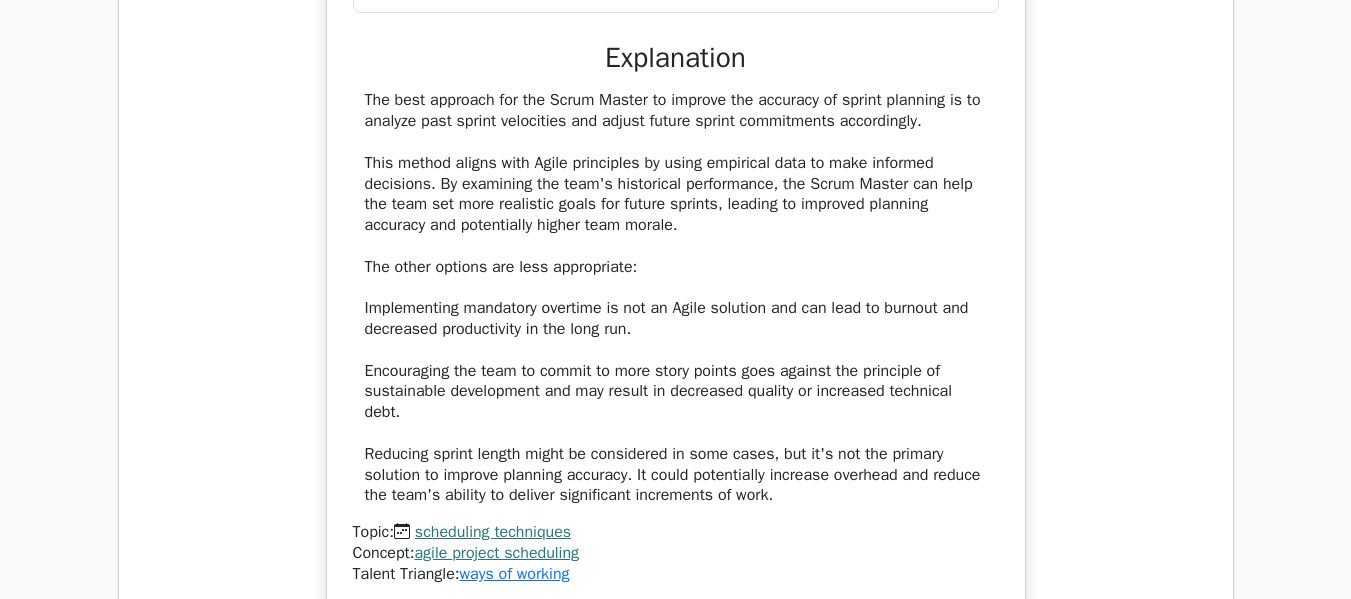 scroll, scrollTop: 5700, scrollLeft: 0, axis: vertical 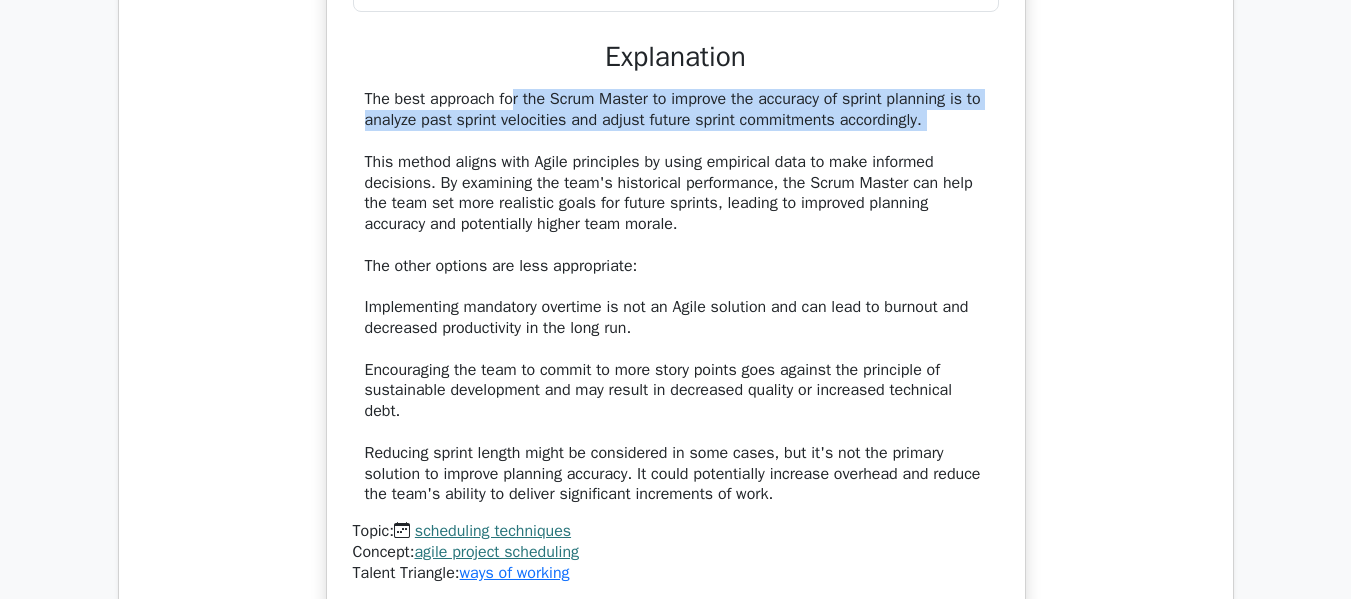 drag, startPoint x: 390, startPoint y: 145, endPoint x: 958, endPoint y: 191, distance: 569.8596 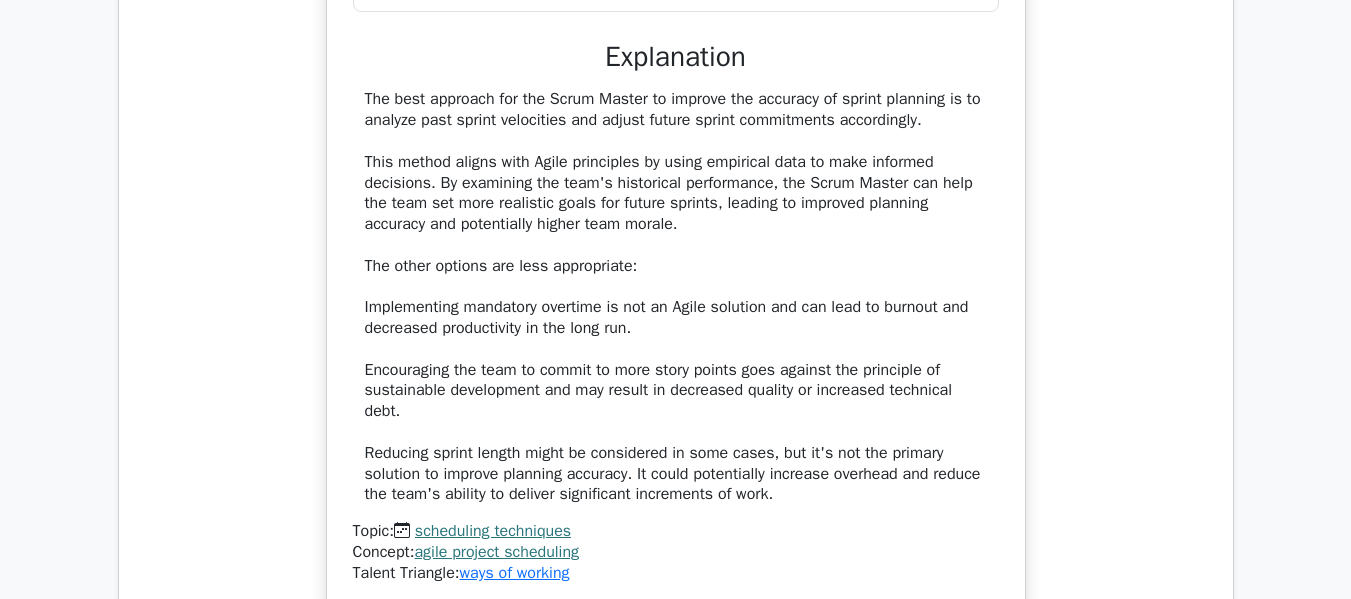 click on "The best approach for the Scrum Master to improve the accuracy of sprint planning is to analyze past sprint velocities and adjust future sprint commitments accordingly. This method aligns with Agile principles by using empirical data to make informed decisions. By examining the team's historical performance, the Scrum Master can help the team set more realistic goals for future sprints, leading to improved planning accuracy and potentially higher team morale. The other options are less appropriate: Implementing mandatory overtime is not an Agile solution and can lead to burnout and decreased productivity in the long run. Encouraging the team to commit to more story points goes against the principle of sustainable development and may result in decreased quality or increased technical debt." at bounding box center (676, 297) 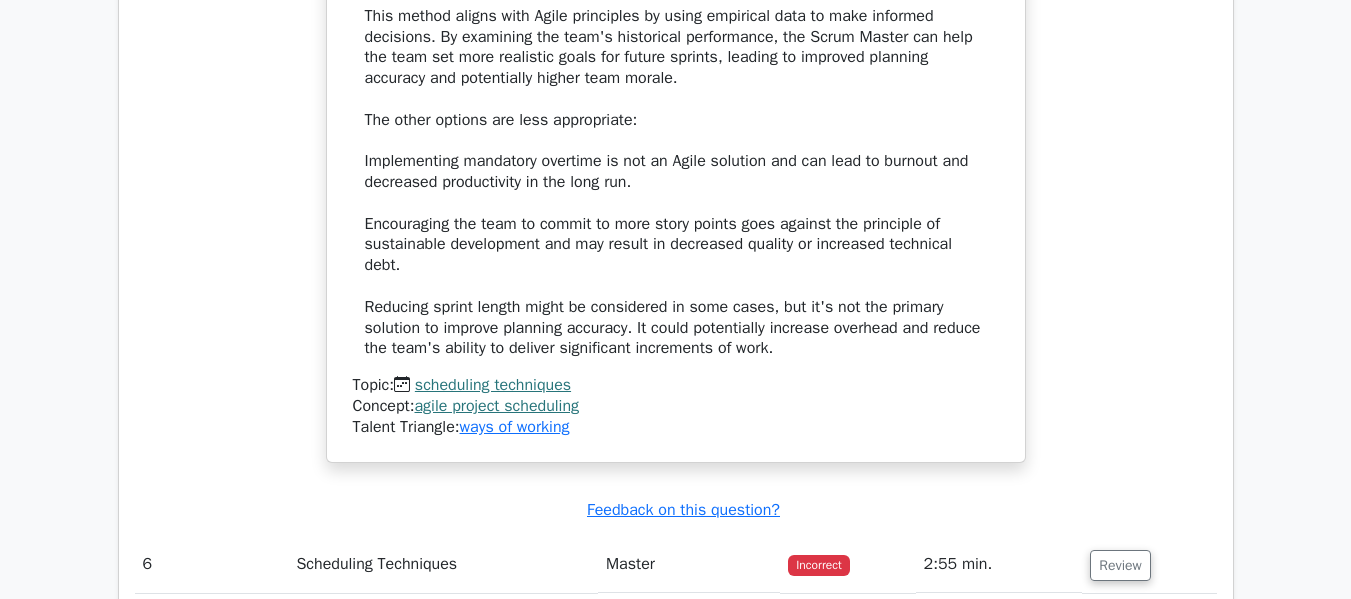 scroll, scrollTop: 5800, scrollLeft: 0, axis: vertical 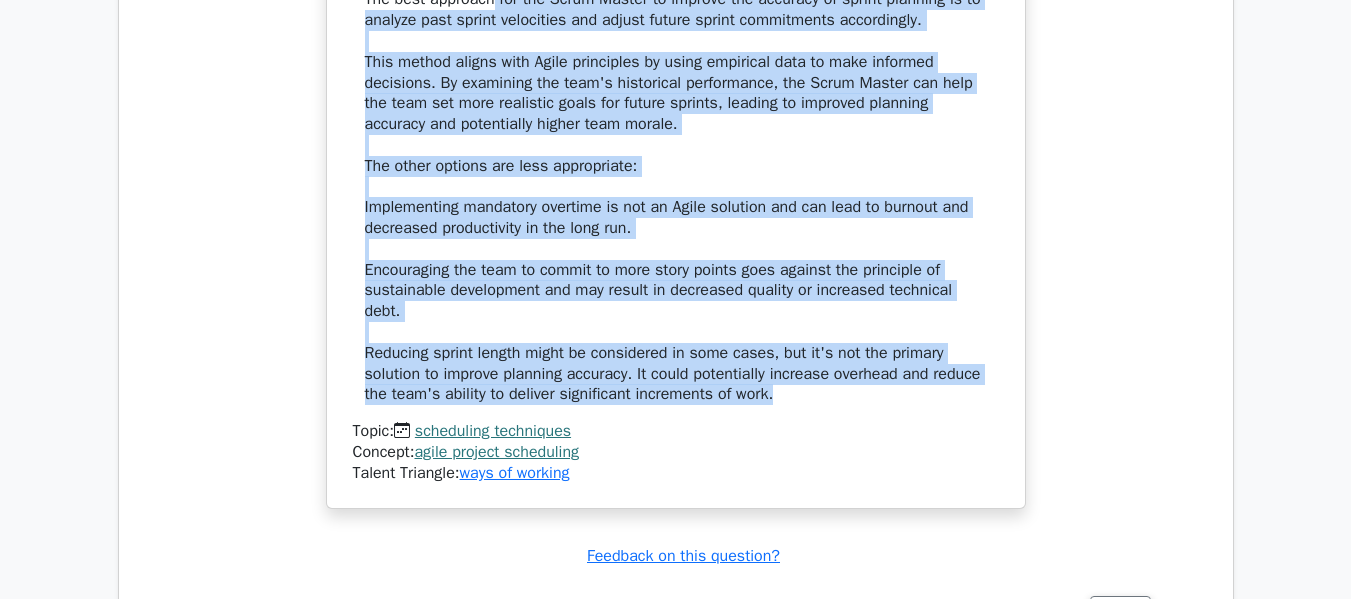 drag, startPoint x: 365, startPoint y: 41, endPoint x: 866, endPoint y: 356, distance: 591.79895 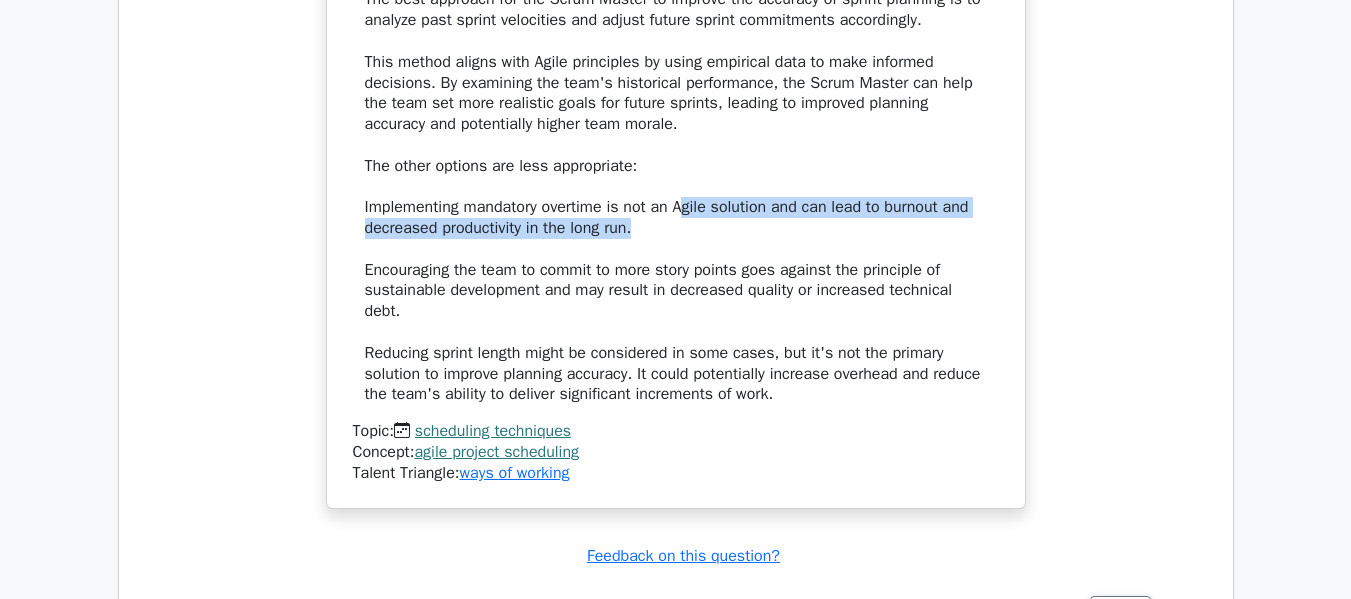 drag, startPoint x: 704, startPoint y: 243, endPoint x: 1009, endPoint y: 273, distance: 306.47186 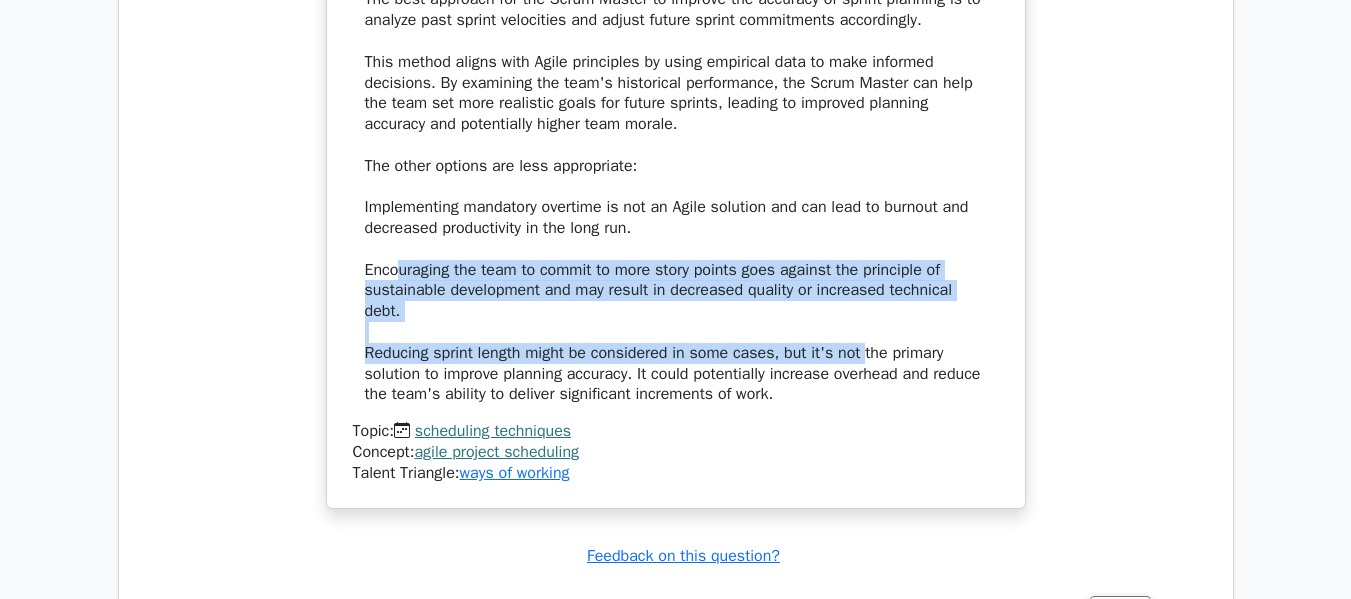 drag, startPoint x: 400, startPoint y: 319, endPoint x: 788, endPoint y: 396, distance: 395.56668 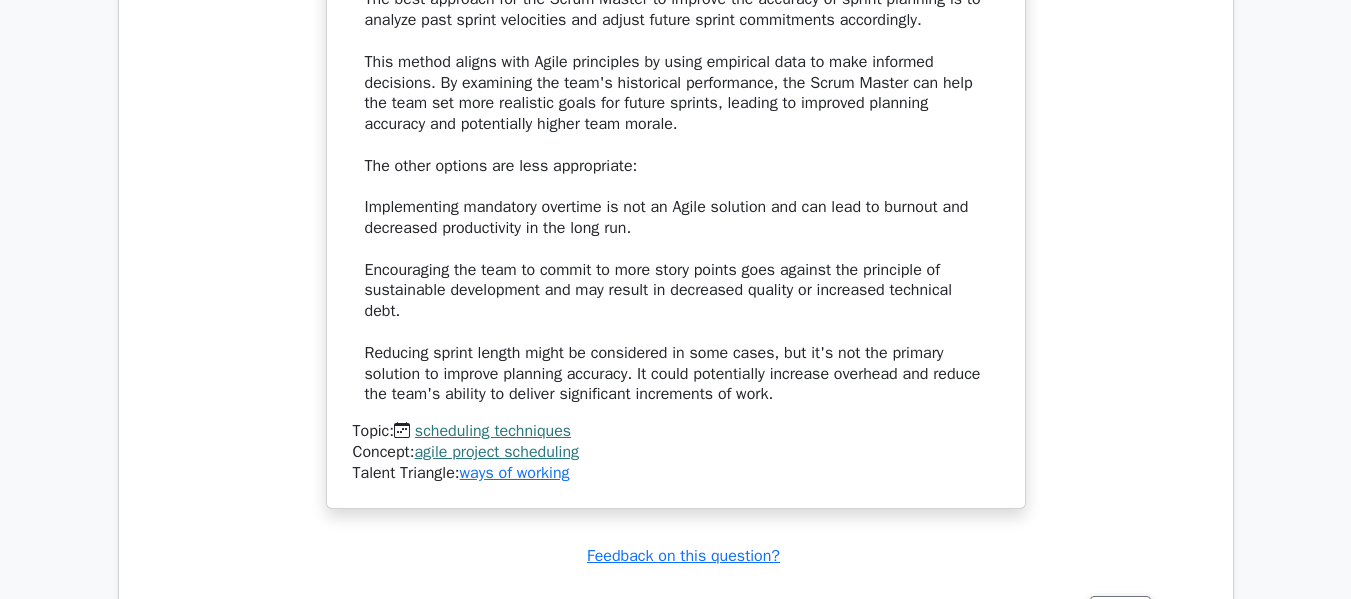 click on "The best approach for the Scrum Master to improve the accuracy of sprint planning is to analyze past sprint velocities and adjust future sprint commitments accordingly. This method aligns with Agile principles by using empirical data to make informed decisions. By examining the team's historical performance, the Scrum Master can help the team set more realistic goals for future sprints, leading to improved planning accuracy and potentially higher team morale. The other options are less appropriate: Implementing mandatory overtime is not an Agile solution and can lead to burnout and decreased productivity in the long run. Encouraging the team to commit to more story points goes against the principle of sustainable development and may result in decreased quality or increased technical debt." at bounding box center (676, 197) 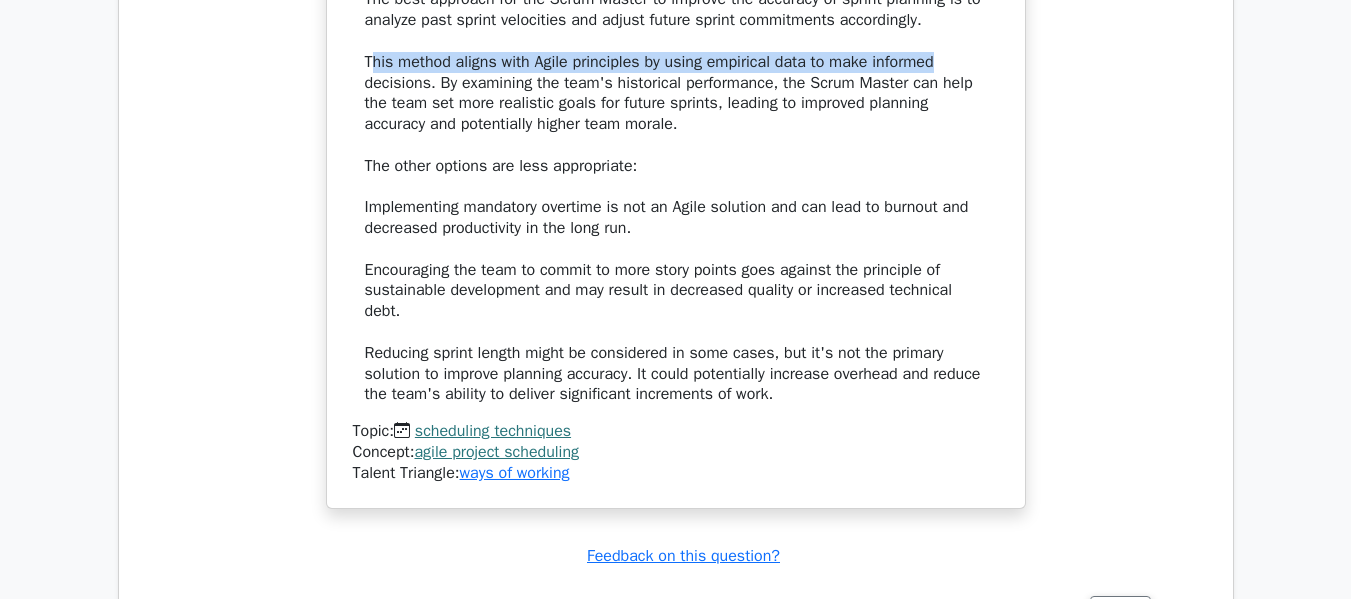 drag, startPoint x: 372, startPoint y: 104, endPoint x: 964, endPoint y: 97, distance: 592.0414 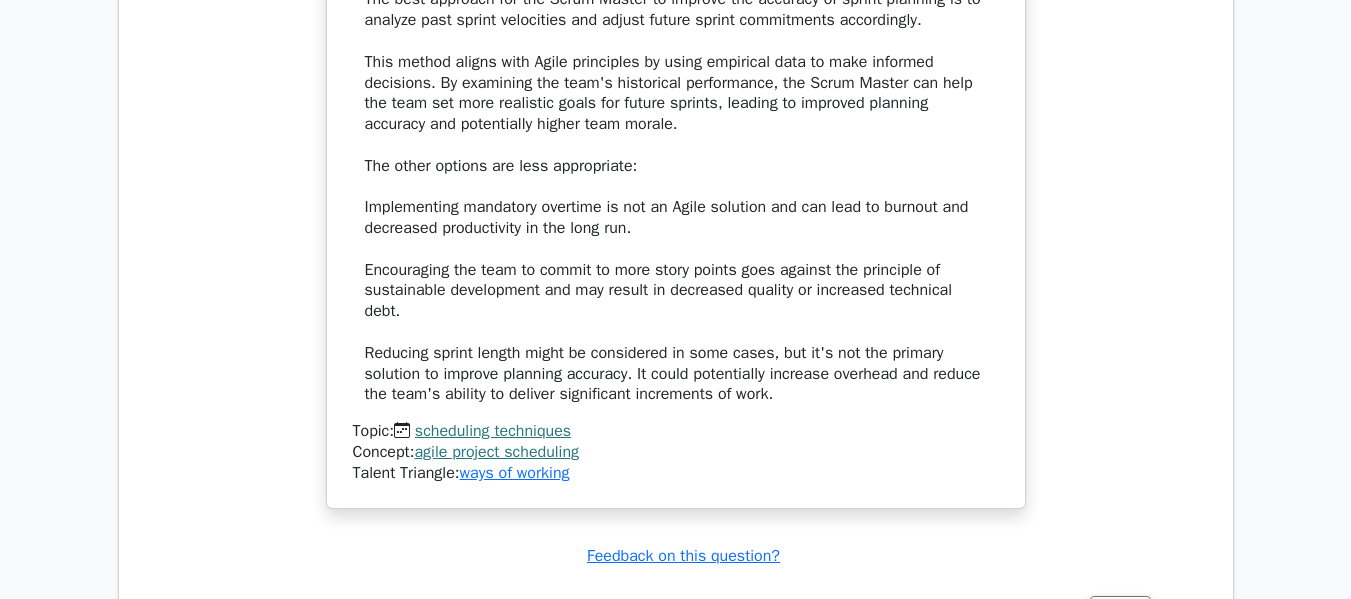 click on "The best approach for the Scrum Master to improve the accuracy of sprint planning is to analyze past sprint velocities and adjust future sprint commitments accordingly. This method aligns with Agile principles by using empirical data to make informed decisions. By examining the team's historical performance, the Scrum Master can help the team set more realistic goals for future sprints, leading to improved planning accuracy and potentially higher team morale. The other options are less appropriate: Implementing mandatory overtime is not an Agile solution and can lead to burnout and decreased productivity in the long run. Encouraging the team to commit to more story points goes against the principle of sustainable development and may result in decreased quality or increased technical debt." at bounding box center [676, 197] 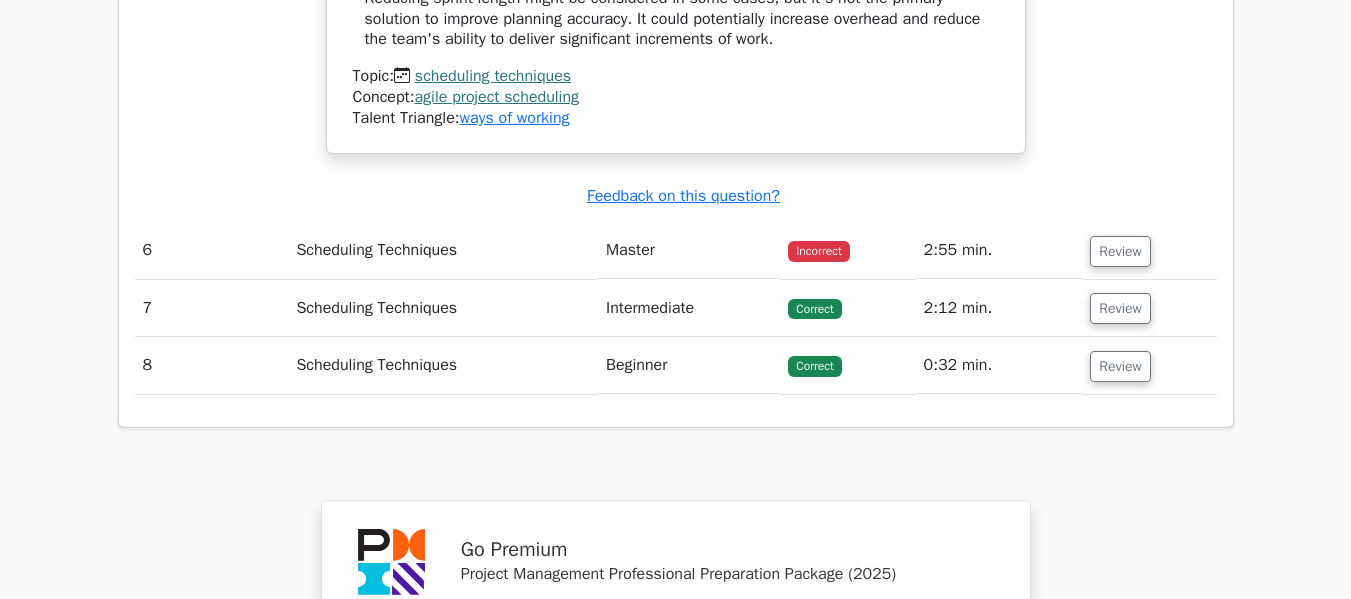 scroll, scrollTop: 6400, scrollLeft: 0, axis: vertical 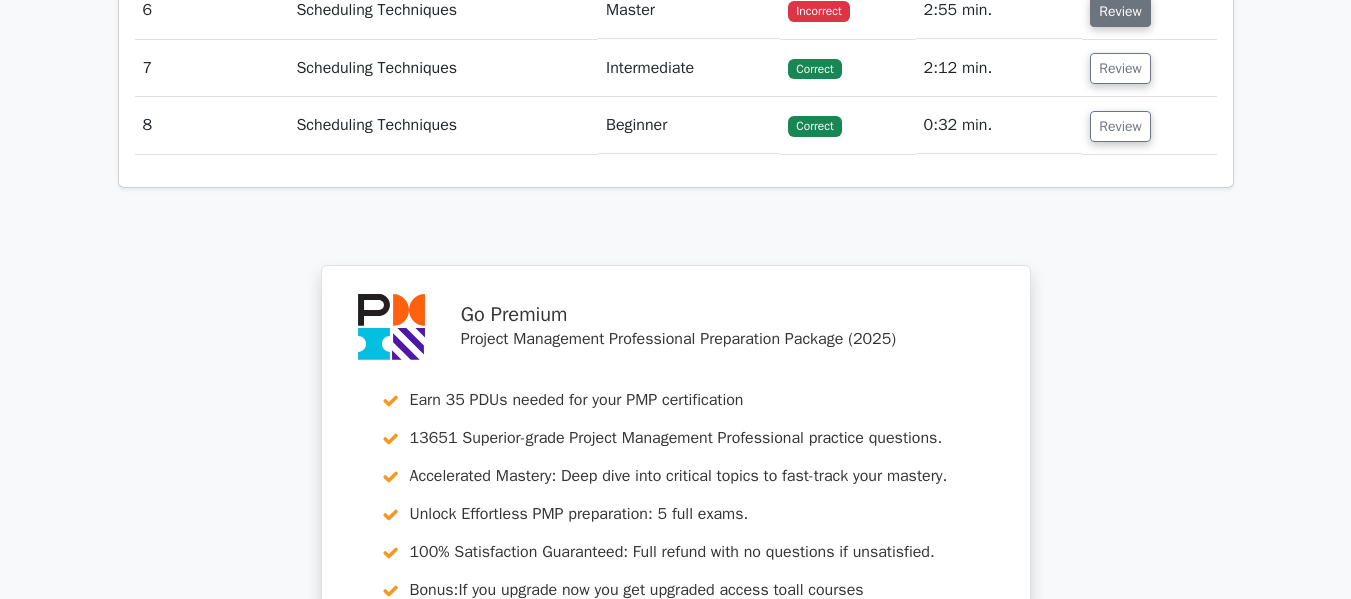 click on "Review" at bounding box center [1120, 11] 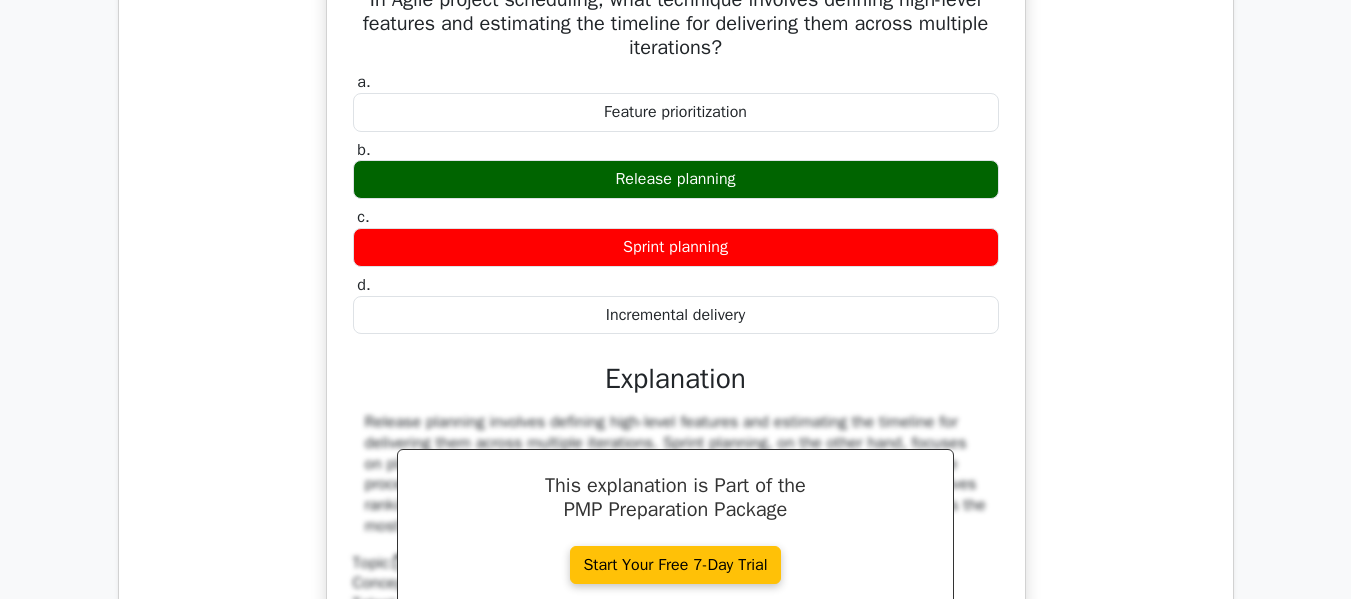 scroll, scrollTop: 6430, scrollLeft: 0, axis: vertical 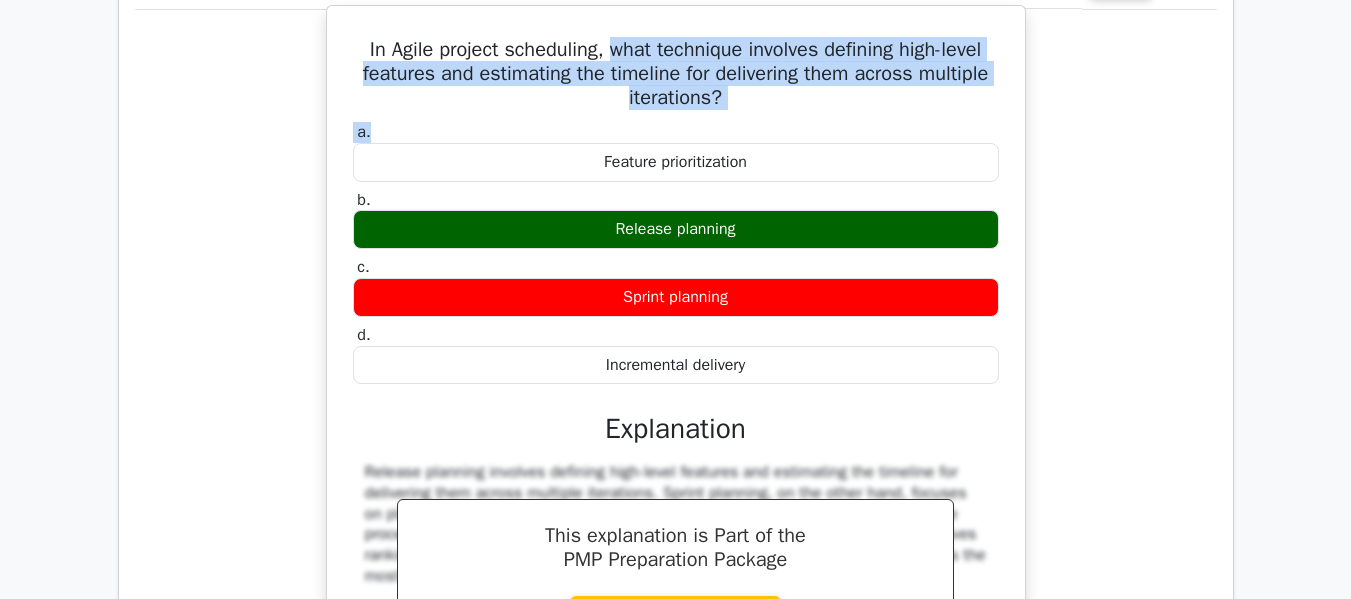 drag, startPoint x: 614, startPoint y: 89, endPoint x: 792, endPoint y: 158, distance: 190.90573 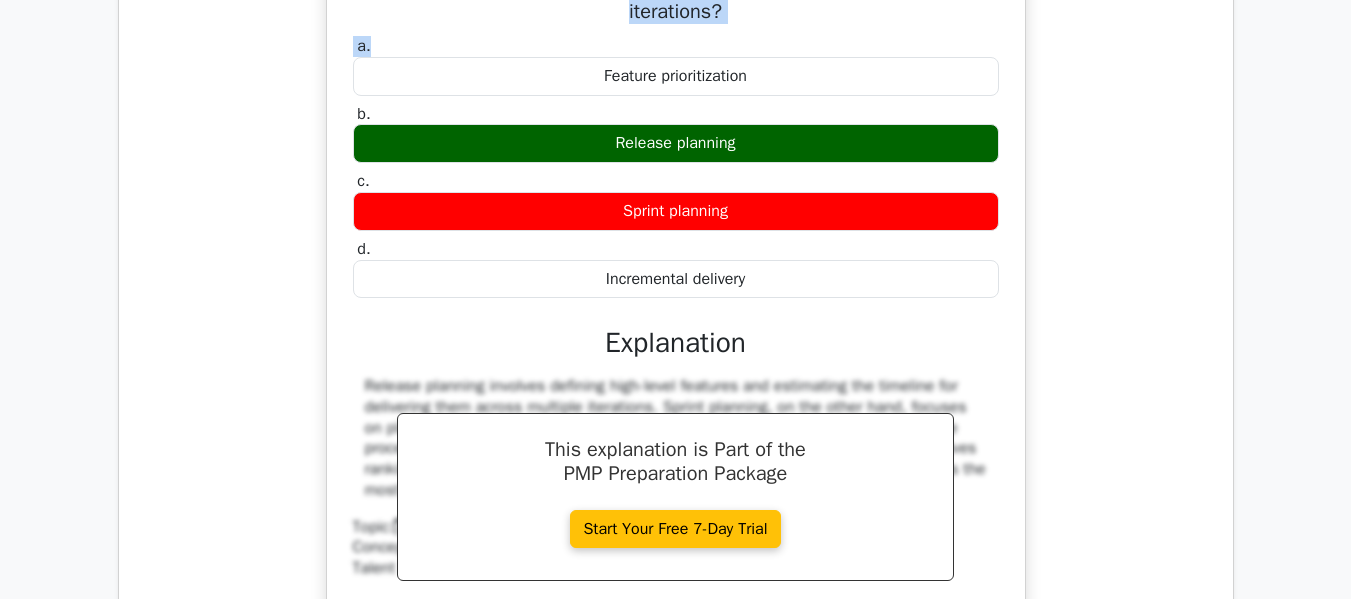 scroll, scrollTop: 6330, scrollLeft: 0, axis: vertical 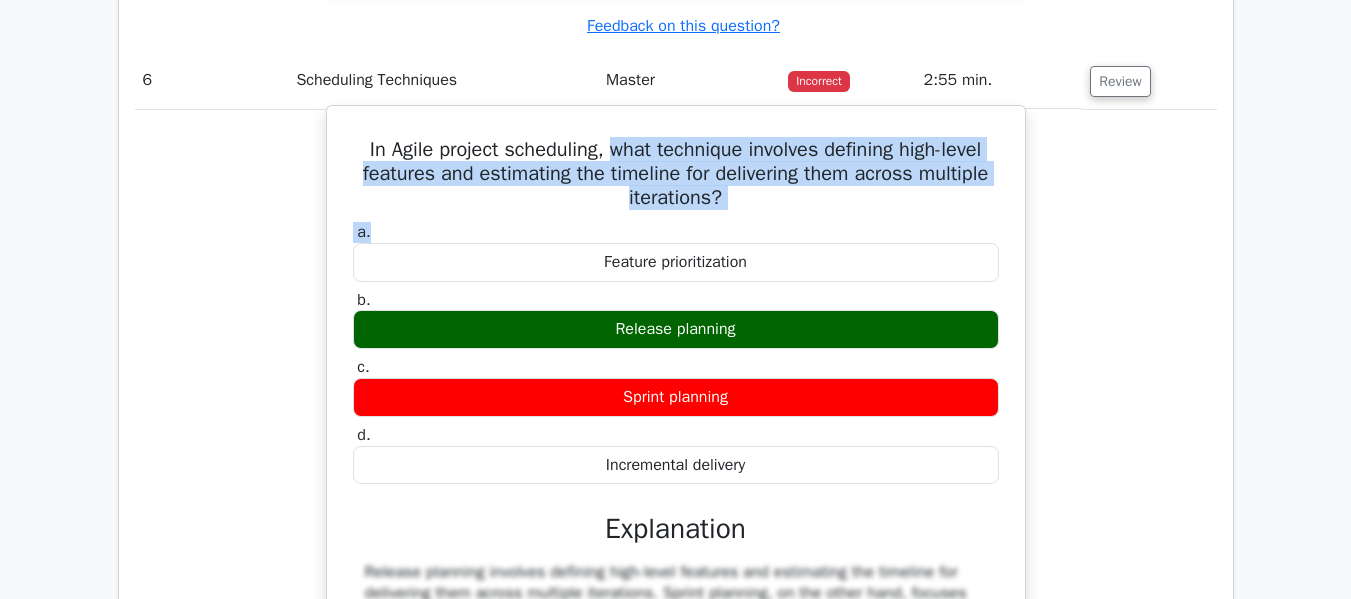 click on "In Agile project scheduling, what technique involves defining high-level features and estimating the timeline for delivering them across multiple iterations?" at bounding box center [676, 174] 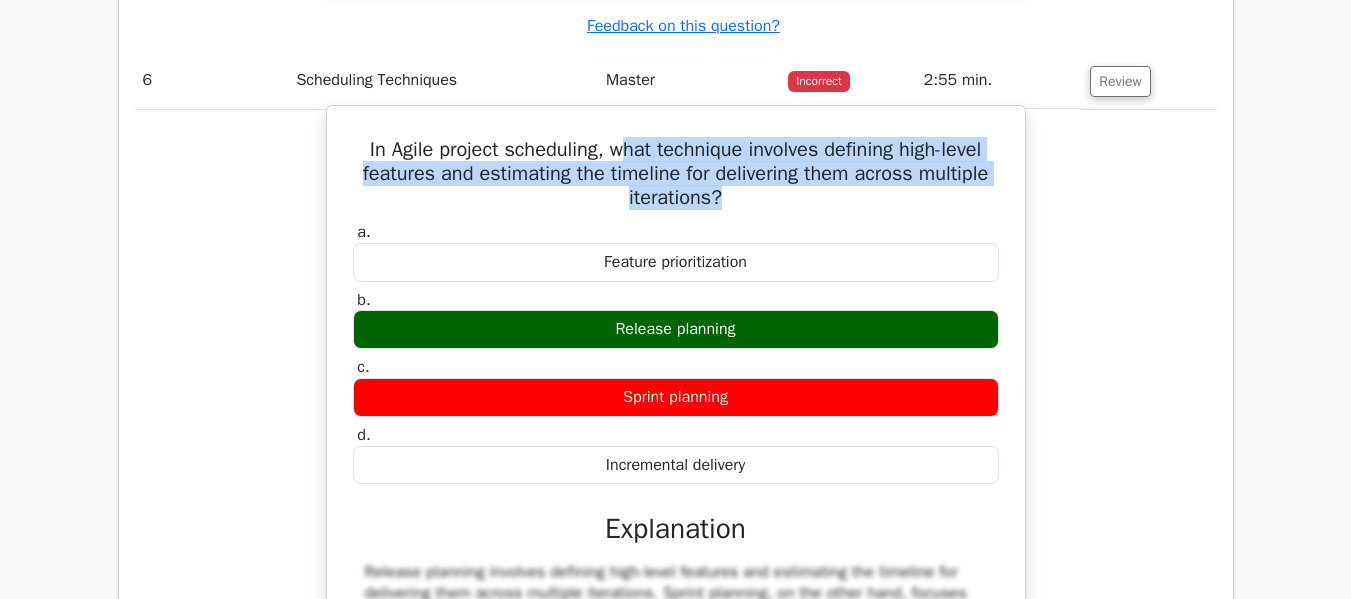 drag, startPoint x: 613, startPoint y: 188, endPoint x: 771, endPoint y: 241, distance: 166.65233 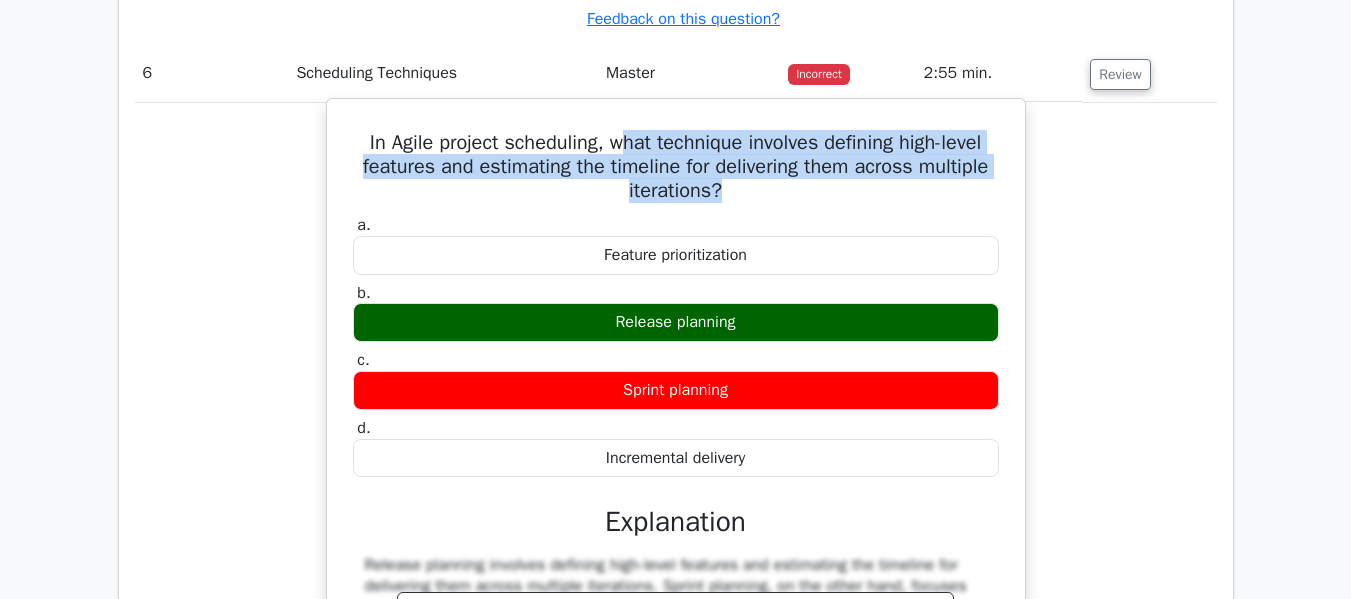 scroll, scrollTop: 6330, scrollLeft: 0, axis: vertical 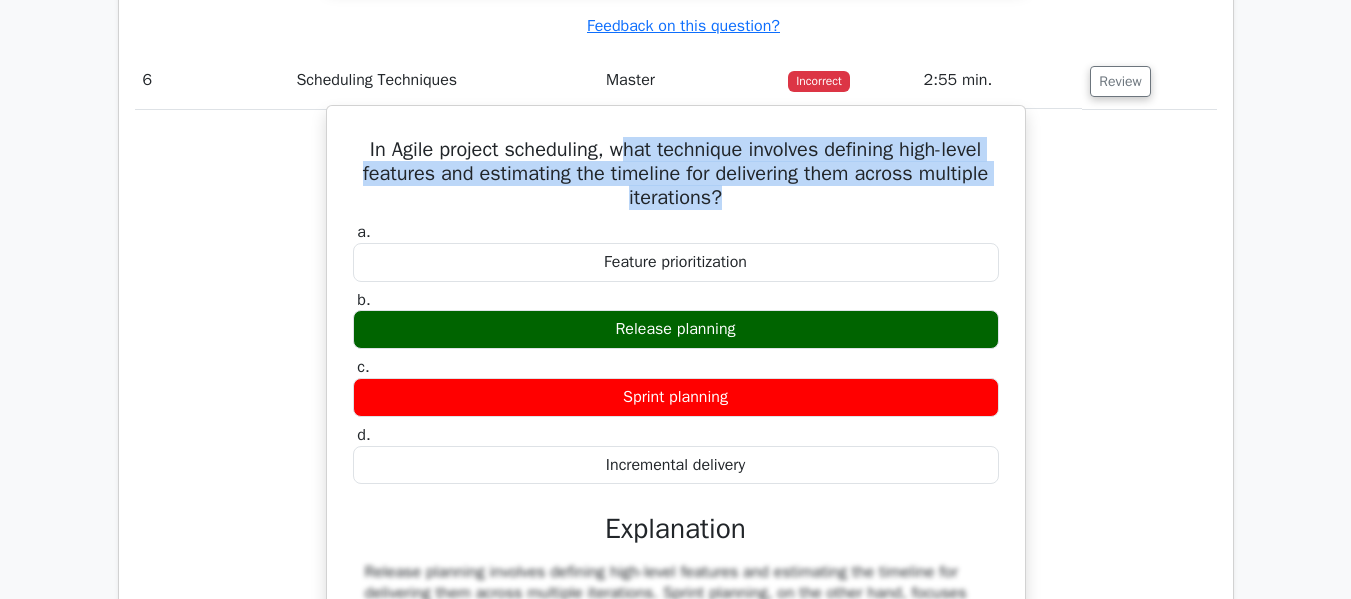 drag, startPoint x: 677, startPoint y: 204, endPoint x: 654, endPoint y: 213, distance: 24.698177 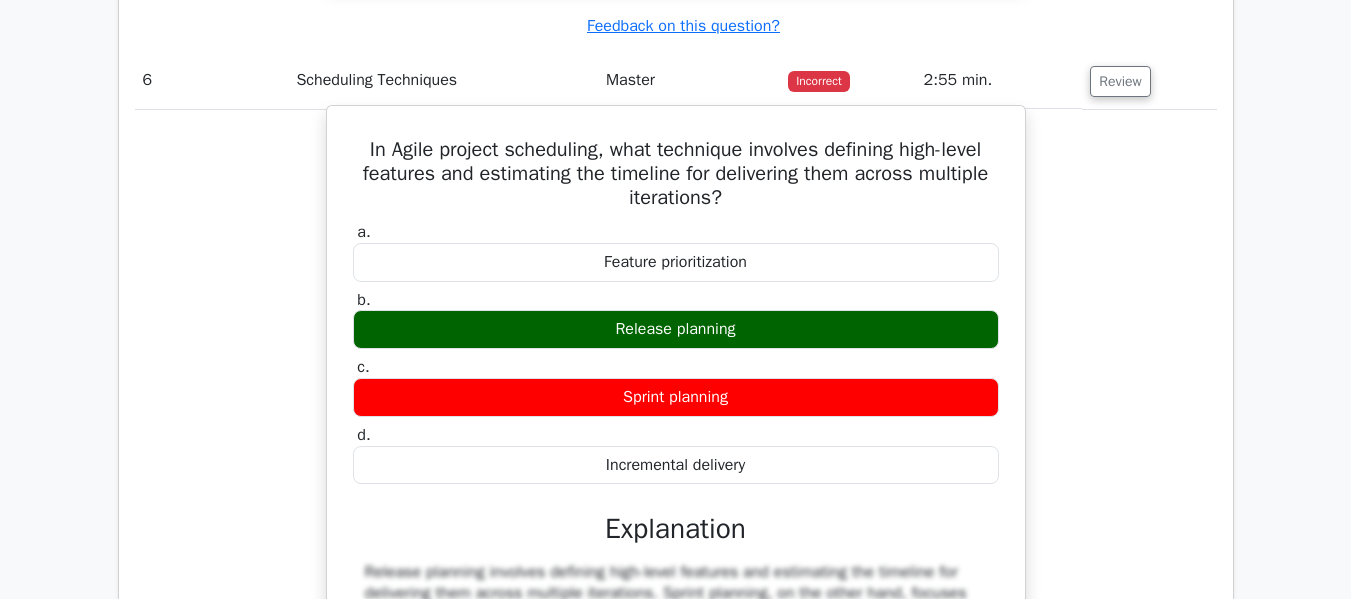 click on "In Agile project scheduling, what technique involves defining high-level features and estimating the timeline for delivering them across multiple iterations?" at bounding box center [676, 174] 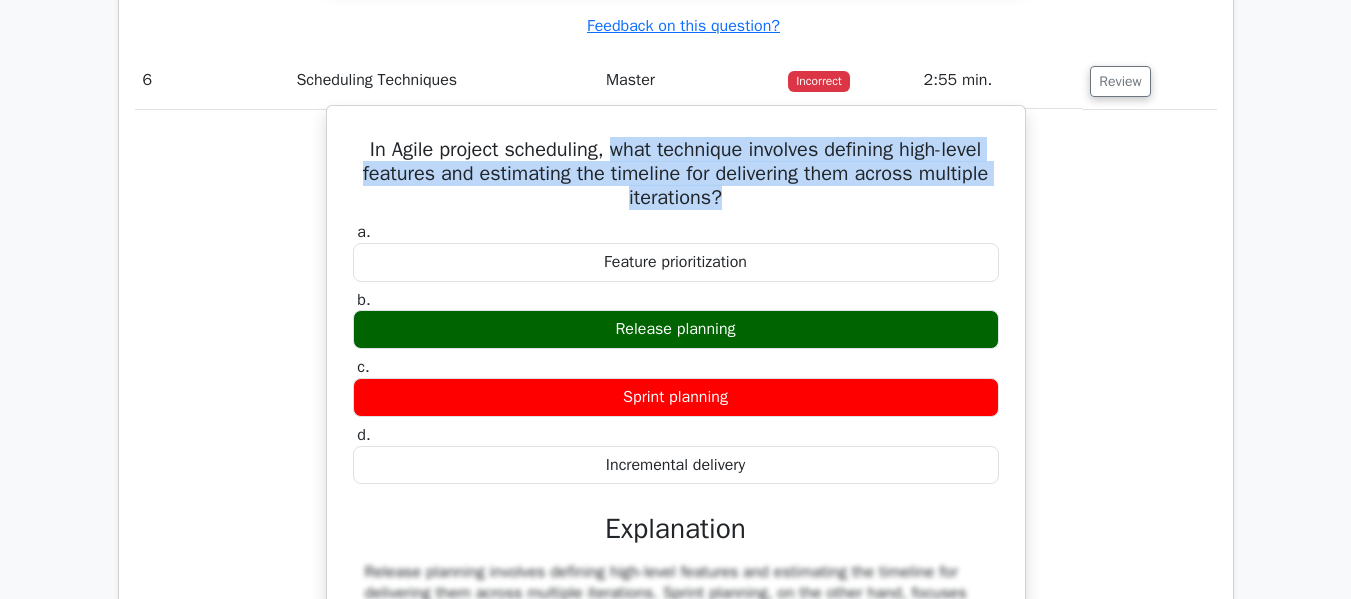 drag, startPoint x: 609, startPoint y: 192, endPoint x: 821, endPoint y: 243, distance: 218.04816 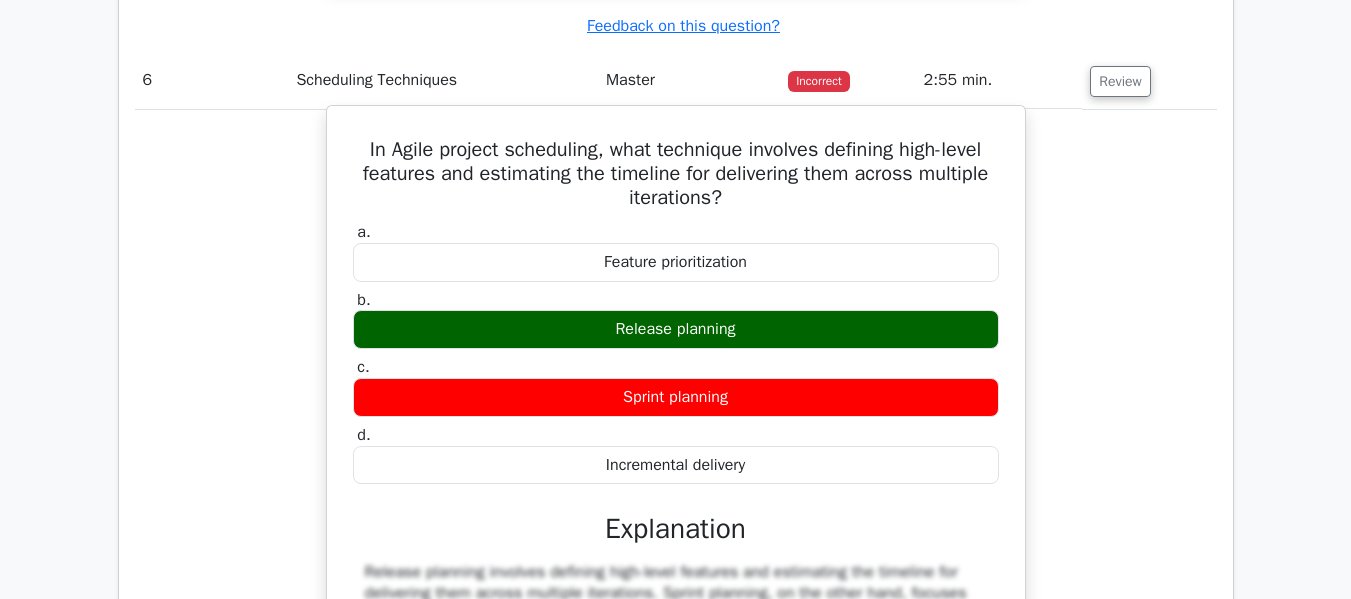 click on "In Agile project scheduling, what technique involves defining high-level features and estimating the timeline for delivering them across multiple iterations?
a.
Feature prioritization
b.
c. d." at bounding box center [676, 486] 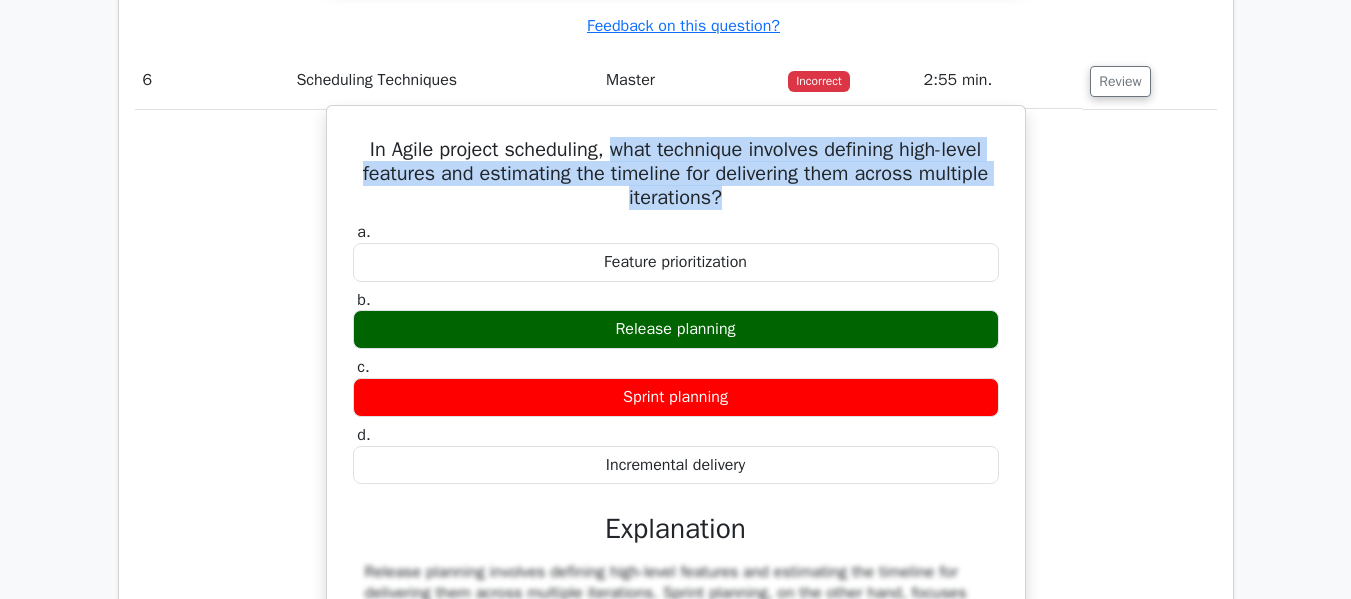 drag, startPoint x: 609, startPoint y: 191, endPoint x: 781, endPoint y: 250, distance: 181.83784 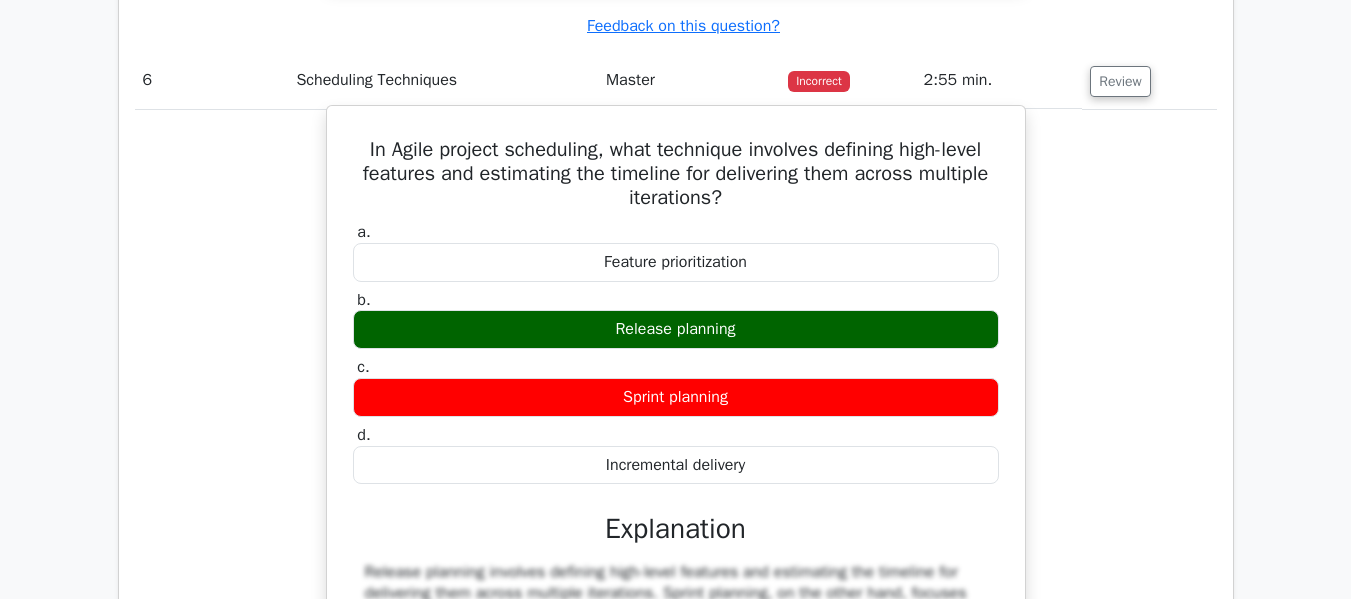 click on "a.
Feature prioritization
b.
Release planning
c." at bounding box center (676, 353) 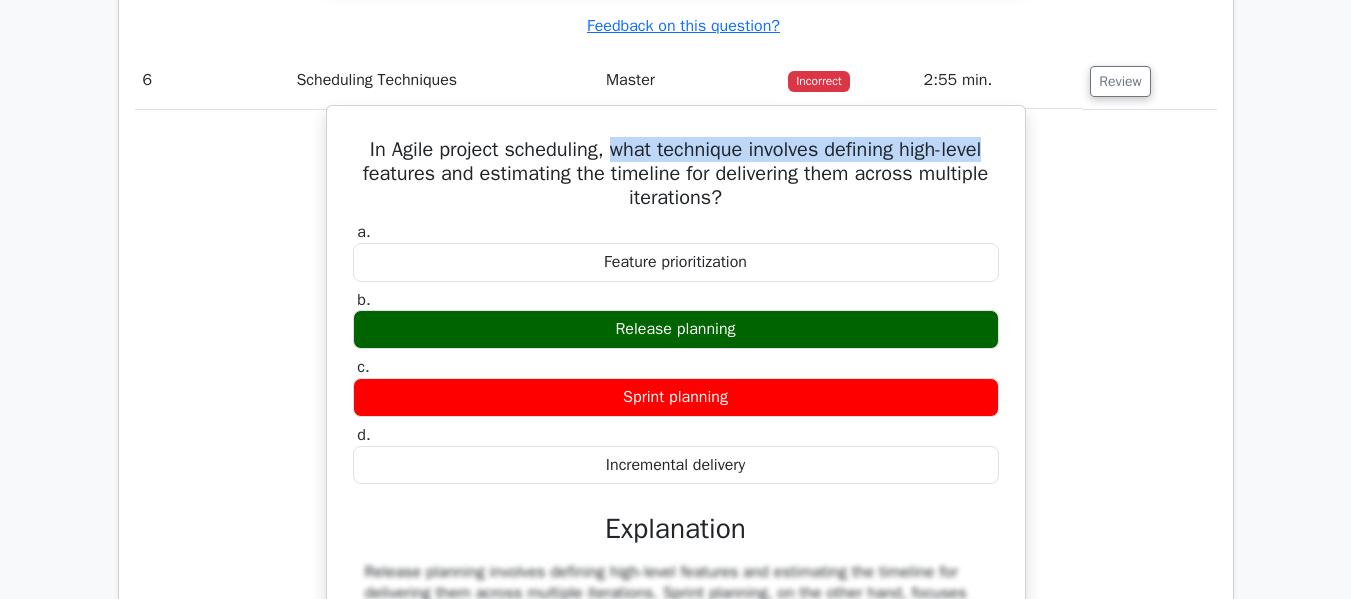 drag, startPoint x: 607, startPoint y: 189, endPoint x: 705, endPoint y: 227, distance: 105.10947 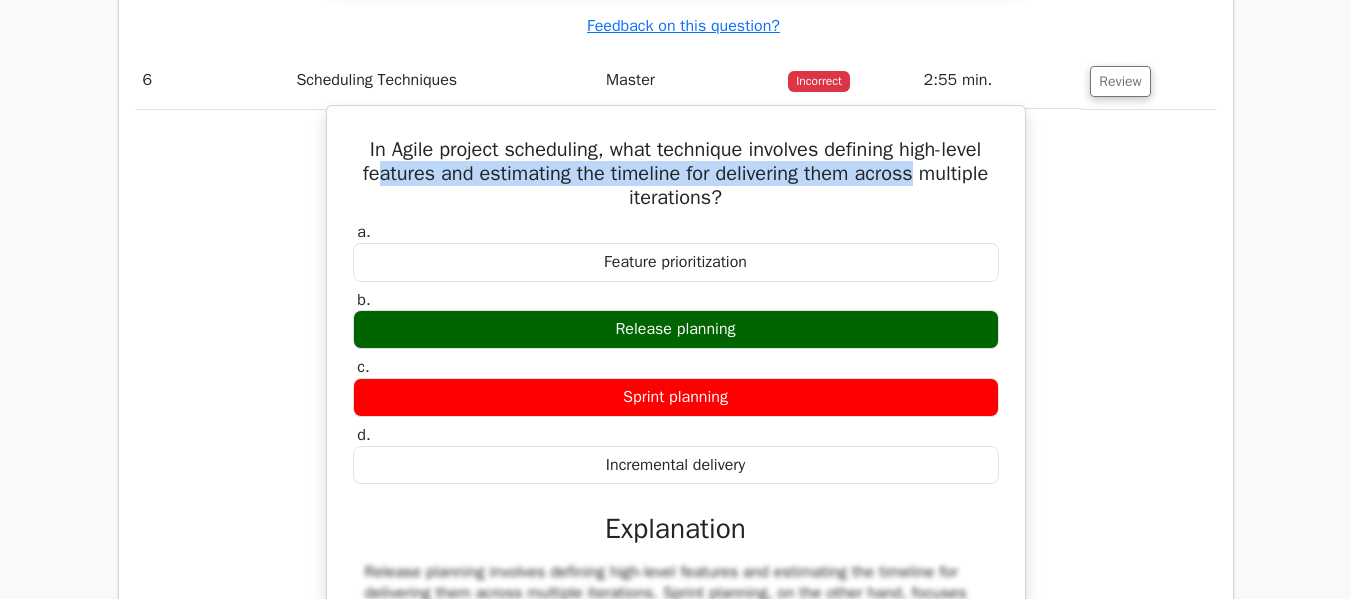 drag, startPoint x: 407, startPoint y: 220, endPoint x: 891, endPoint y: 313, distance: 492.85394 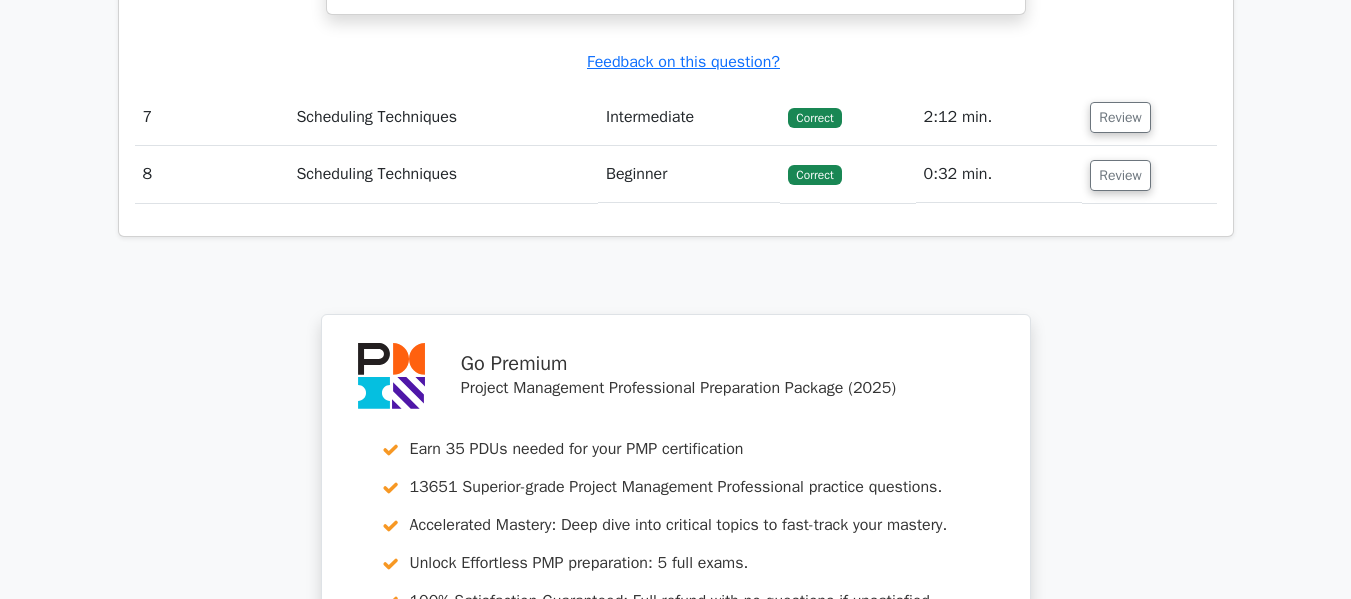 scroll, scrollTop: 7230, scrollLeft: 0, axis: vertical 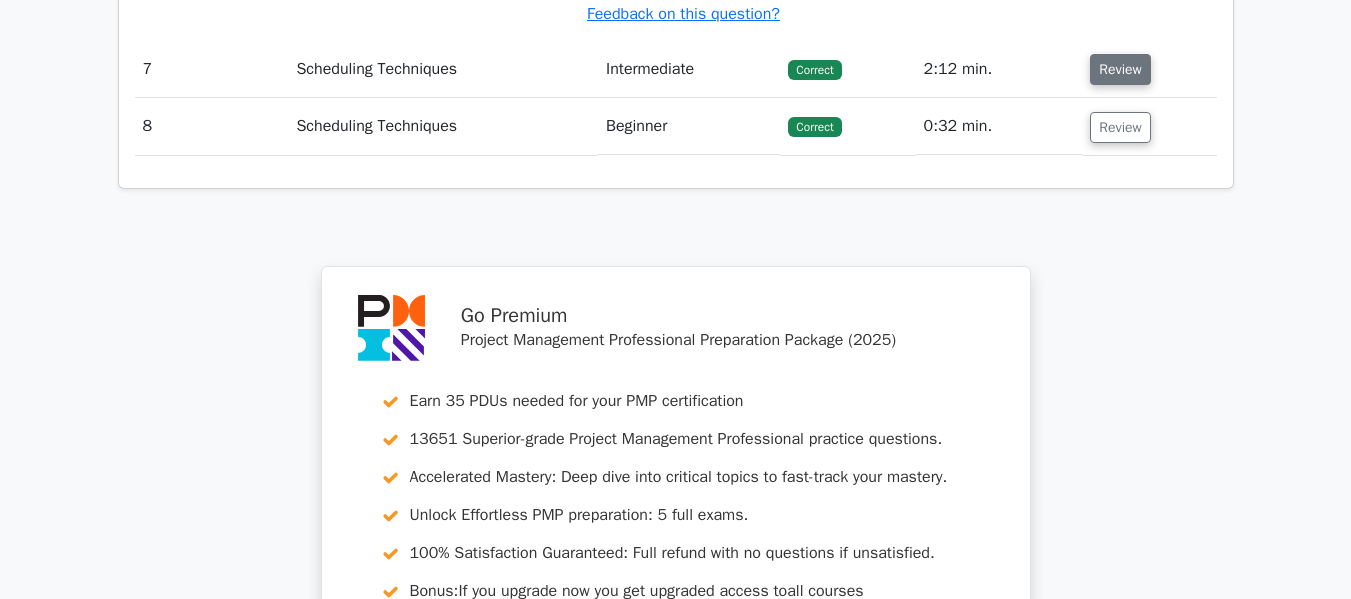 click on "Review" at bounding box center [1120, 69] 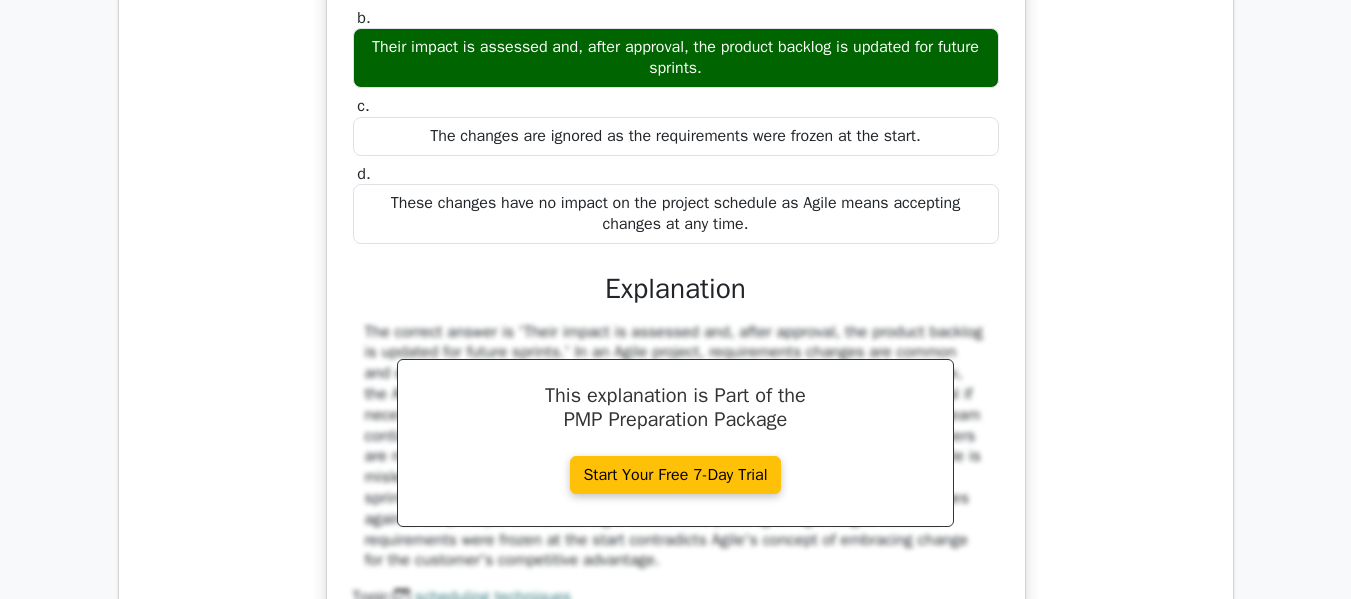 scroll, scrollTop: 7830, scrollLeft: 0, axis: vertical 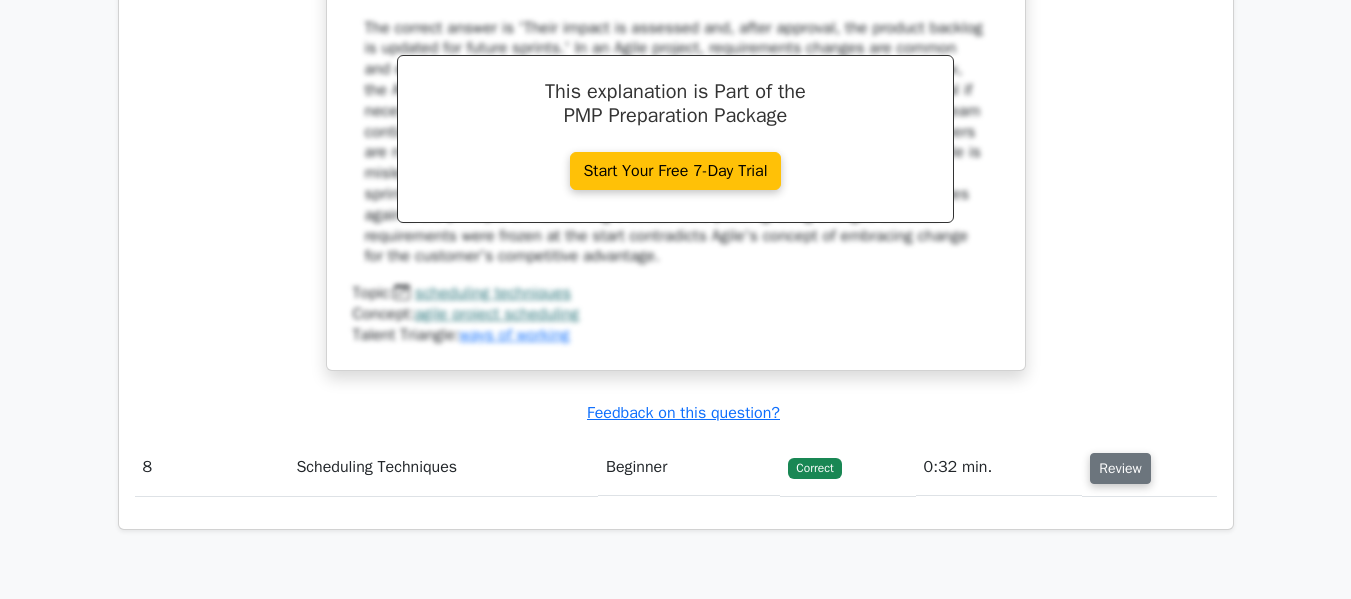 click on "Review" at bounding box center (1120, 468) 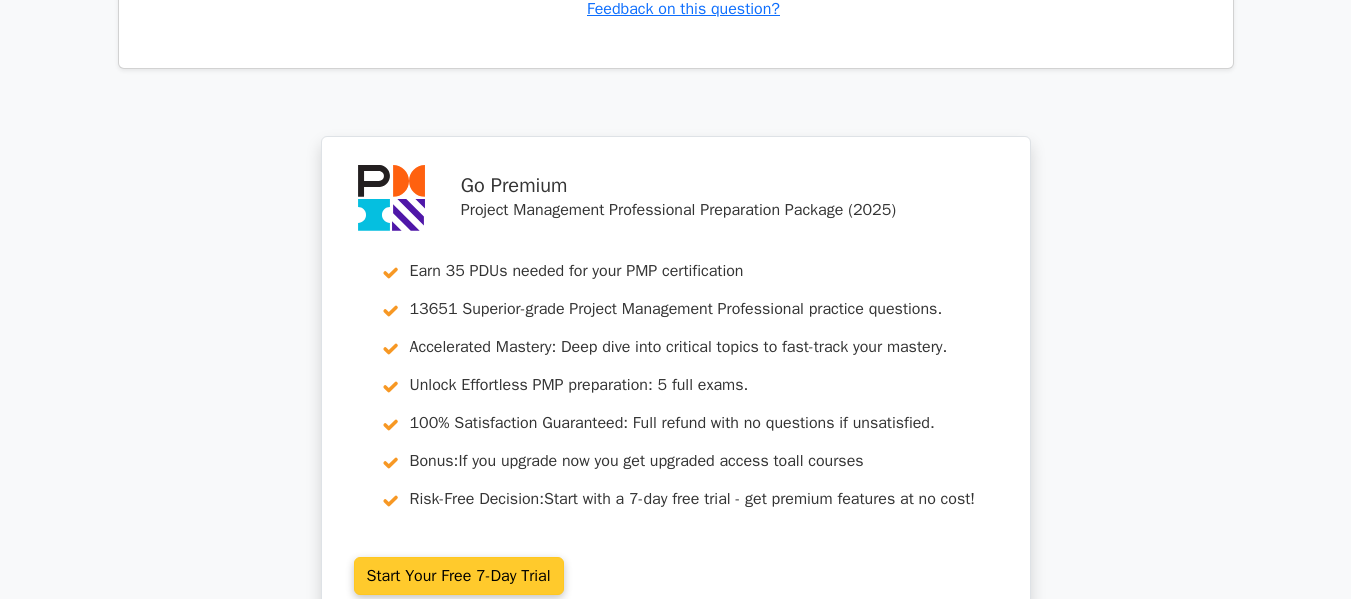 scroll, scrollTop: 9330, scrollLeft: 0, axis: vertical 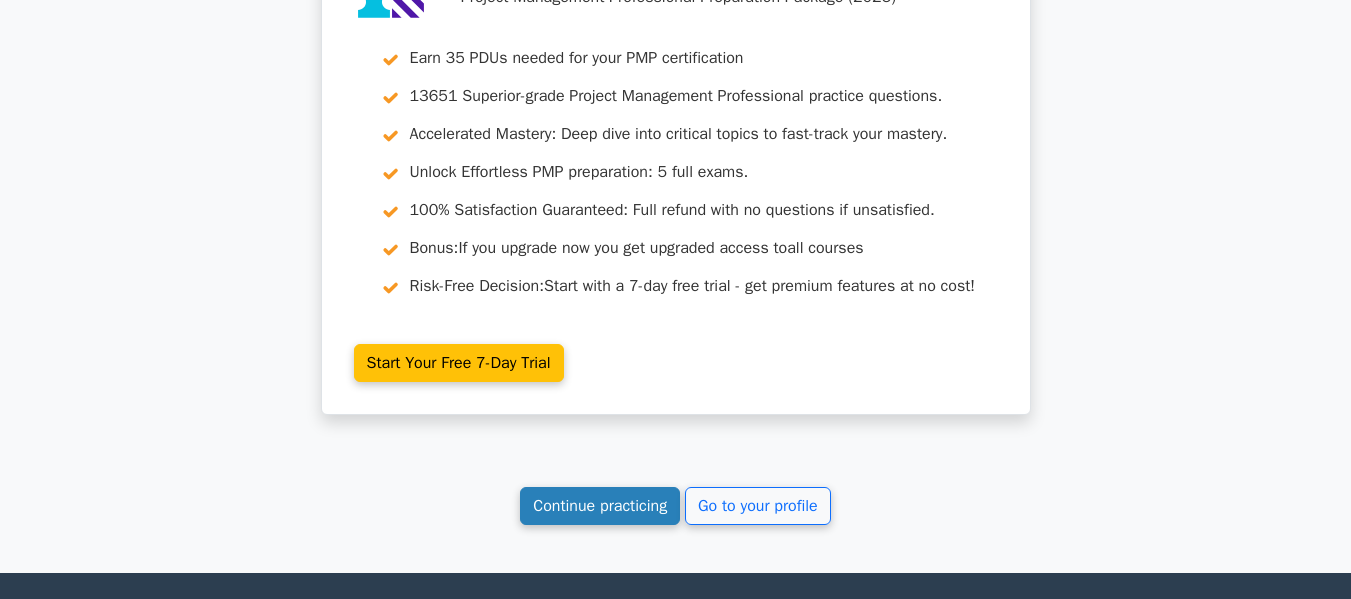 click on "Continue practicing" at bounding box center (600, 506) 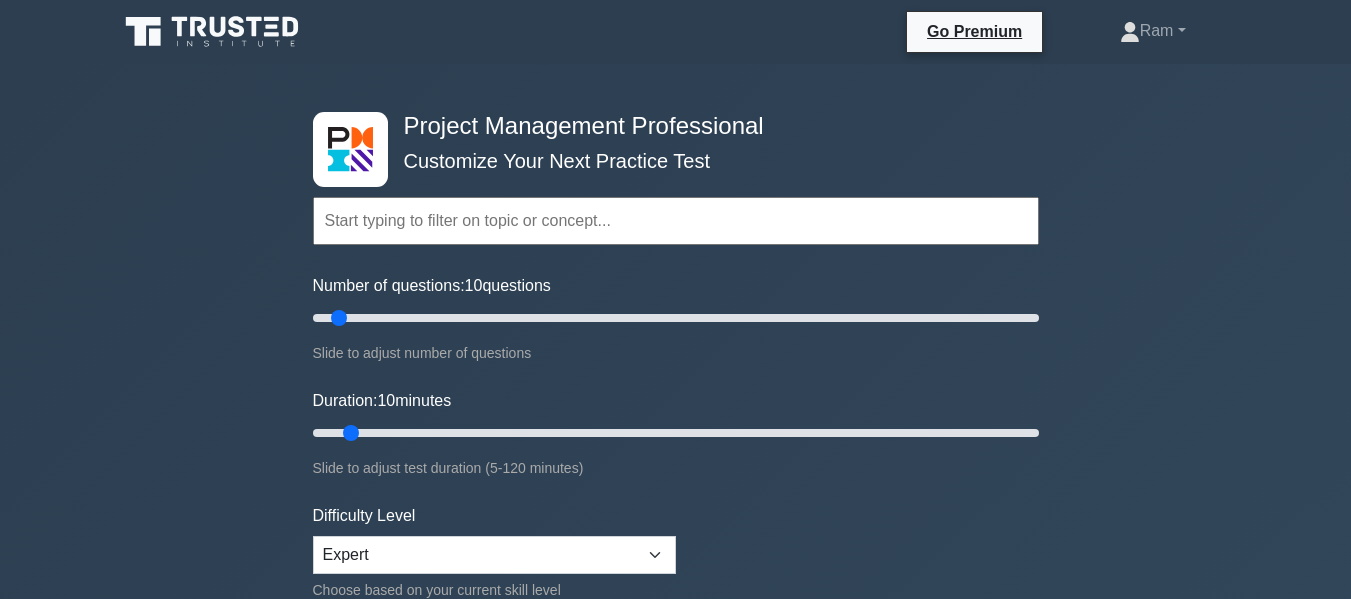 scroll, scrollTop: 0, scrollLeft: 0, axis: both 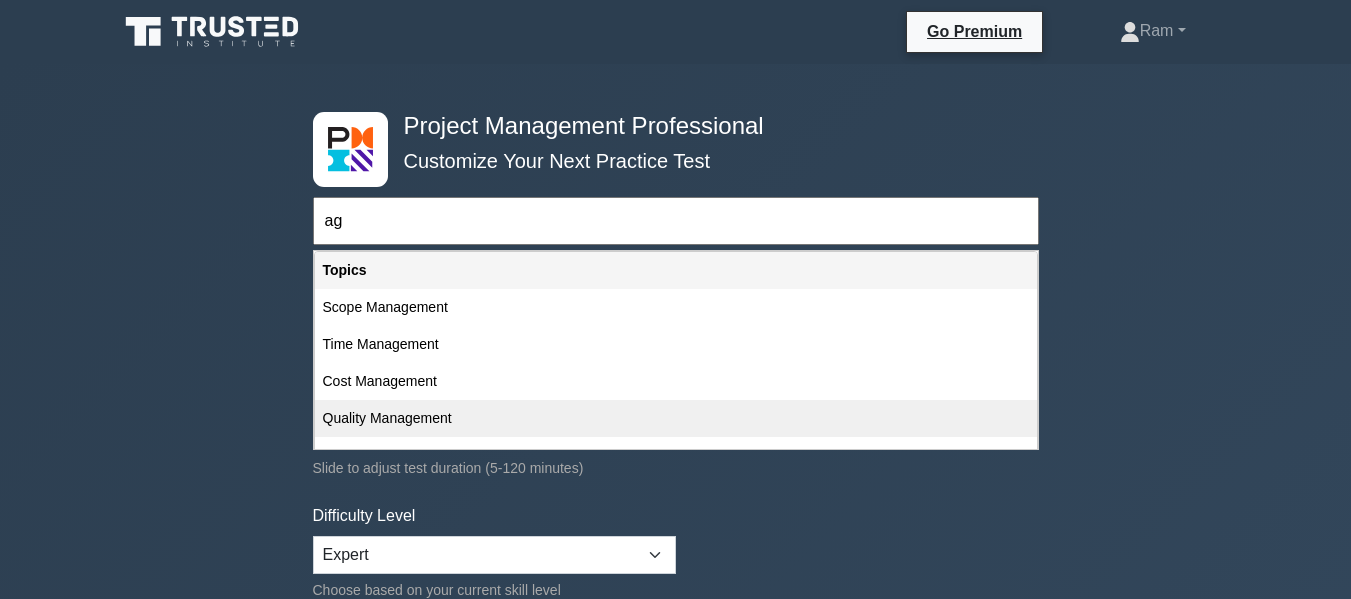 click on "Quality Management" at bounding box center (676, 418) 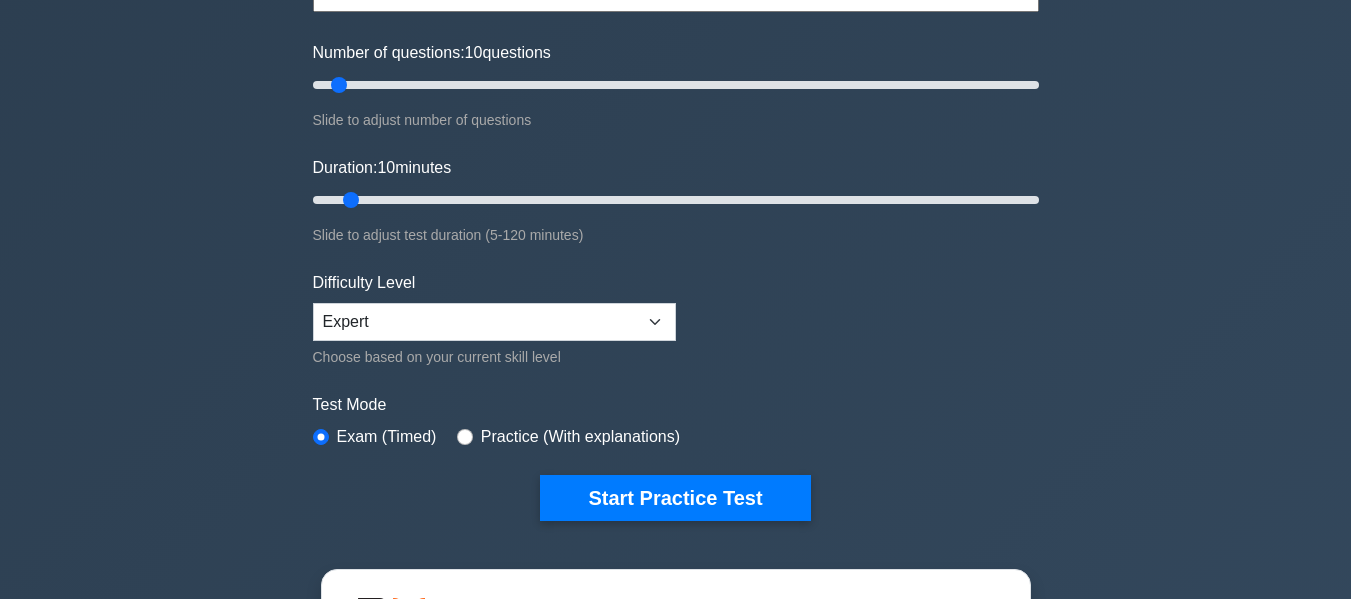 scroll, scrollTop: 300, scrollLeft: 0, axis: vertical 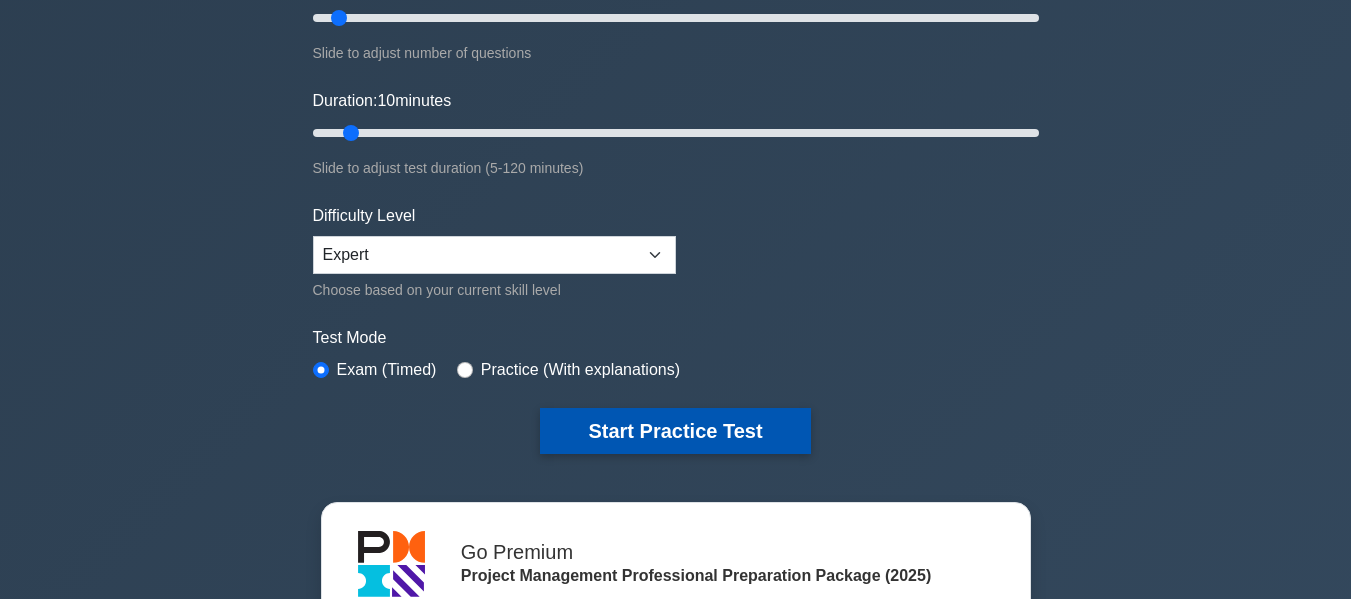 click on "Start Practice Test" at bounding box center (675, 431) 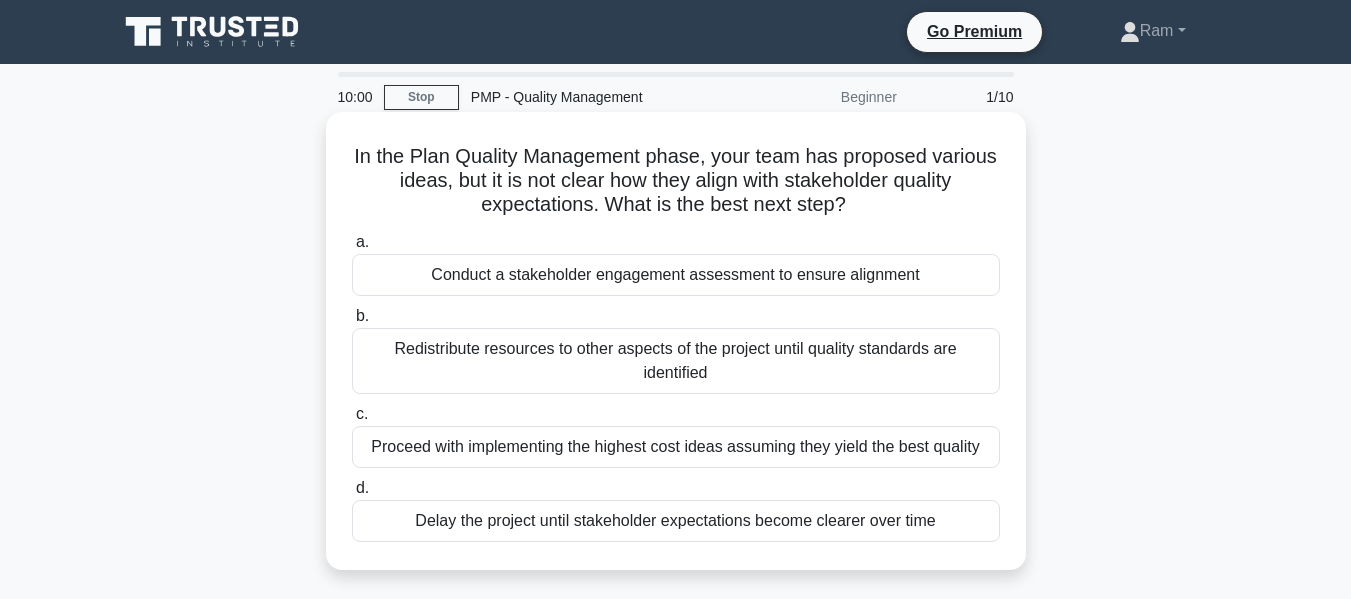 scroll, scrollTop: 0, scrollLeft: 0, axis: both 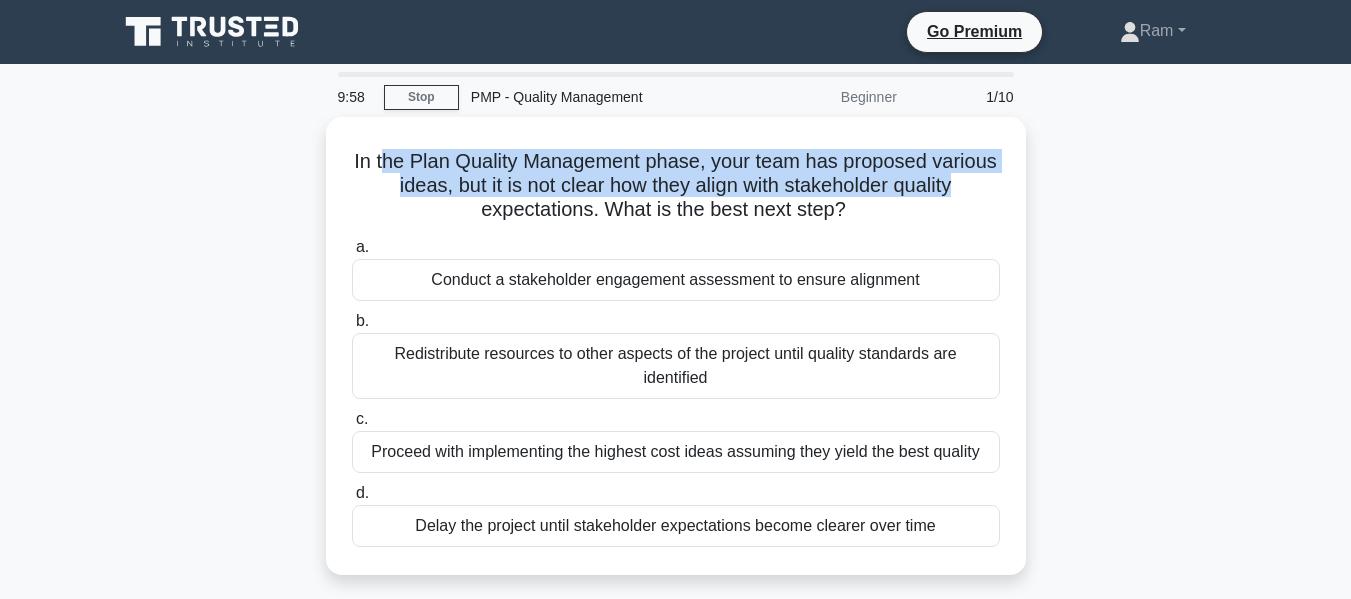 drag, startPoint x: 413, startPoint y: 152, endPoint x: 1141, endPoint y: 197, distance: 729.38947 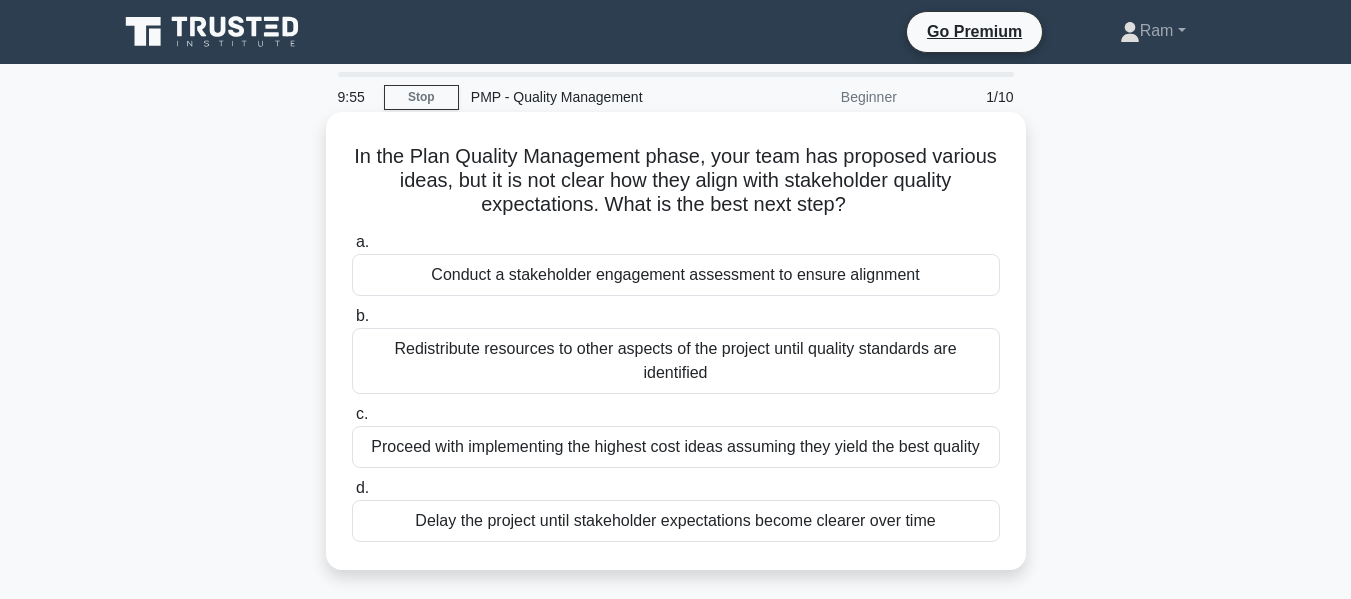 click on "In the Plan Quality Management phase, your team has proposed various ideas, but it is not clear how they align with stakeholder quality expectations. What is the best next step?
.spinner_0XTQ{transform-origin:center;animation:spinner_y6GP .75s linear infinite}@keyframes spinner_y6GP{100%{transform:rotate(360deg)}}" at bounding box center [676, 181] 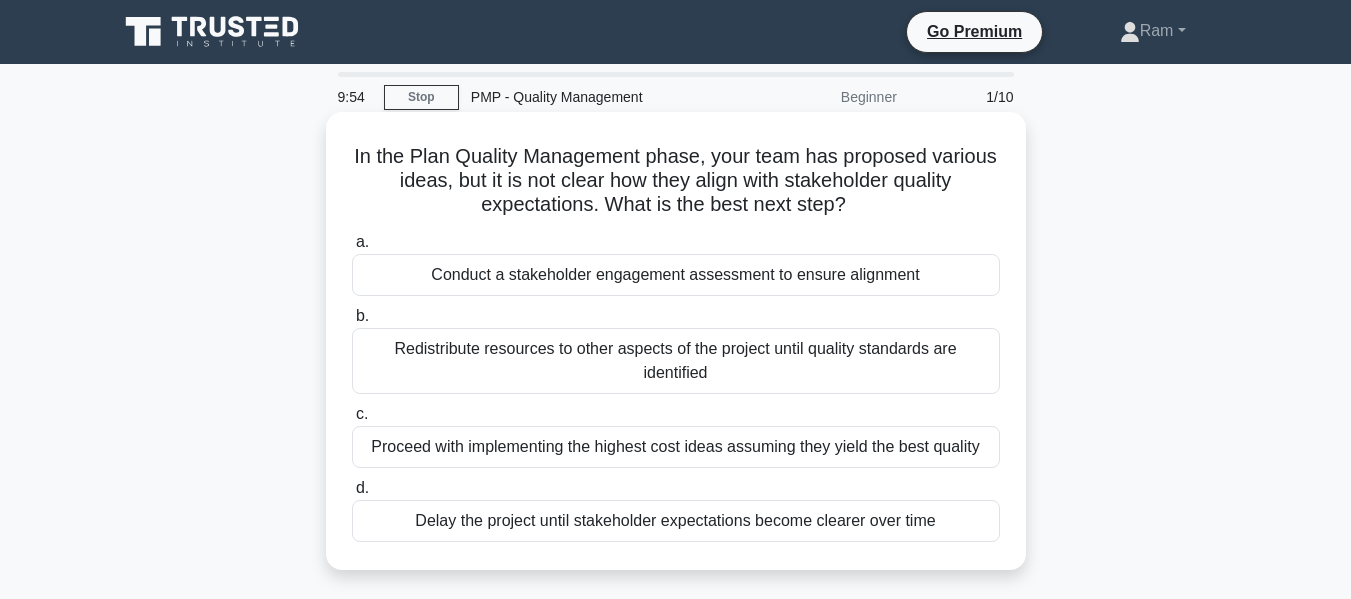 drag, startPoint x: 664, startPoint y: 172, endPoint x: 973, endPoint y: 194, distance: 309.7822 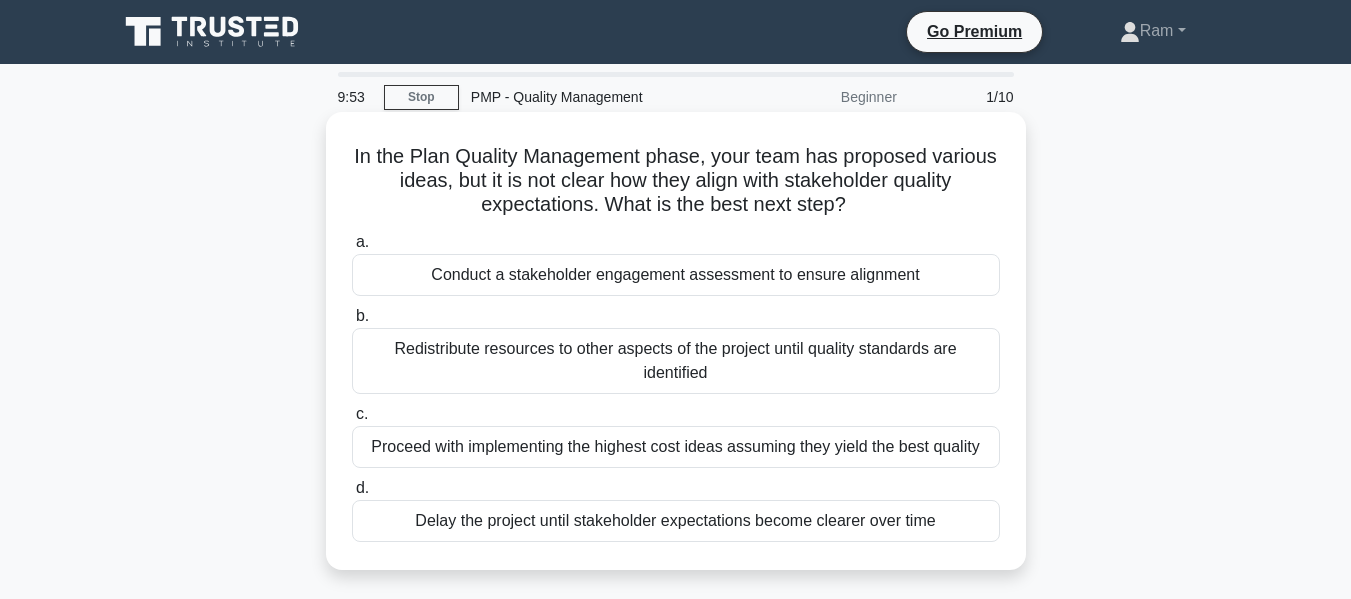 click on "In the Plan Quality Management phase, your team has proposed various ideas, but it is not clear how they align with stakeholder quality expectations. What is the best next step?
.spinner_0XTQ{transform-origin:center;animation:spinner_y6GP .75s linear infinite}@keyframes spinner_y6GP{100%{transform:rotate(360deg)}}" at bounding box center (676, 181) 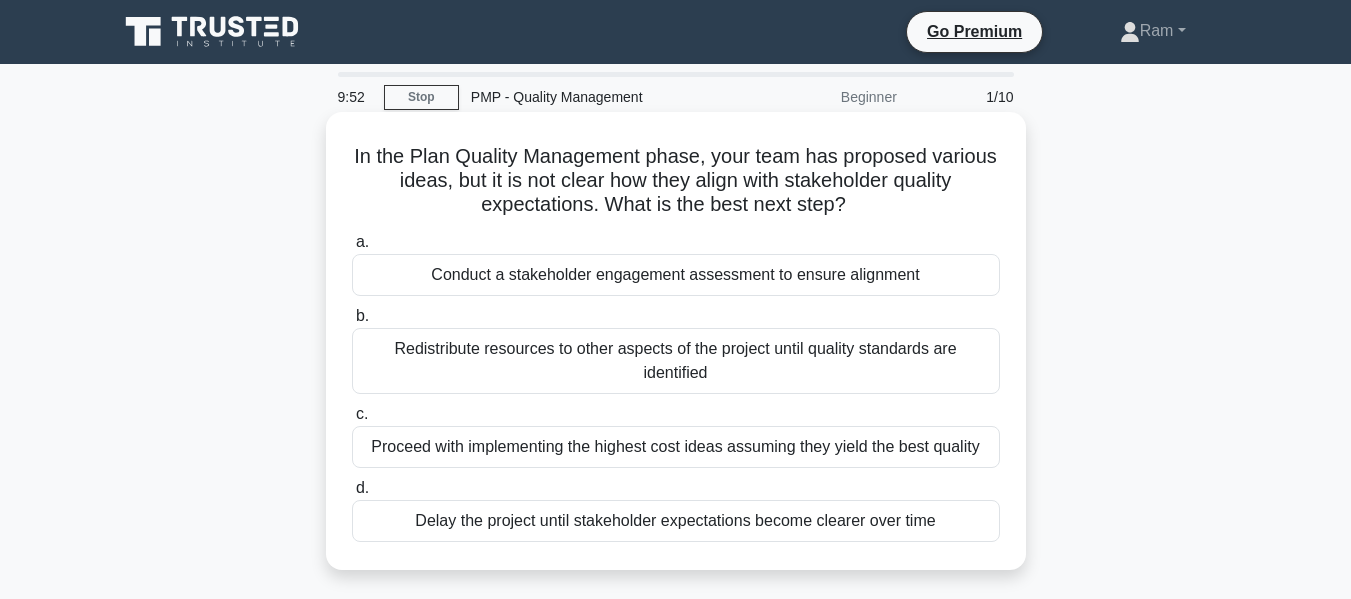 drag, startPoint x: 632, startPoint y: 202, endPoint x: 904, endPoint y: 205, distance: 272.01654 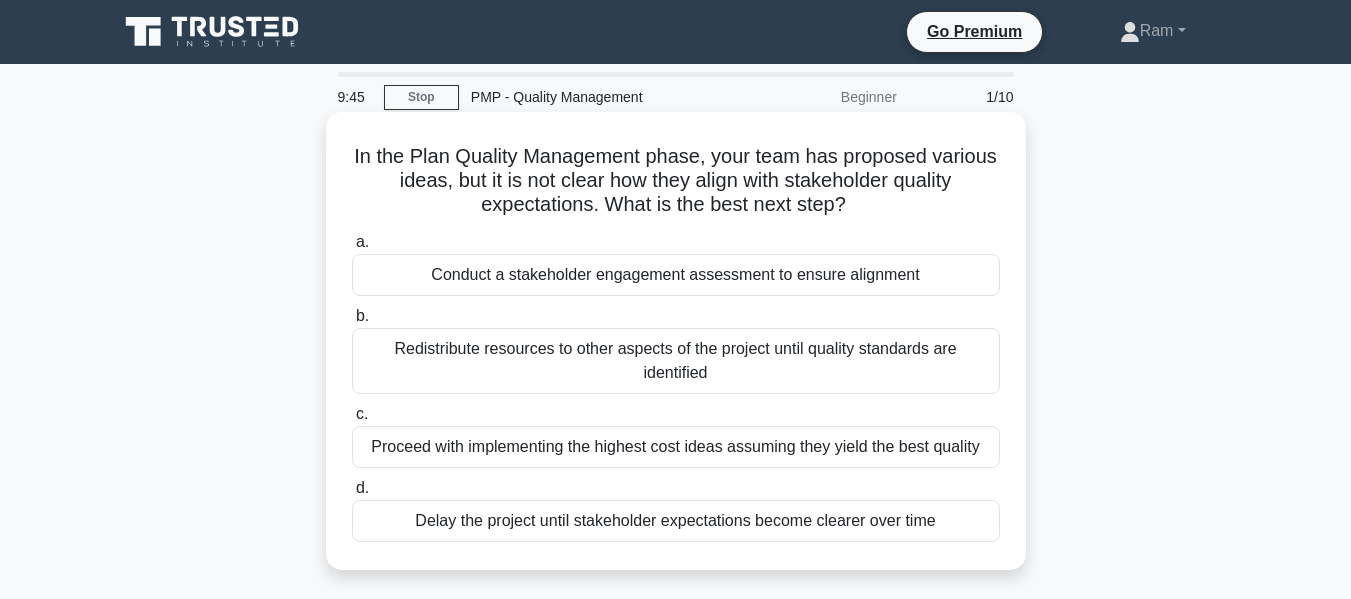 click on "Conduct a stakeholder engagement assessment to ensure alignment" at bounding box center (676, 275) 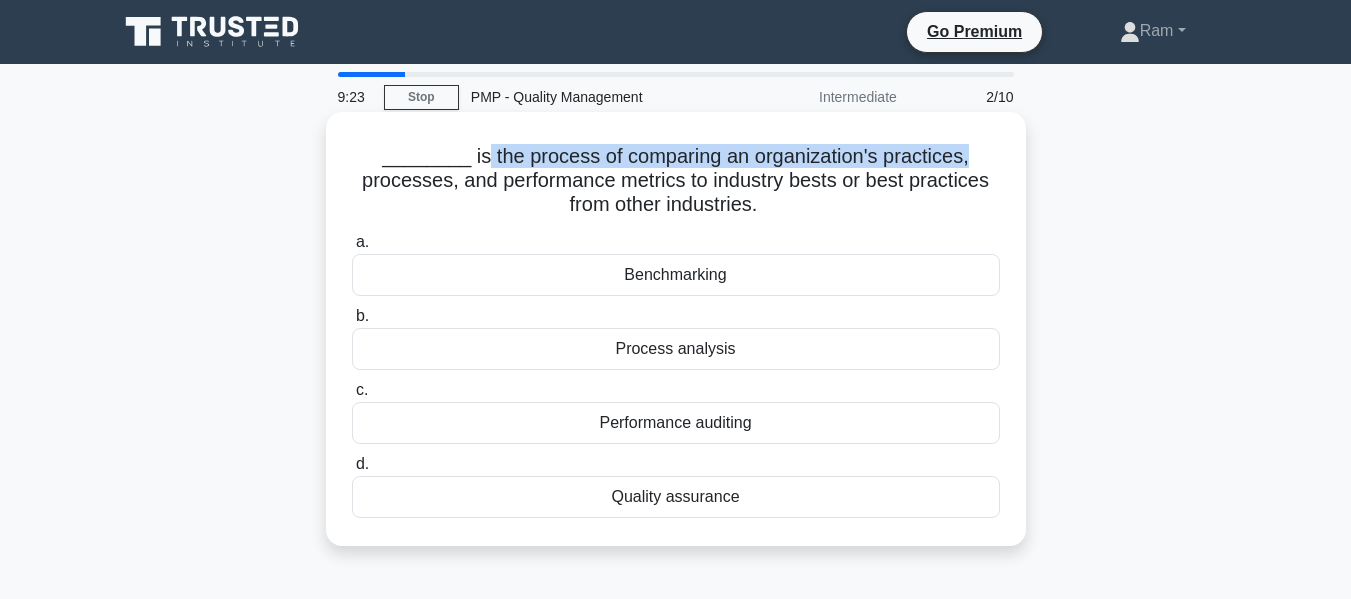 drag, startPoint x: 477, startPoint y: 152, endPoint x: 1000, endPoint y: 168, distance: 523.2447 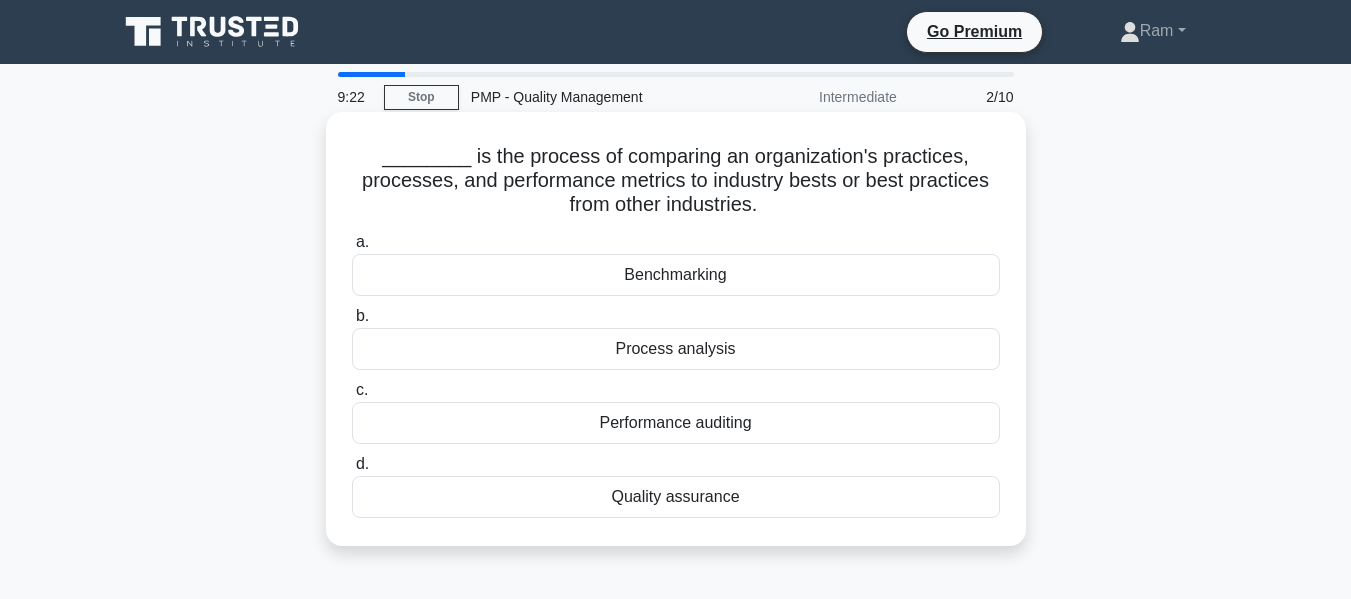 click on "________ is the process of comparing an organization's practices, processes, and performance metrics to industry bests or best practices from other industries.
.spinner_0XTQ{transform-origin:center;animation:spinner_y6GP .75s linear infinite}@keyframes spinner_y6GP{100%{transform:rotate(360deg)}}" at bounding box center [676, 181] 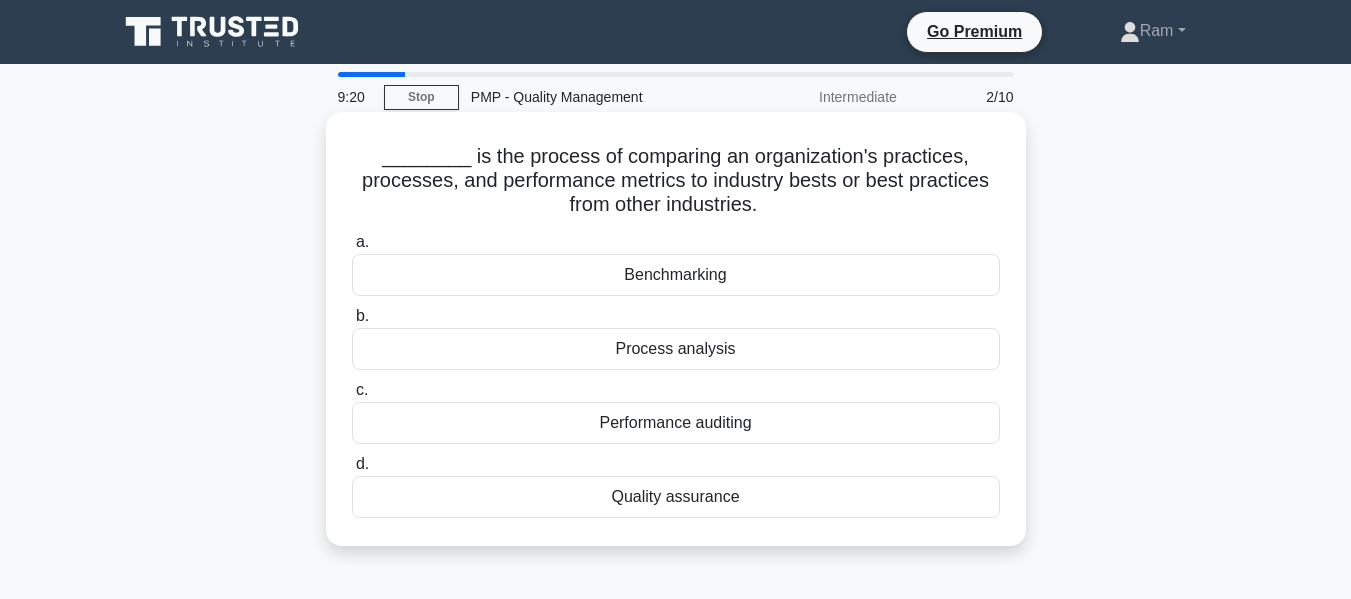 drag, startPoint x: 460, startPoint y: 179, endPoint x: 937, endPoint y: 301, distance: 492.35455 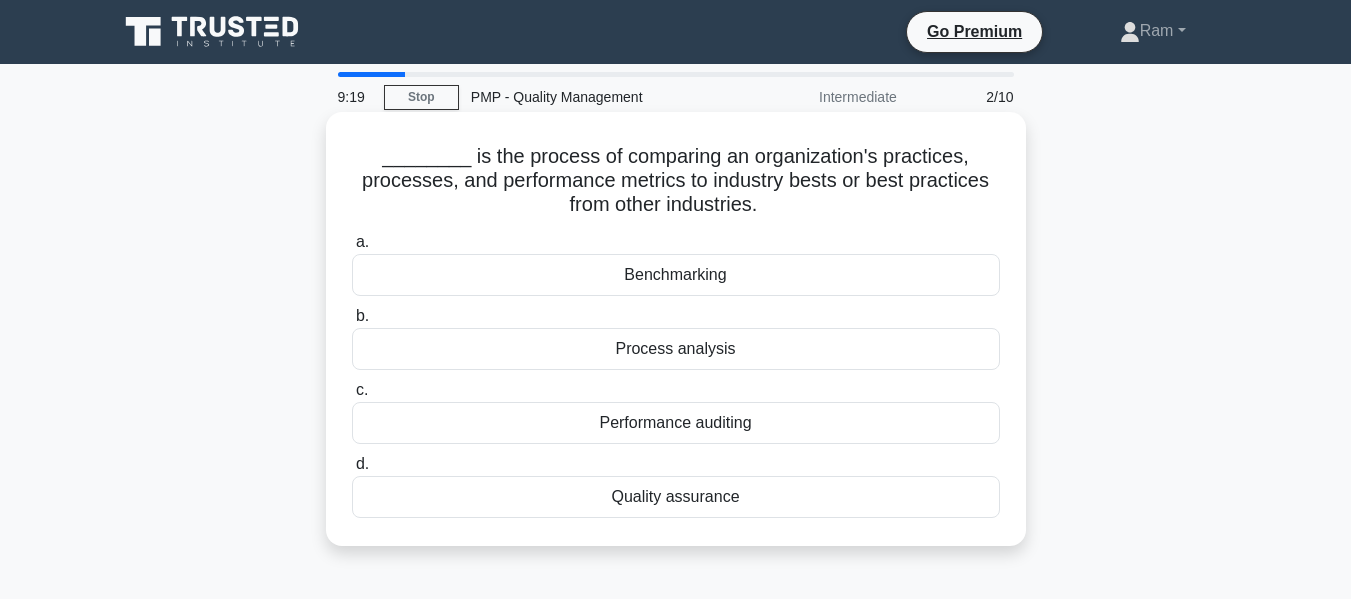 click on "Quality assurance" at bounding box center [676, 497] 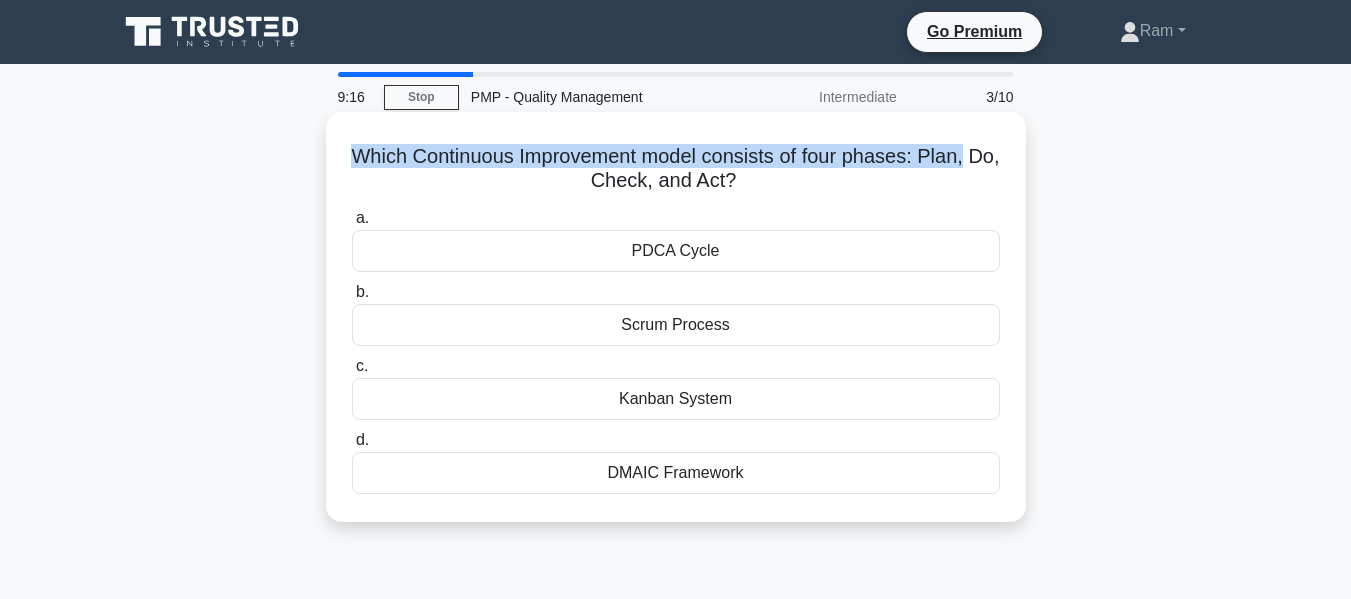 drag, startPoint x: 367, startPoint y: 162, endPoint x: 941, endPoint y: 177, distance: 574.196 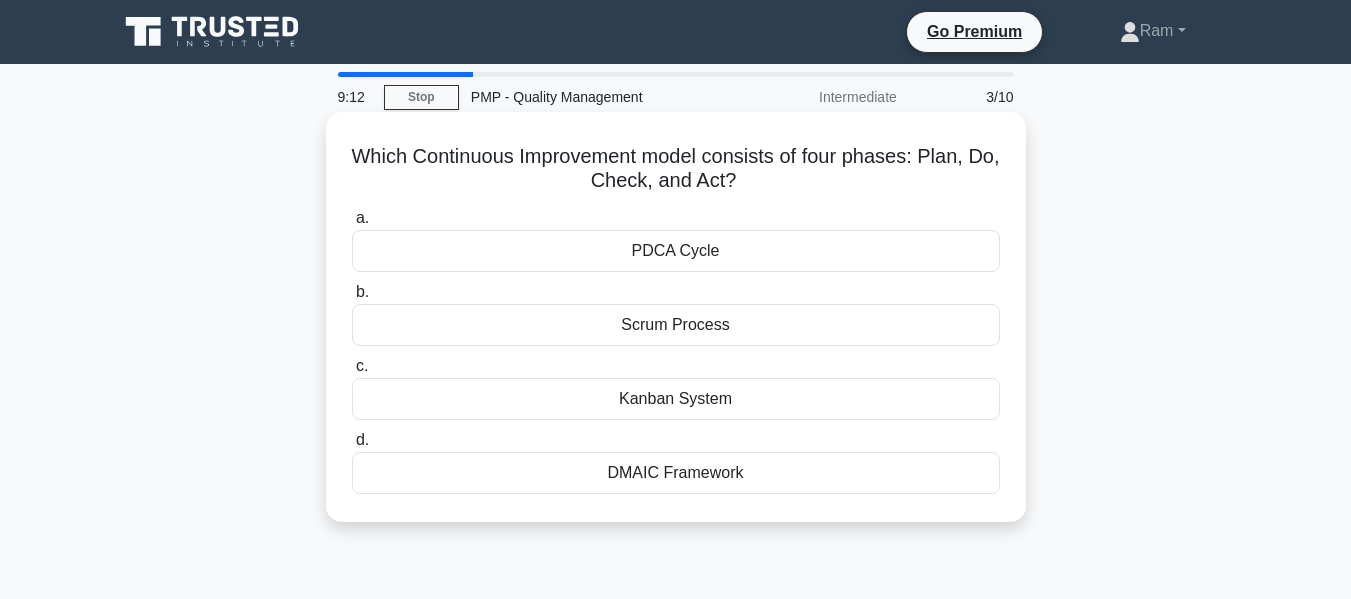 click on "PDCA Cycle" at bounding box center (676, 251) 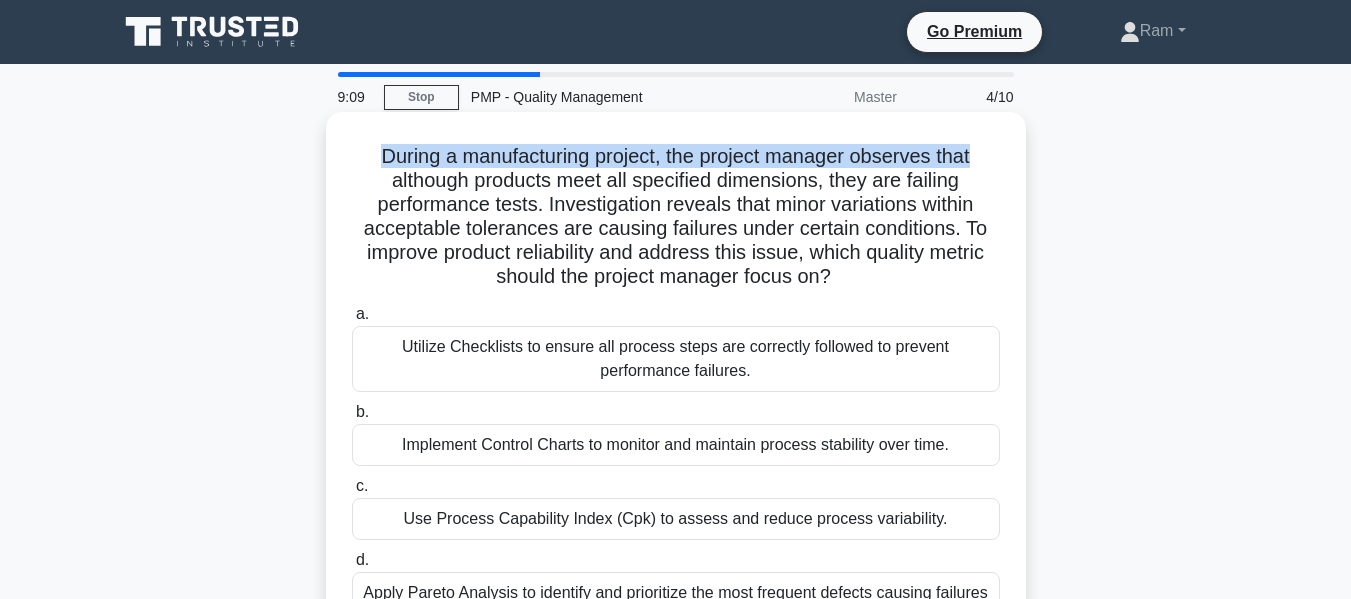 drag, startPoint x: 364, startPoint y: 154, endPoint x: 1002, endPoint y: 142, distance: 638.11285 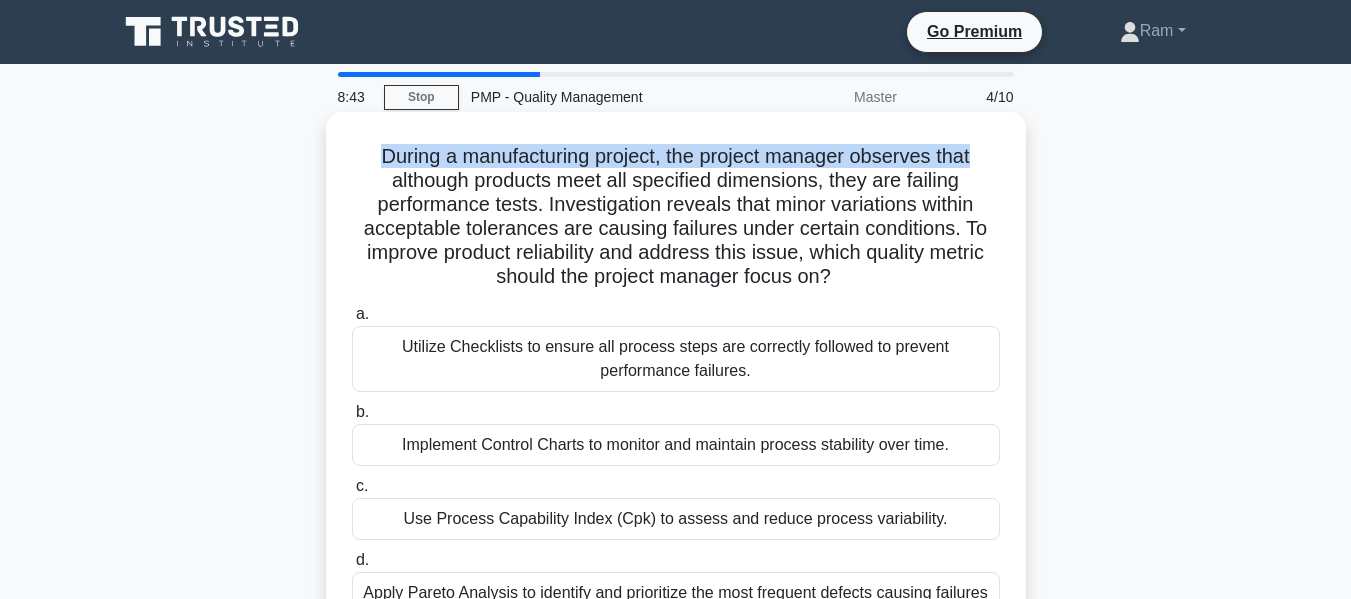 scroll, scrollTop: 100, scrollLeft: 0, axis: vertical 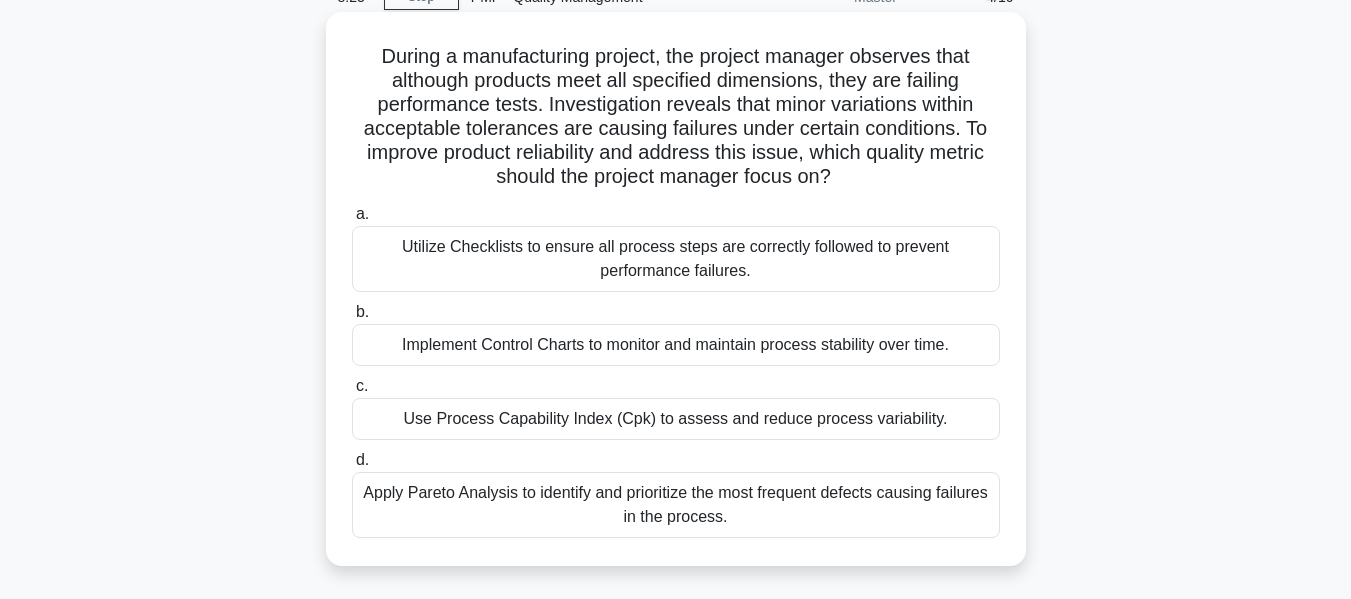click on "Utilize Checklists to ensure all process steps are correctly followed to prevent performance failures." at bounding box center [676, 259] 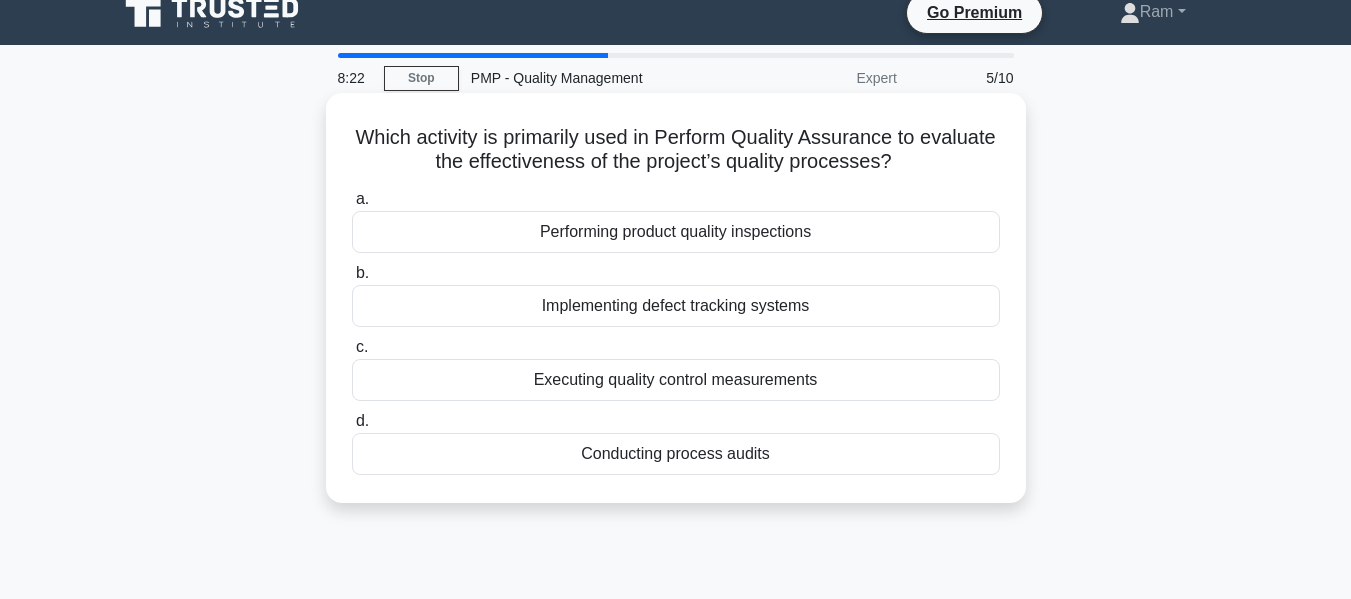 scroll, scrollTop: 0, scrollLeft: 0, axis: both 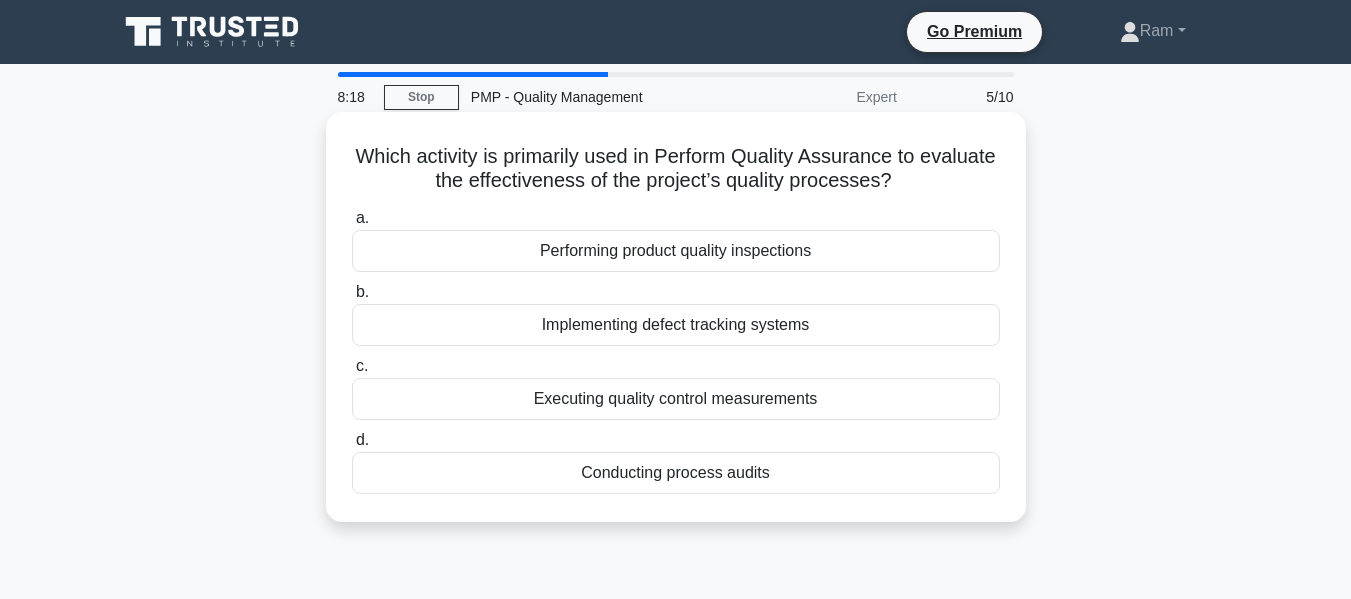 drag, startPoint x: 390, startPoint y: 156, endPoint x: 982, endPoint y: 175, distance: 592.3048 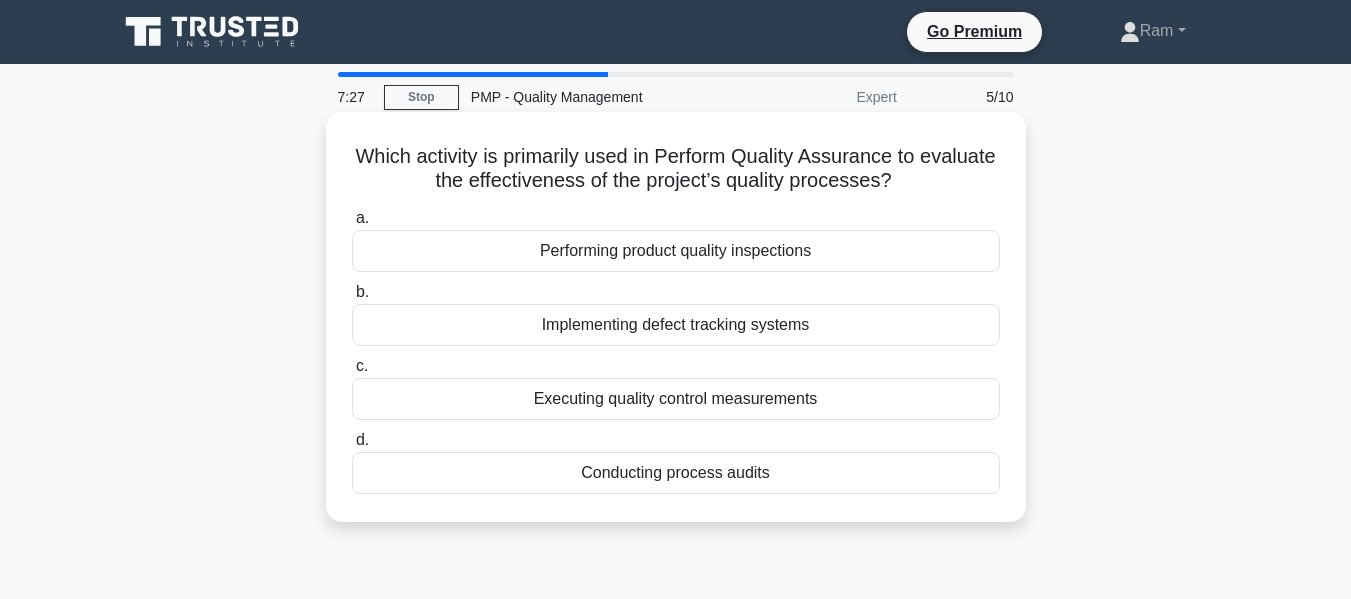 click on "Which activity is primarily used in Perform Quality Assurance to evaluate the effectiveness of the project’s quality processes?
.spinner_0XTQ{transform-origin:center;animation:spinner_y6GP .75s linear infinite}@keyframes spinner_y6GP{100%{transform:rotate(360deg)}}" at bounding box center (676, 169) 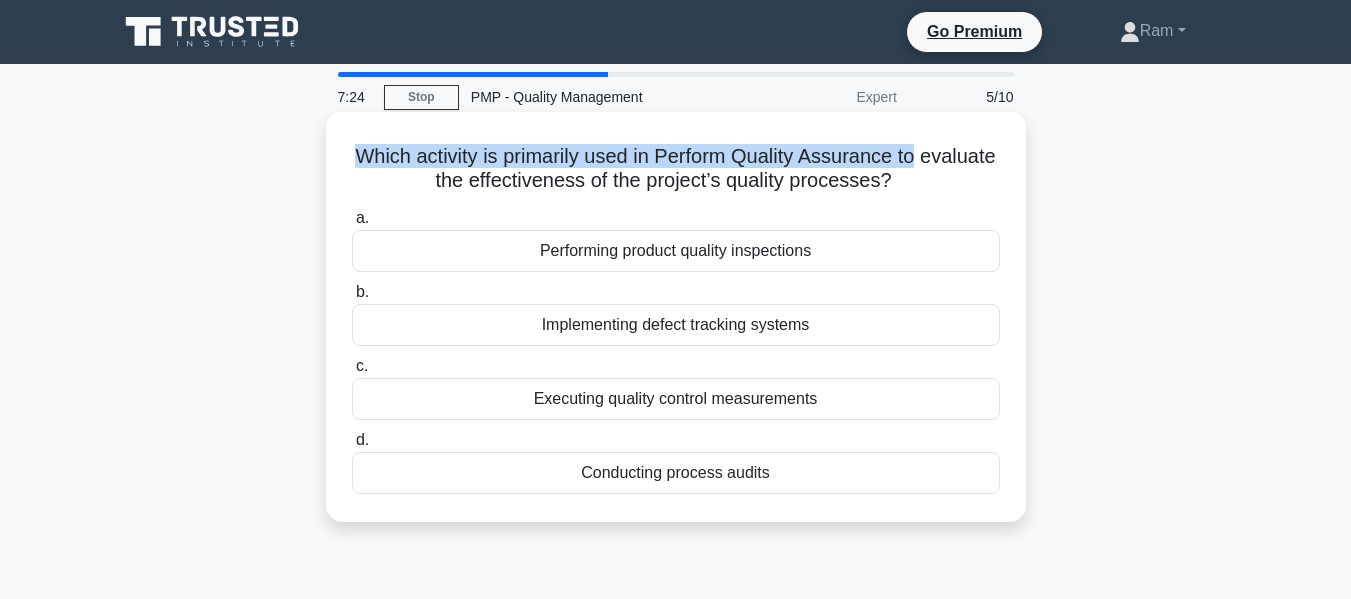 drag, startPoint x: 390, startPoint y: 154, endPoint x: 977, endPoint y: 130, distance: 587.4904 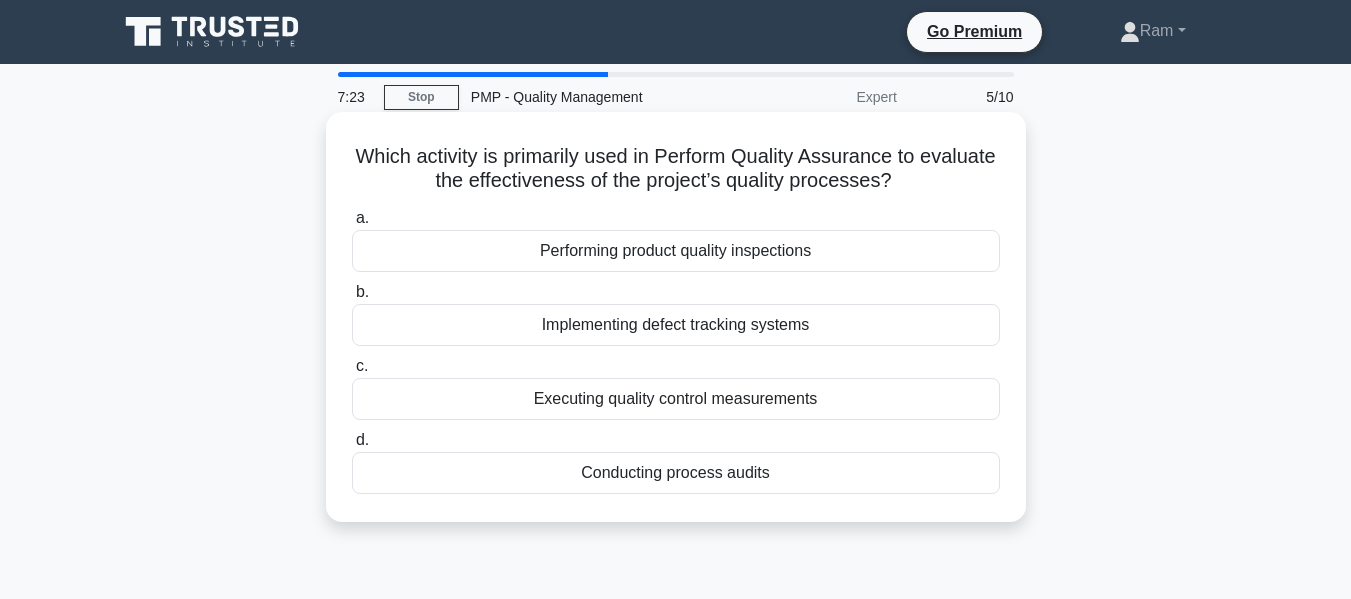 click on "Which activity is primarily used in Perform Quality Assurance to evaluate the effectiveness of the project’s quality processes?
.spinner_0XTQ{transform-origin:center;animation:spinner_y6GP .75s linear infinite}@keyframes spinner_y6GP{100%{transform:rotate(360deg)}}" at bounding box center (676, 169) 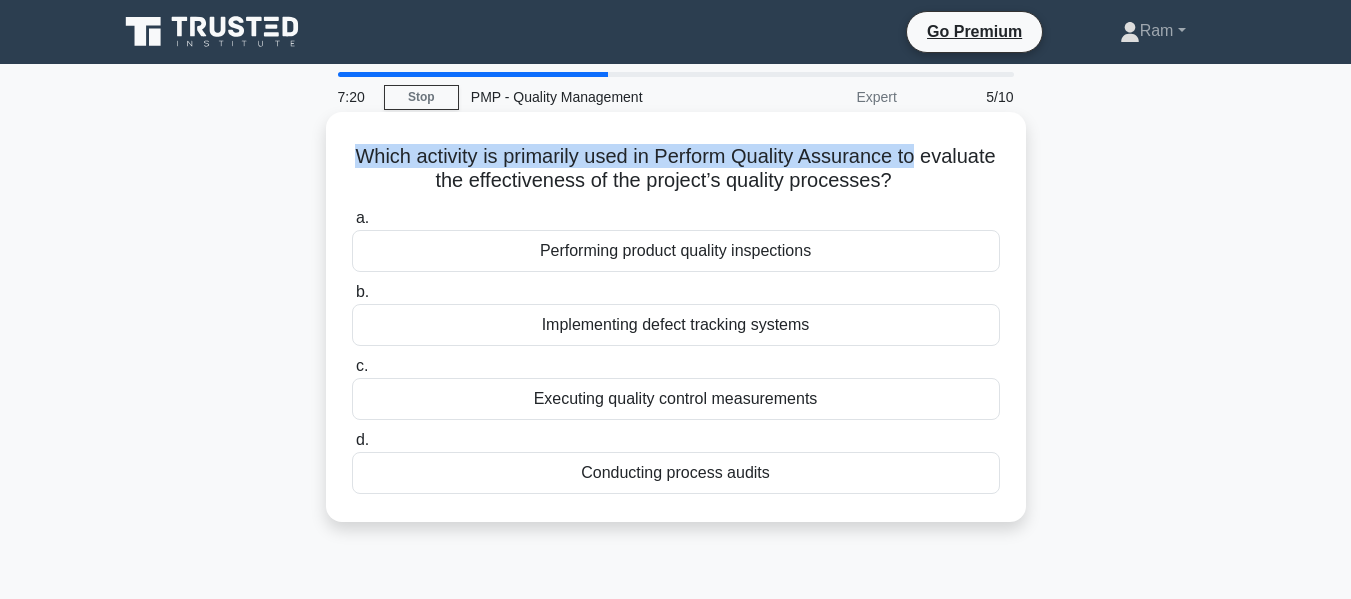 drag, startPoint x: 387, startPoint y: 157, endPoint x: 1001, endPoint y: 140, distance: 614.2353 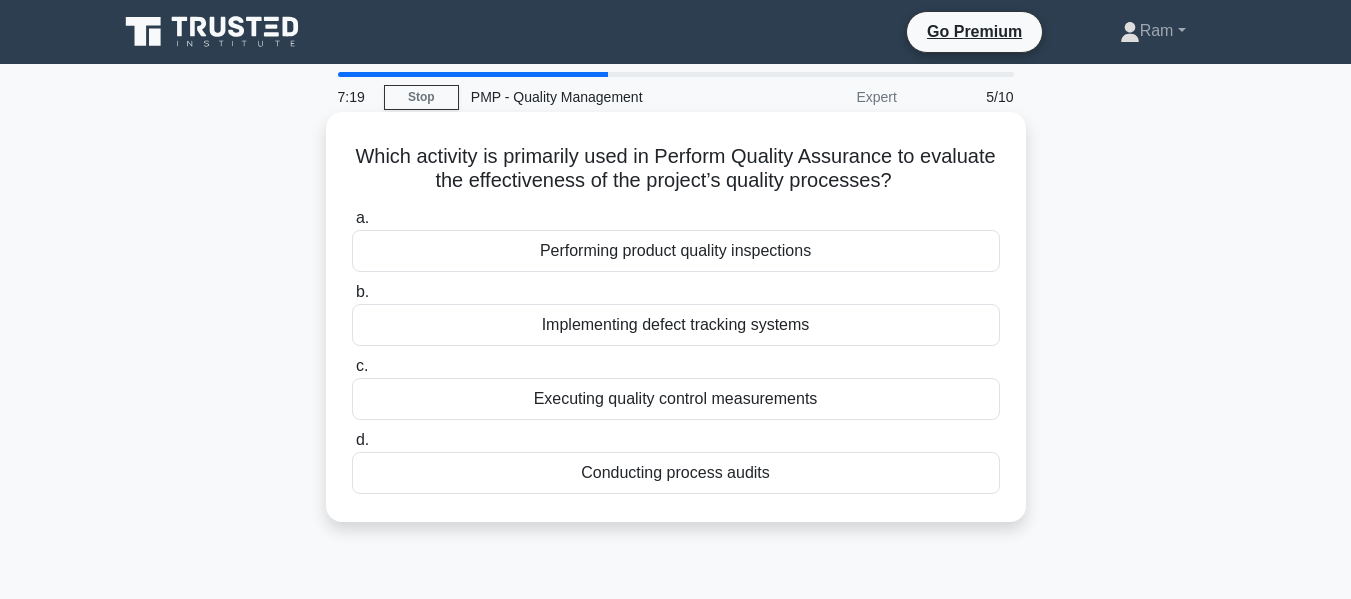 click on "Which activity is primarily used in Perform Quality Assurance to evaluate the effectiveness of the project’s quality processes?
.spinner_0XTQ{transform-origin:center;animation:spinner_y6GP .75s linear infinite}@keyframes spinner_y6GP{100%{transform:rotate(360deg)}}" at bounding box center [676, 169] 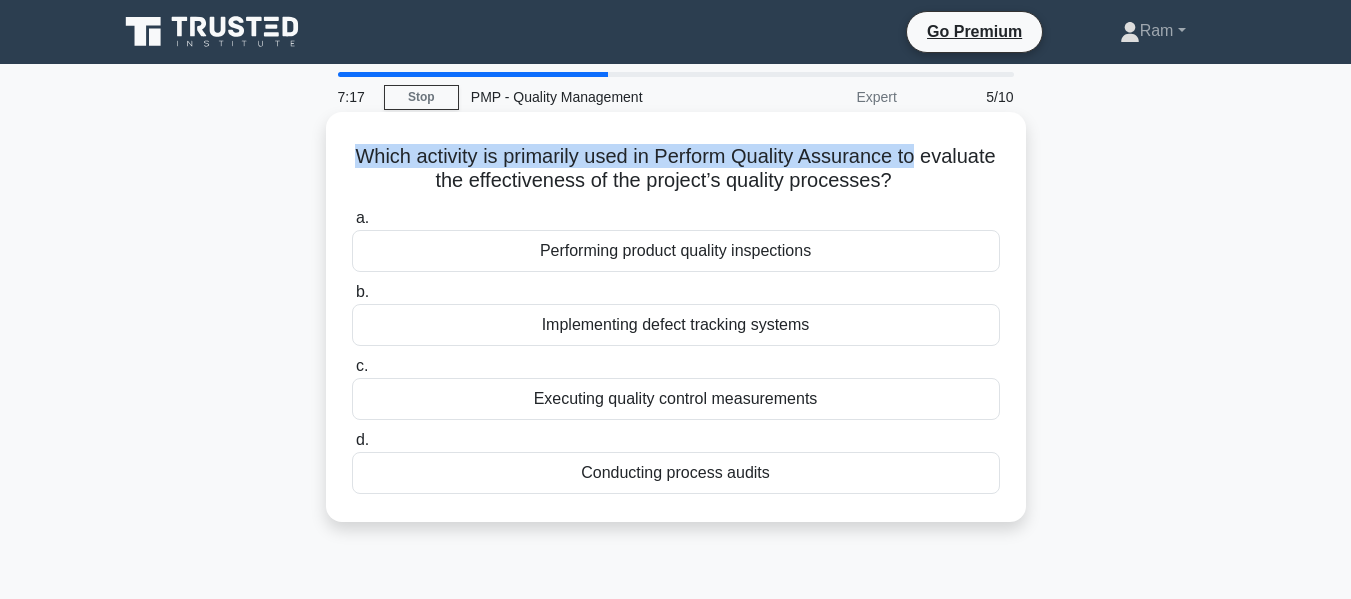 drag, startPoint x: 395, startPoint y: 154, endPoint x: 975, endPoint y: 137, distance: 580.2491 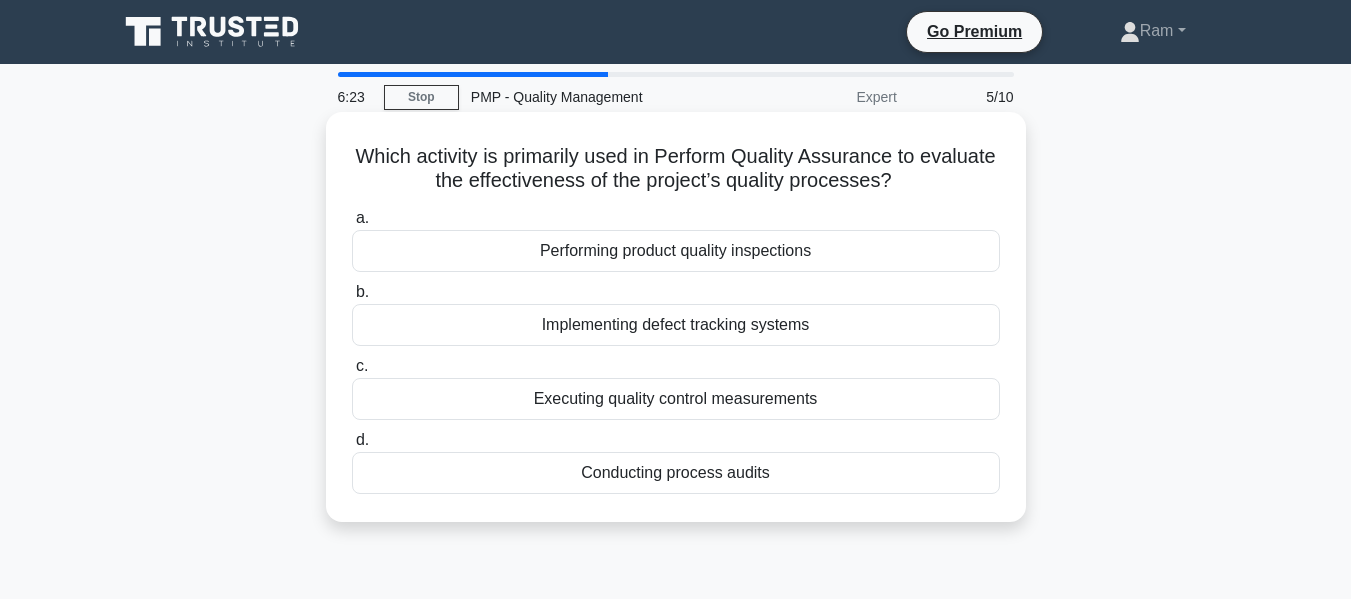click on "Performing product quality inspections" at bounding box center [676, 251] 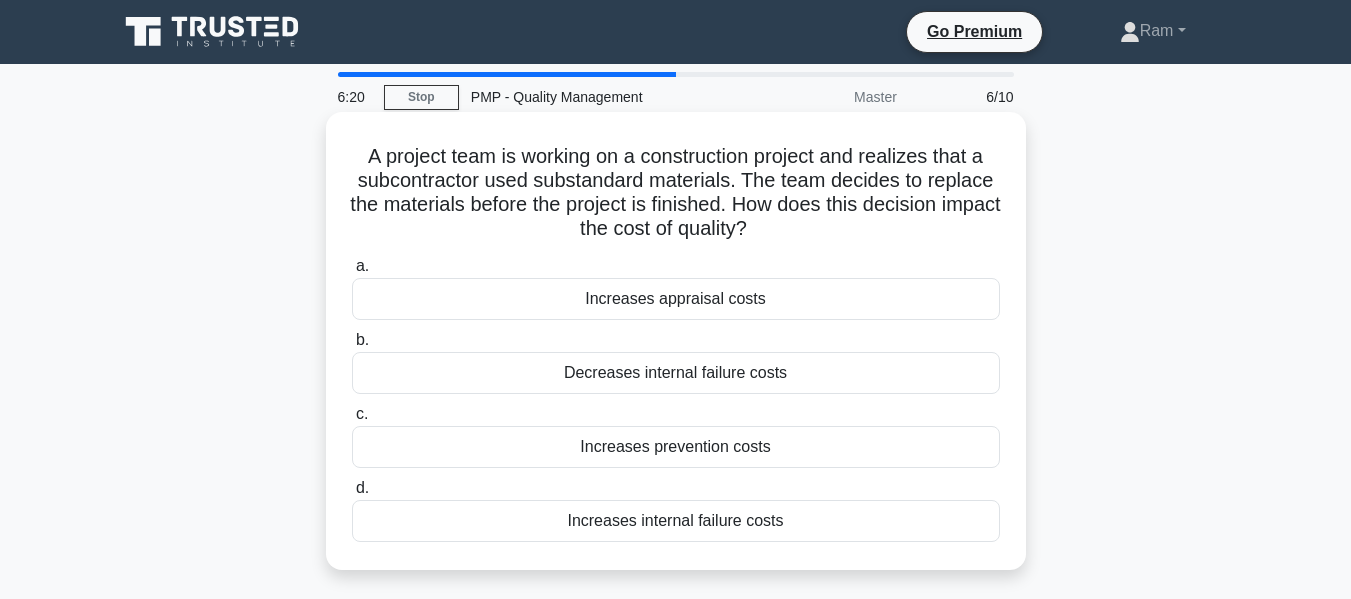 drag, startPoint x: 377, startPoint y: 160, endPoint x: 860, endPoint y: 232, distance: 488.33698 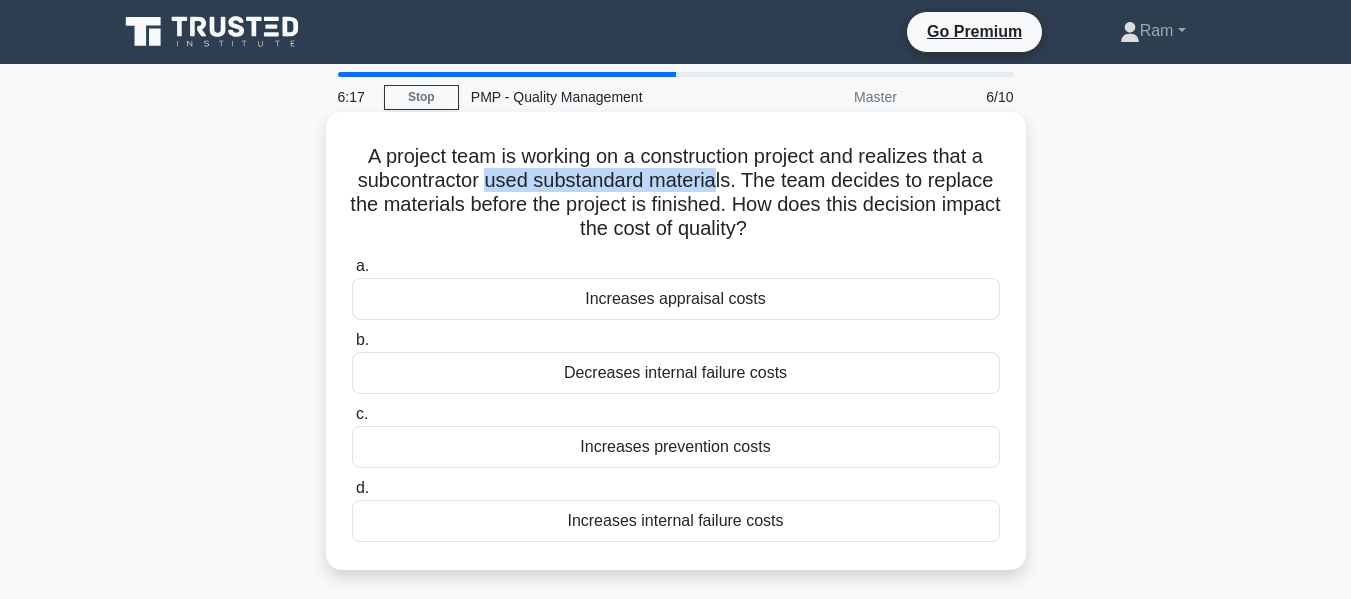 drag, startPoint x: 488, startPoint y: 181, endPoint x: 777, endPoint y: 186, distance: 289.04324 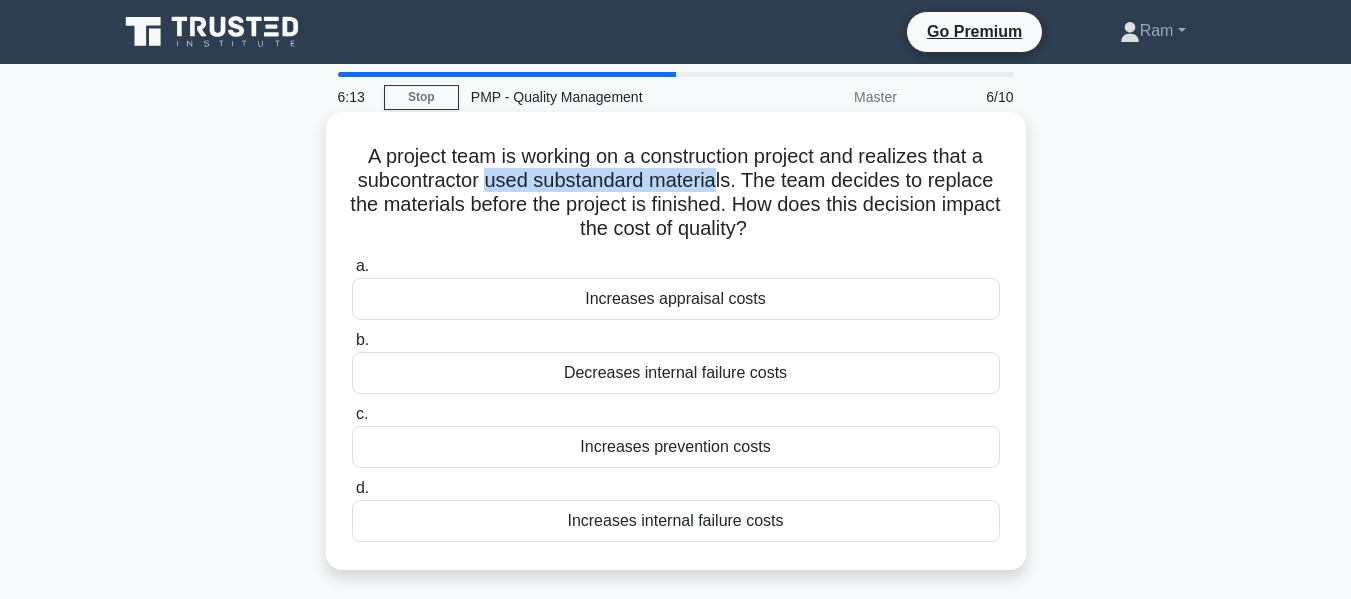 drag, startPoint x: 780, startPoint y: 208, endPoint x: 841, endPoint y: 265, distance: 83.48653 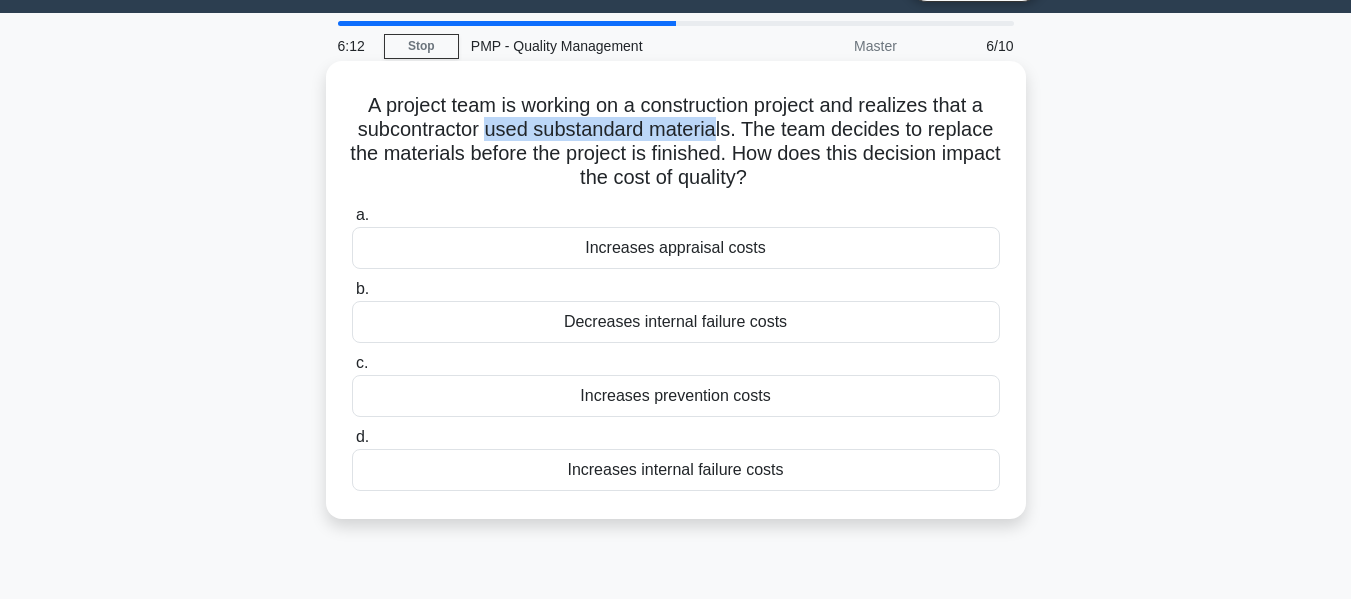 scroll, scrollTop: 100, scrollLeft: 0, axis: vertical 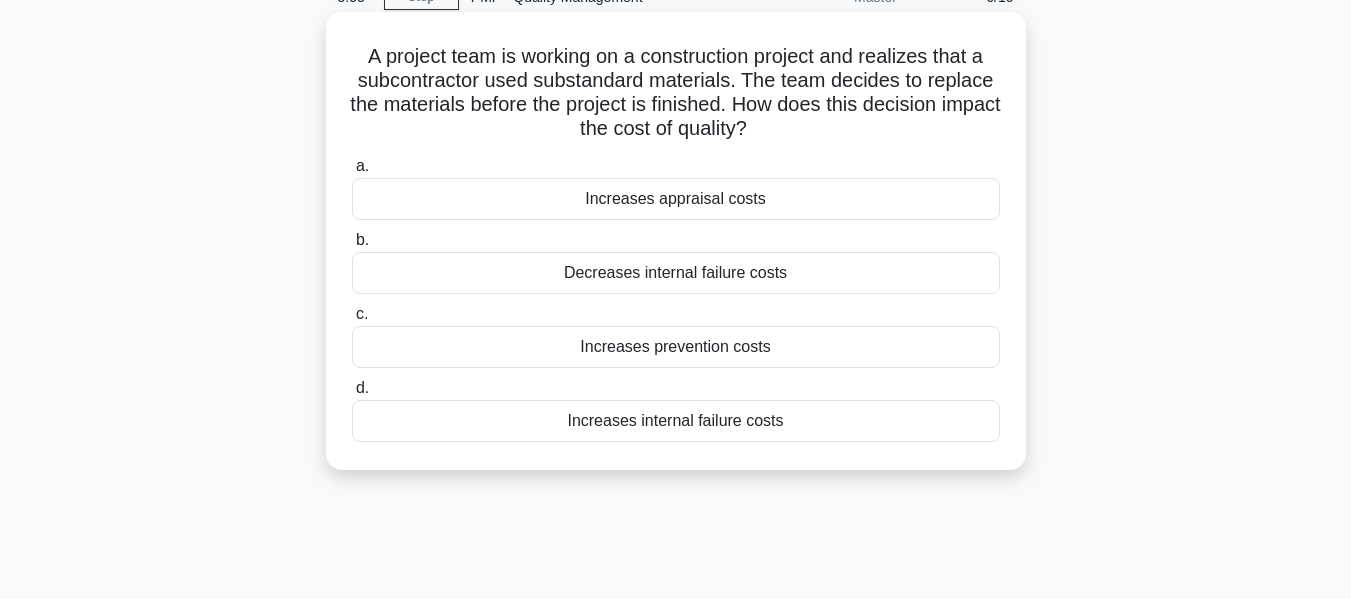 click on "A project team is working on a construction project and realizes that a subcontractor used substandard materials. The team decides to replace the materials before the project is finished. How does this decision impact the cost of quality?
.spinner_0XTQ{transform-origin:center;animation:spinner_y6GP .75s linear infinite}@keyframes spinner_y6GP{100%{transform:rotate(360deg)}}" at bounding box center [676, 93] 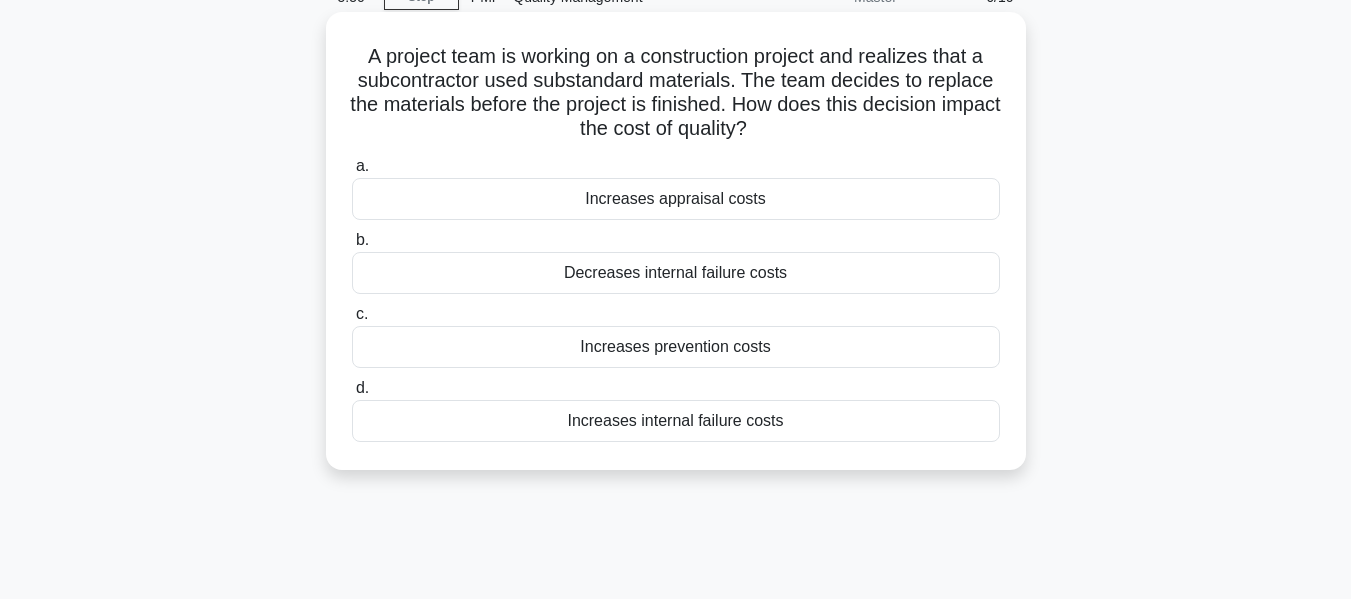 drag, startPoint x: 765, startPoint y: 103, endPoint x: 796, endPoint y: 136, distance: 45.276924 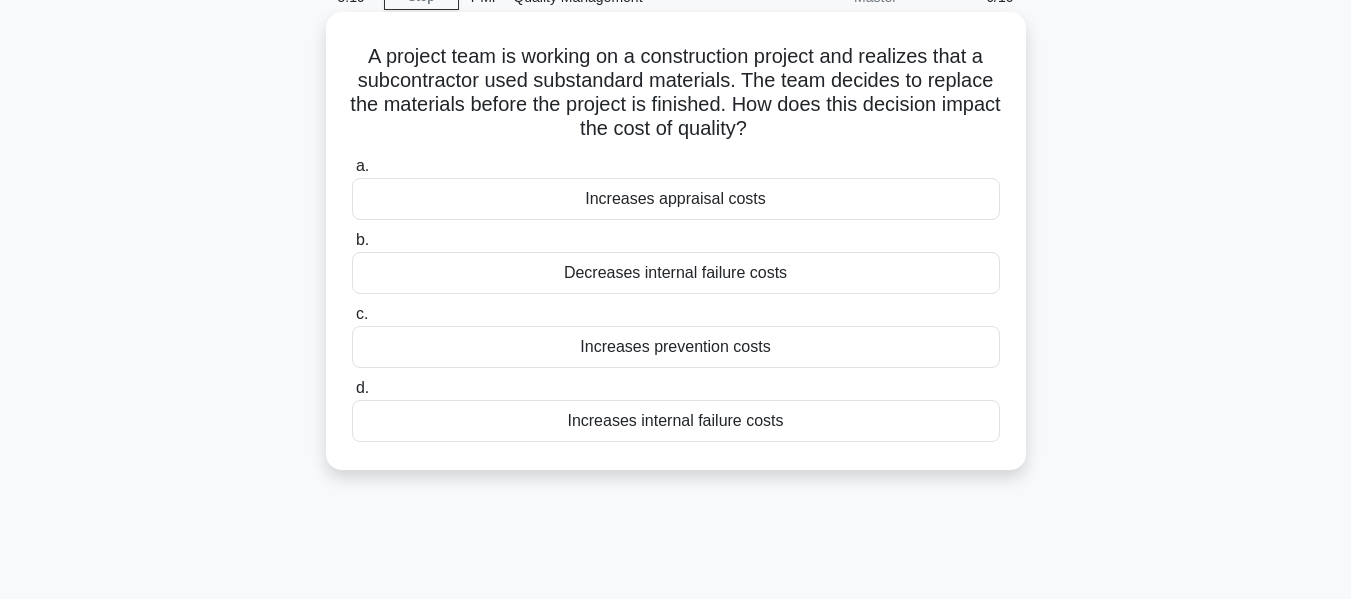 click on "Increases internal failure costs" at bounding box center [676, 421] 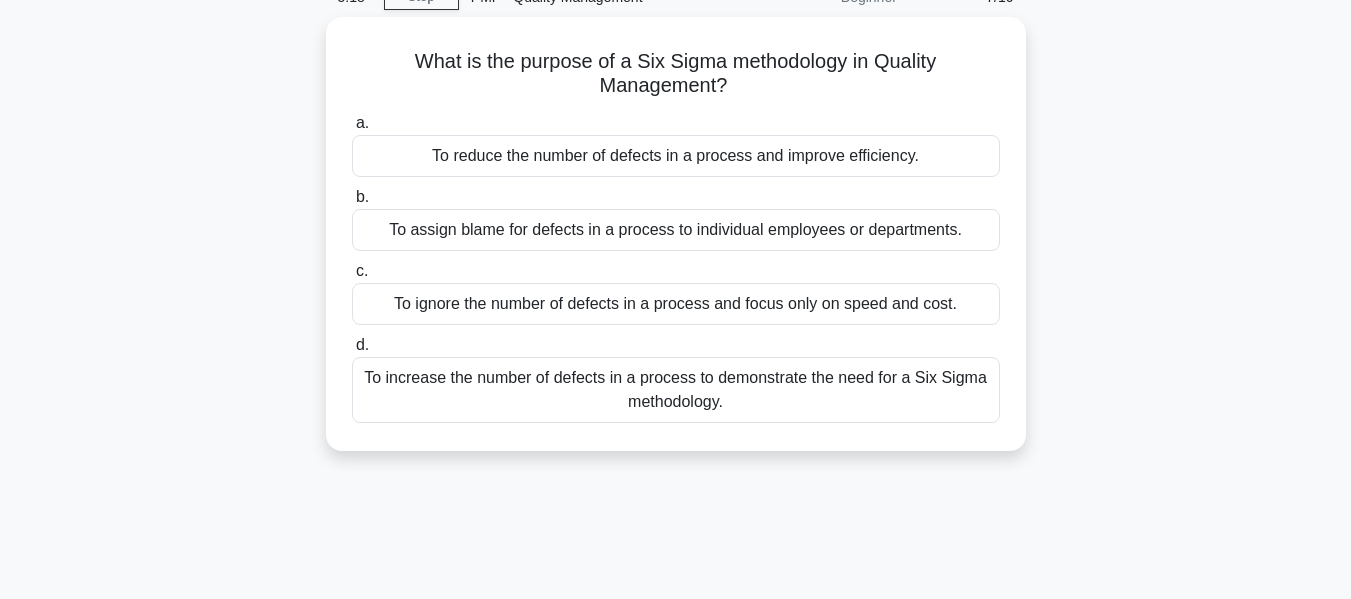 scroll, scrollTop: 0, scrollLeft: 0, axis: both 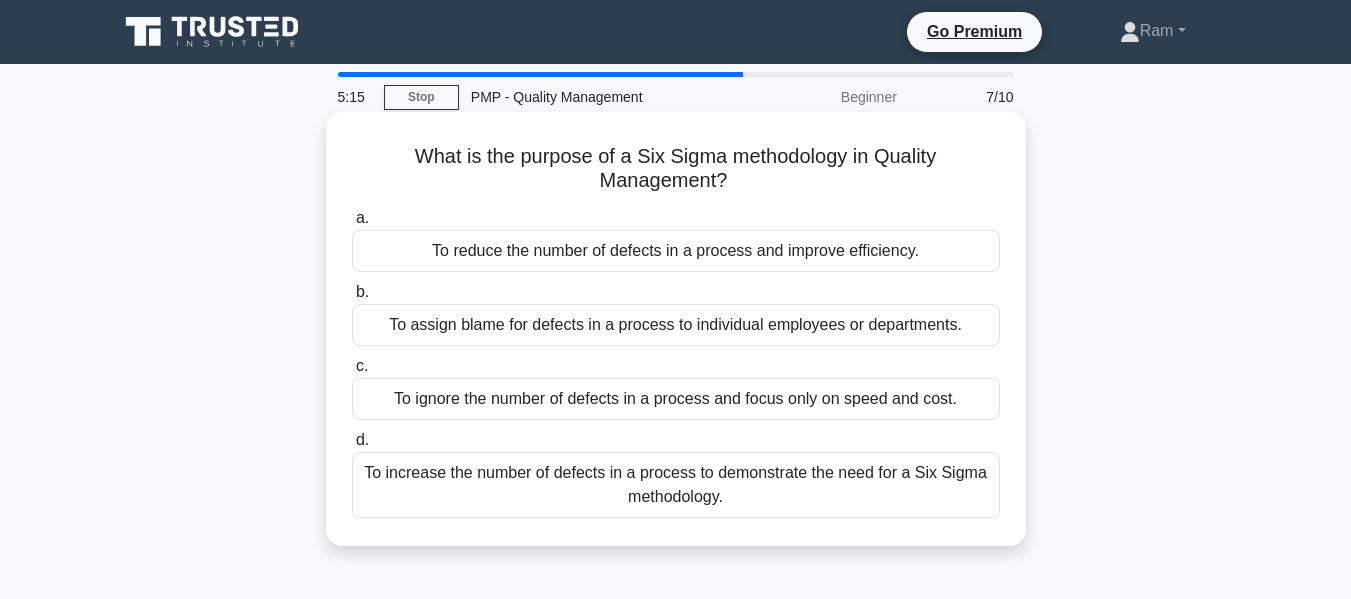 drag, startPoint x: 417, startPoint y: 149, endPoint x: 759, endPoint y: 191, distance: 344.5693 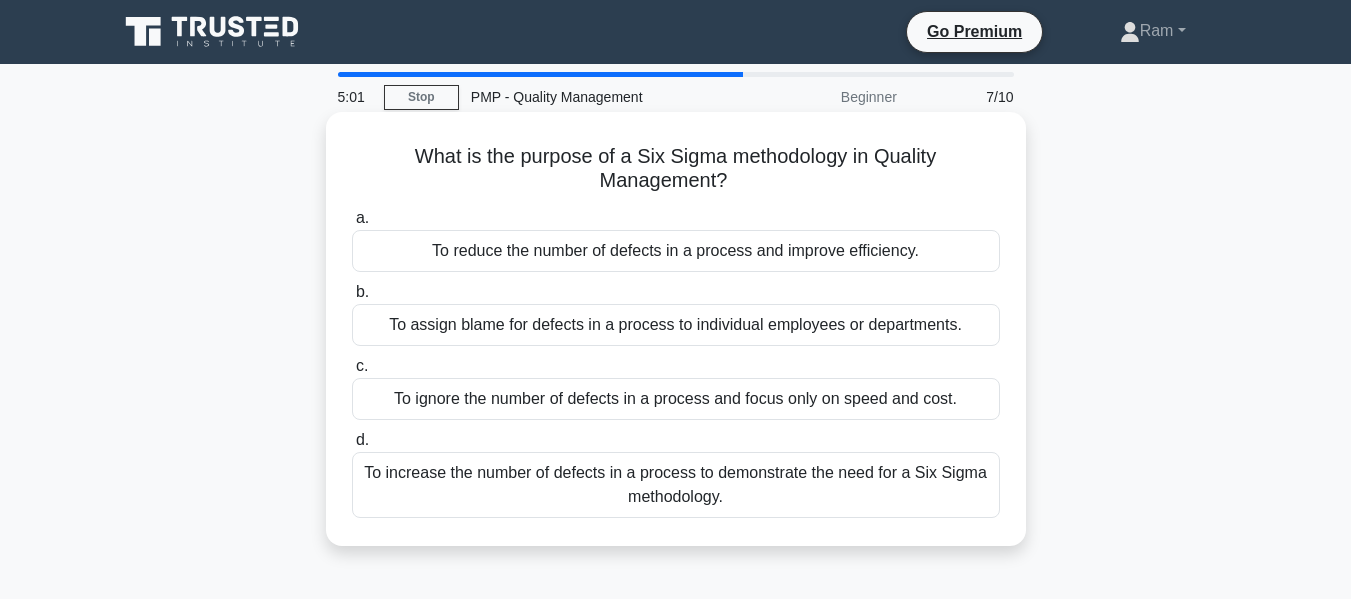 click on "To increase the number of defects in a process to demonstrate the need for a Six Sigma methodology." at bounding box center (676, 485) 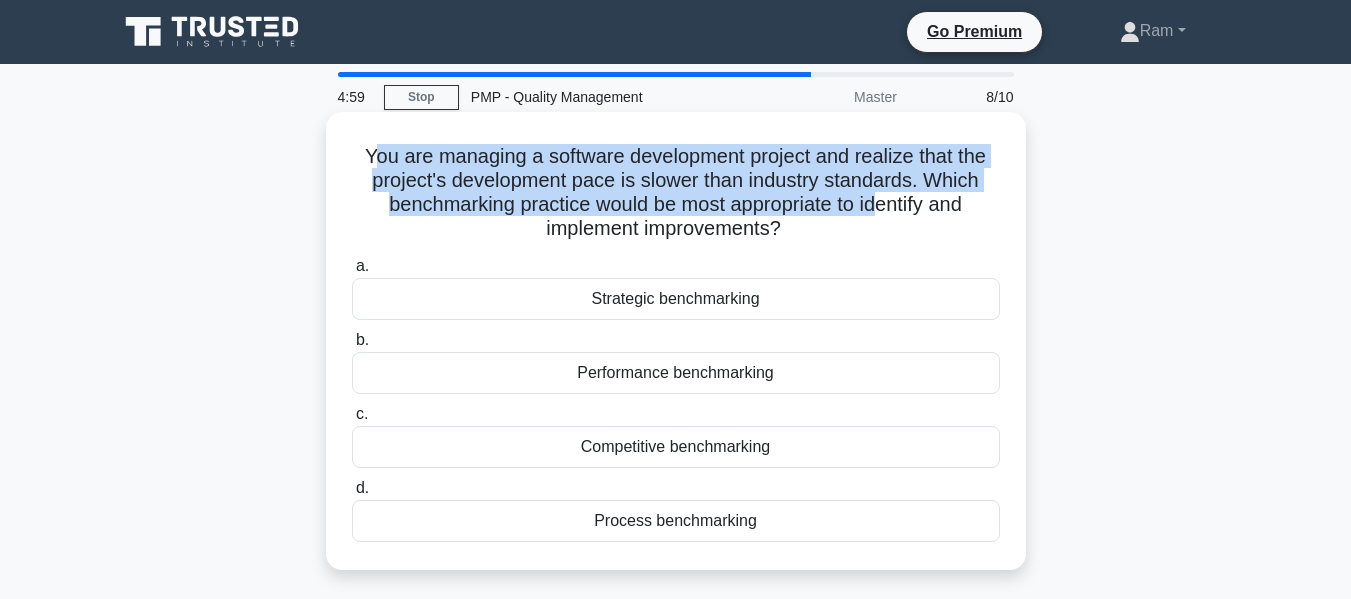 drag, startPoint x: 364, startPoint y: 162, endPoint x: 886, endPoint y: 215, distance: 524.6837 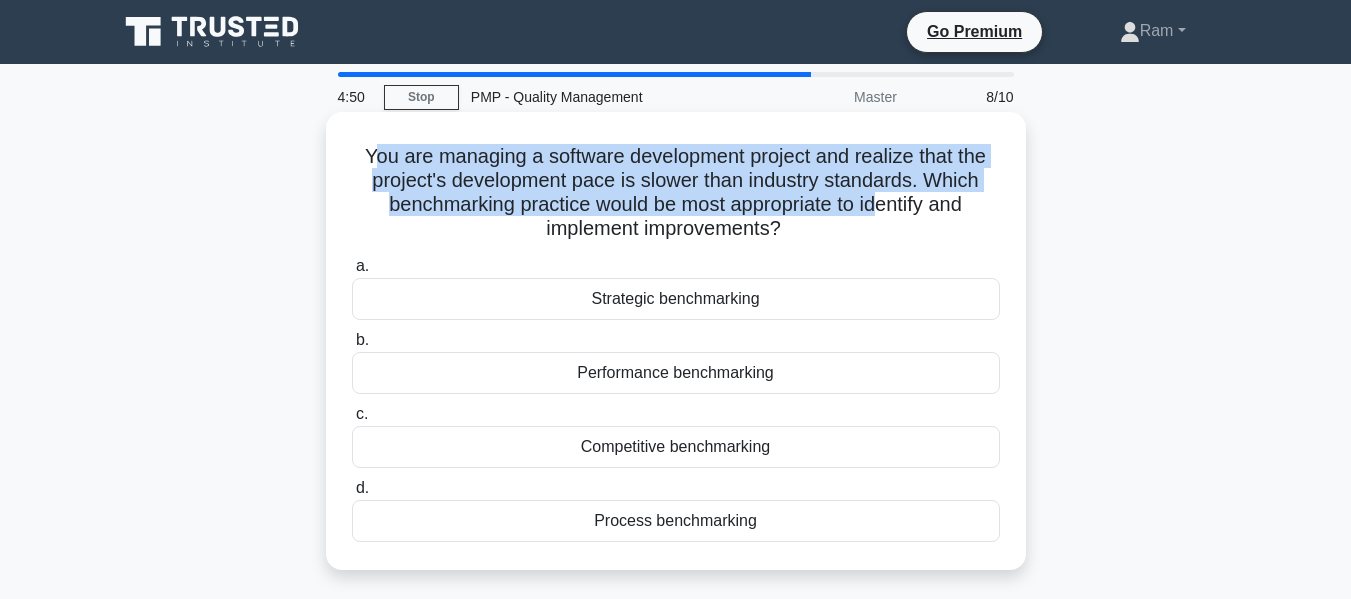 click on "You are managing a software development project and realize that the project's development pace is slower than industry standards. Which benchmarking practice would be most appropriate to identify and implement improvements?
.spinner_0XTQ{transform-origin:center;animation:spinner_y6GP .75s linear infinite}@keyframes spinner_y6GP{100%{transform:rotate(360deg)}}" at bounding box center [676, 193] 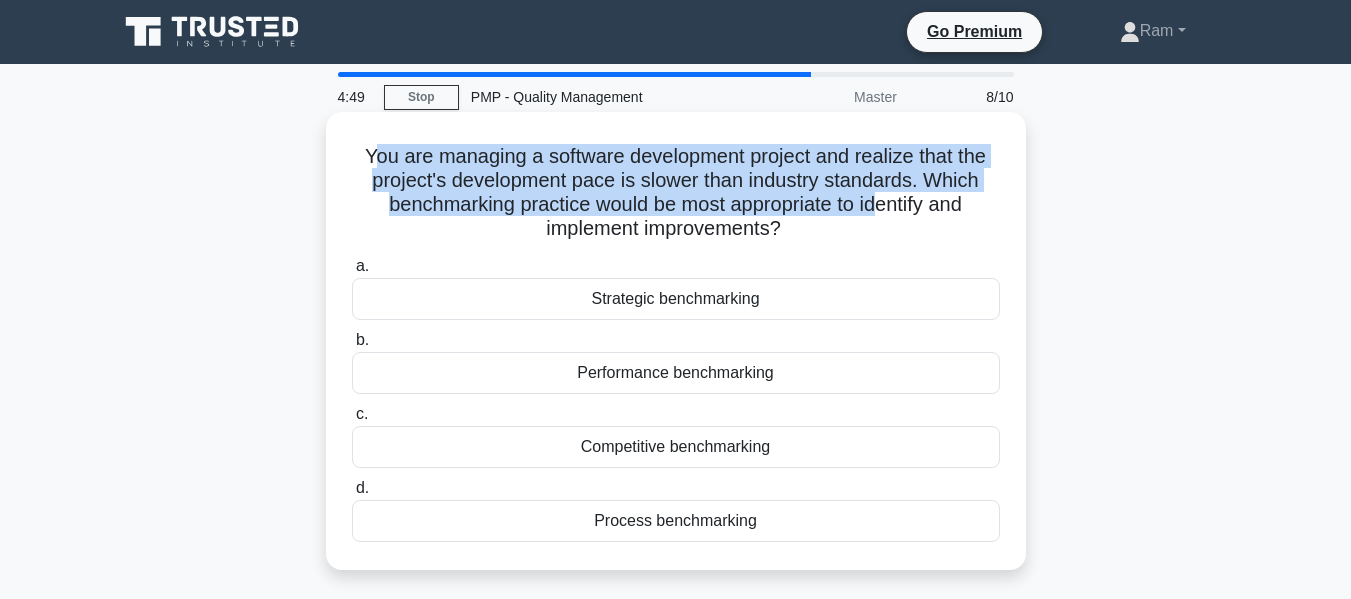 click on "You are managing a software development project and realize that the project's development pace is slower than industry standards. Which benchmarking practice would be most appropriate to identify and implement improvements?
.spinner_0XTQ{transform-origin:center;animation:spinner_y6GP .75s linear infinite}@keyframes spinner_y6GP{100%{transform:rotate(360deg)}}" at bounding box center [676, 193] 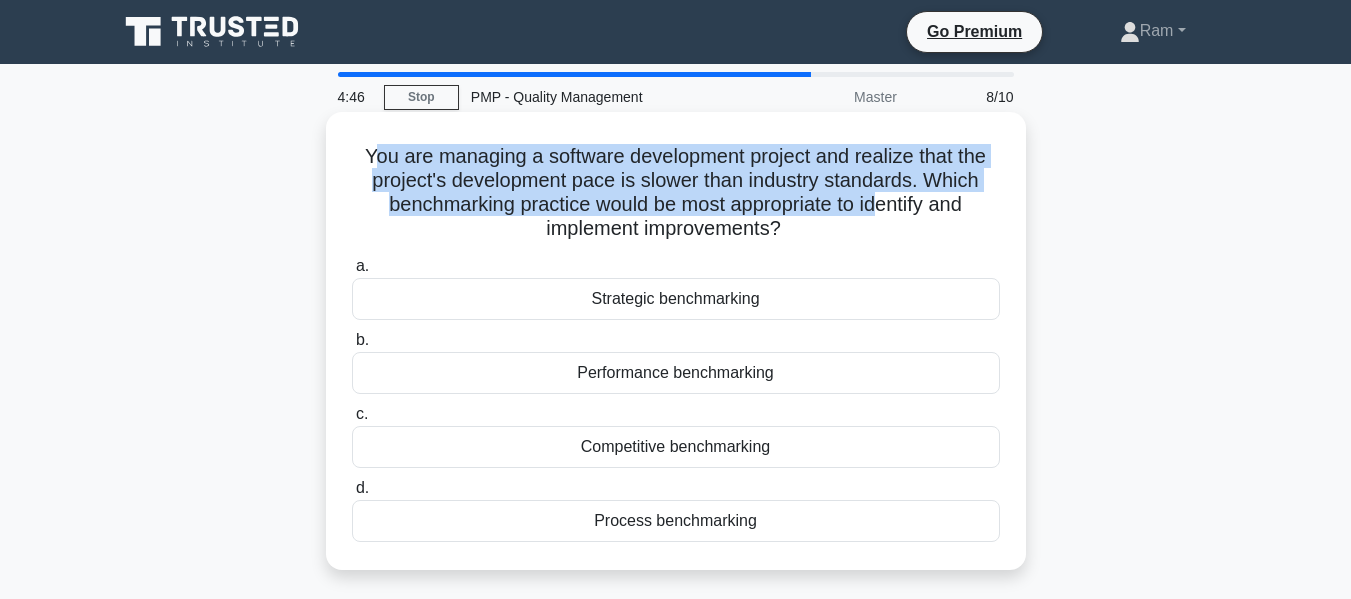 click on "You are managing a software development project and realize that the project's development pace is slower than industry standards. Which benchmarking practice would be most appropriate to identify and implement improvements?
.spinner_0XTQ{transform-origin:center;animation:spinner_y6GP .75s linear infinite}@keyframes spinner_y6GP{100%{transform:rotate(360deg)}}" at bounding box center [676, 193] 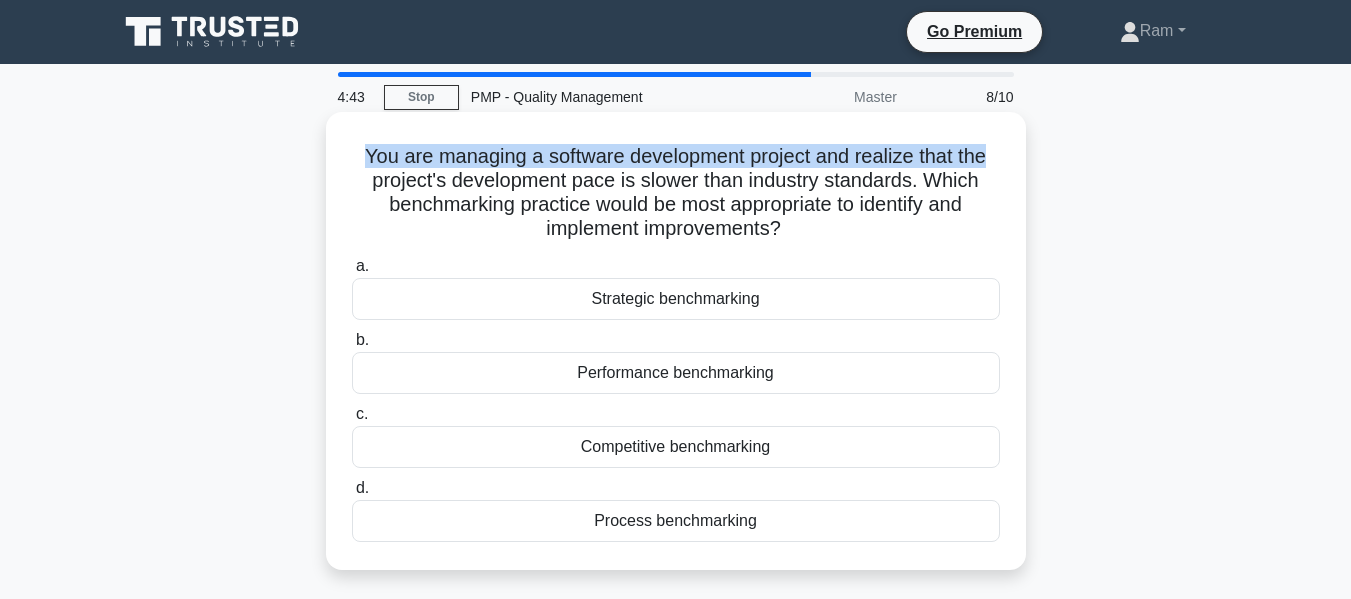 drag, startPoint x: 350, startPoint y: 152, endPoint x: 1002, endPoint y: 148, distance: 652.01227 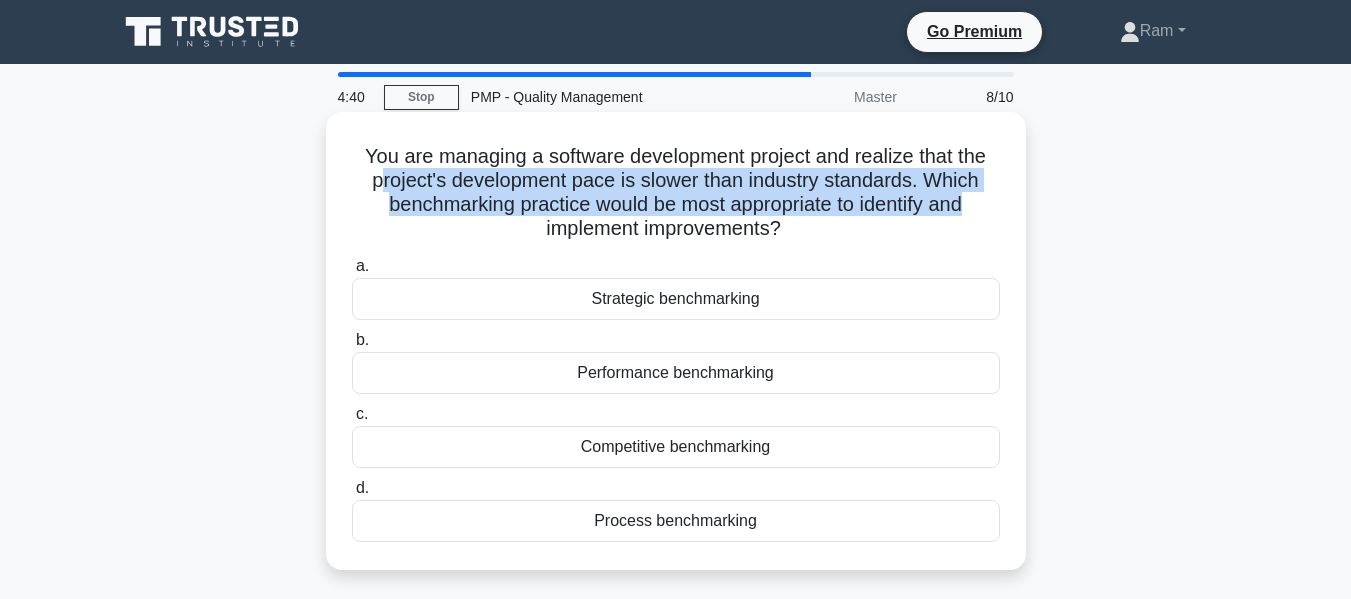 drag, startPoint x: 378, startPoint y: 189, endPoint x: 999, endPoint y: 193, distance: 621.0129 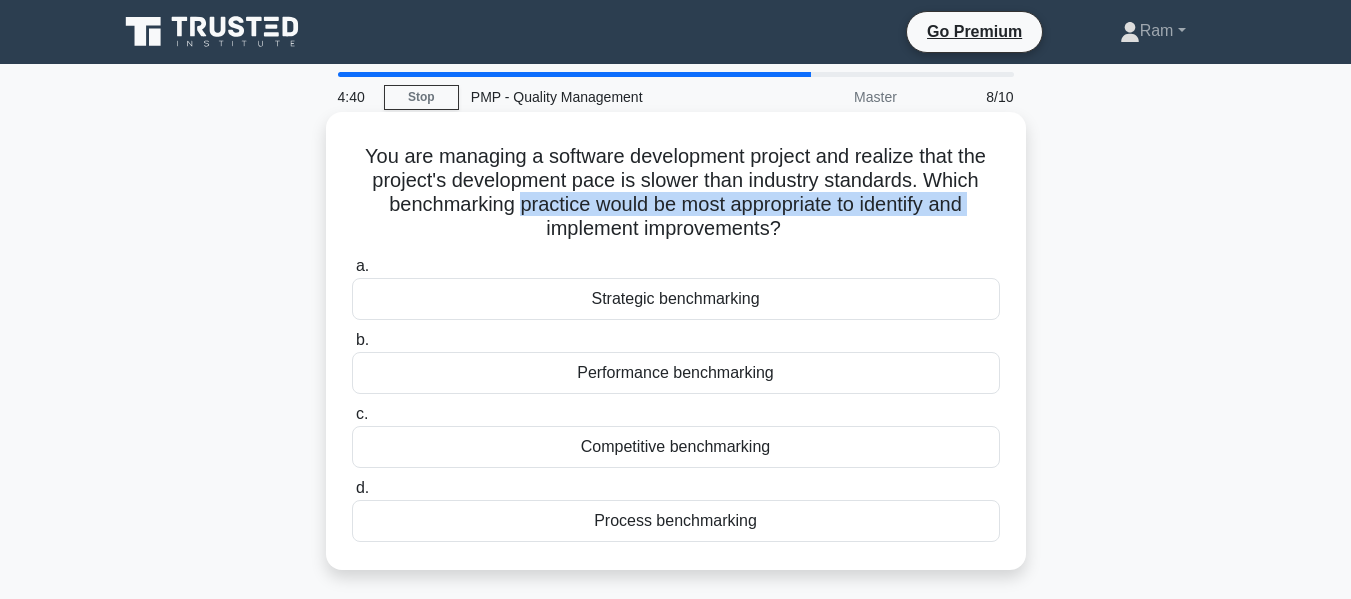 click on "You are managing a software development project and realize that the project's development pace is slower than industry standards. Which benchmarking practice would be most appropriate to identify and implement improvements?
.spinner_0XTQ{transform-origin:center;animation:spinner_y6GP .75s linear infinite}@keyframes spinner_y6GP{100%{transform:rotate(360deg)}}" at bounding box center [676, 193] 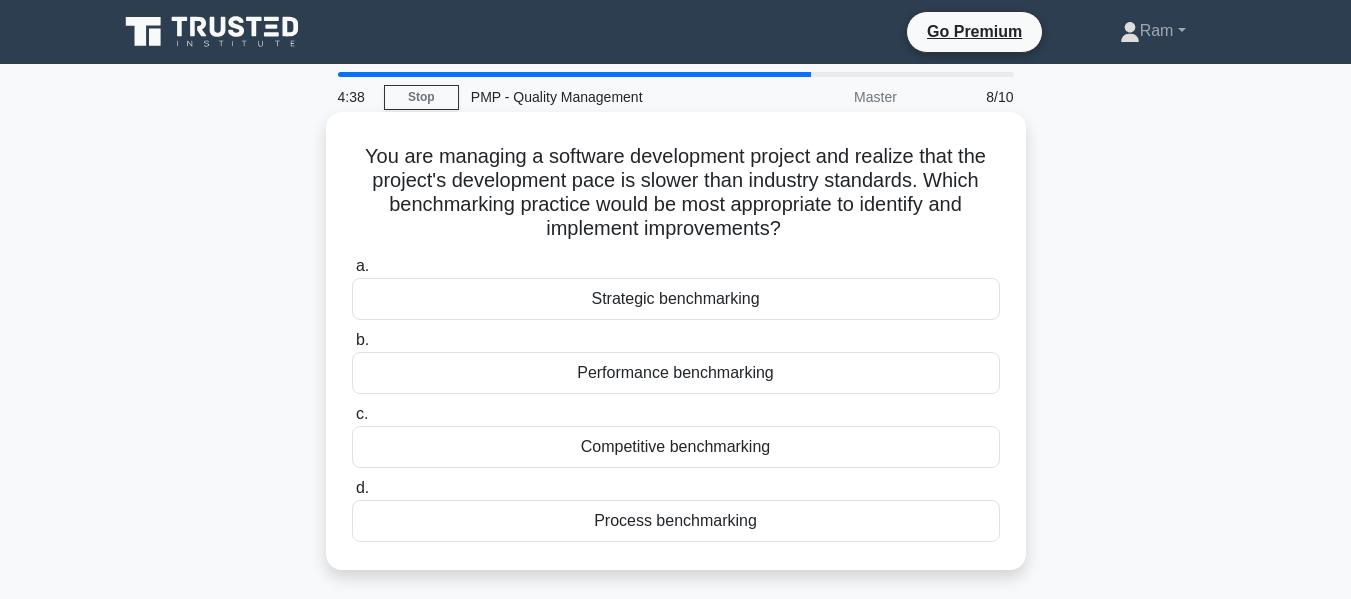 drag, startPoint x: 548, startPoint y: 219, endPoint x: 814, endPoint y: 230, distance: 266.22736 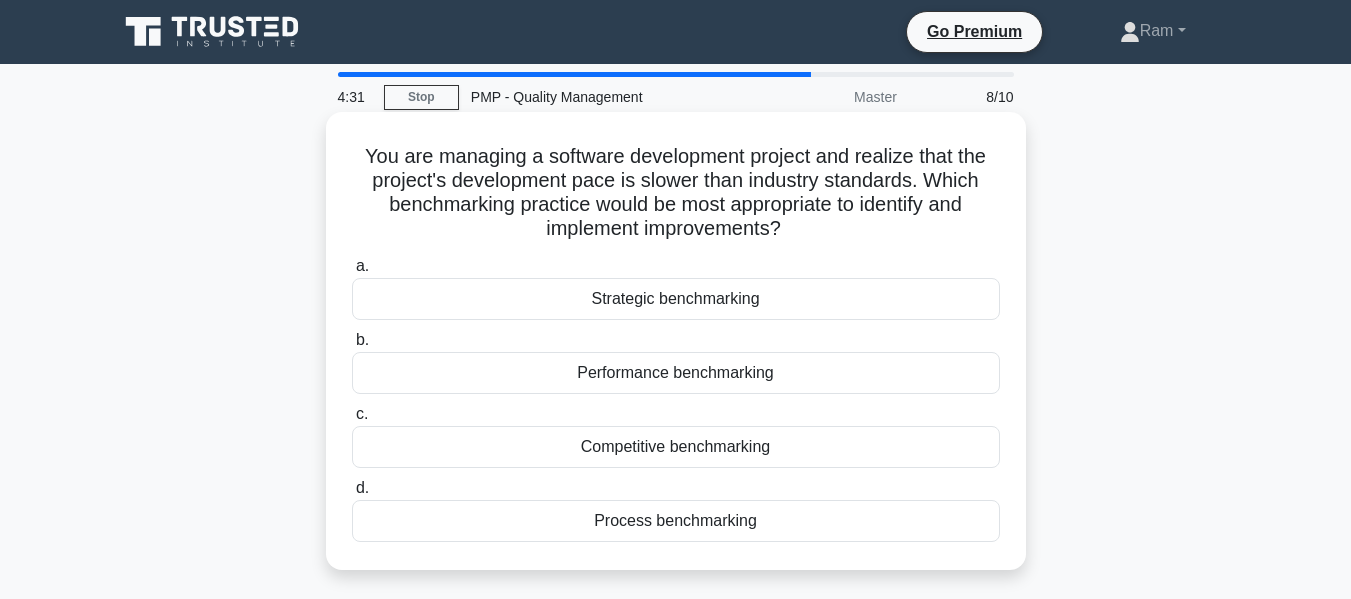 click on "You are managing a software development project and realize that the project's development pace is slower than industry standards. Which benchmarking practice would be most appropriate to identify and implement improvements?
.spinner_0XTQ{transform-origin:center;animation:spinner_y6GP .75s linear infinite}@keyframes spinner_y6GP{100%{transform:rotate(360deg)}}" at bounding box center [676, 193] 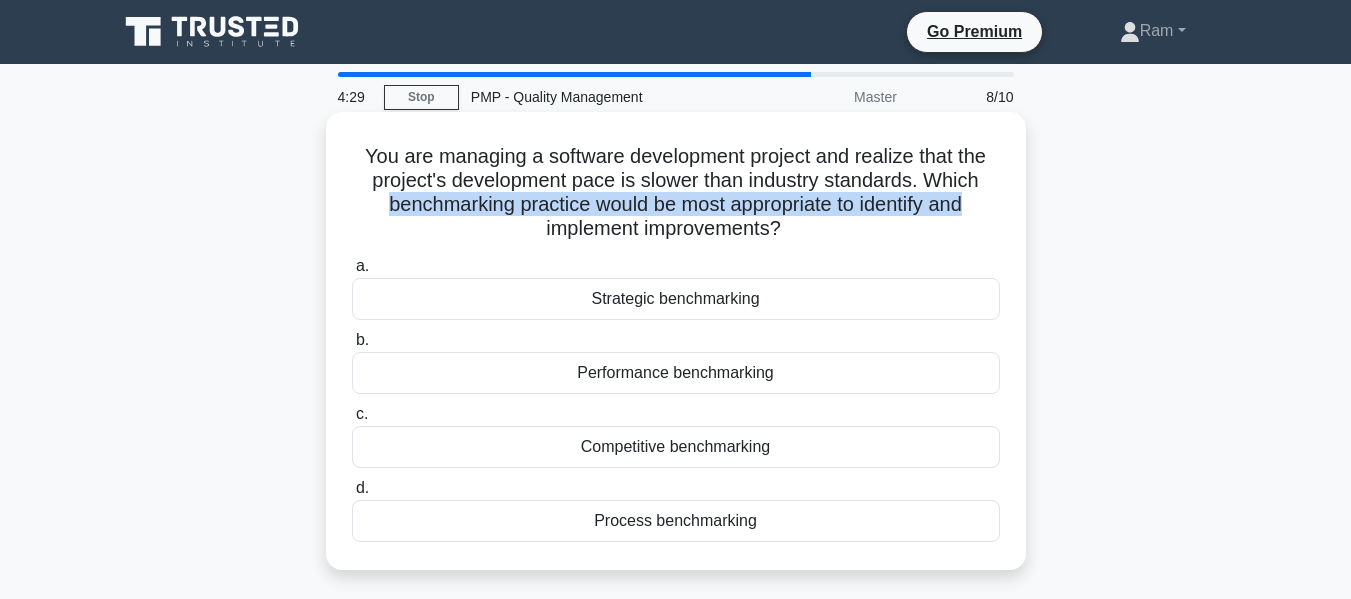 drag, startPoint x: 374, startPoint y: 207, endPoint x: 1005, endPoint y: 203, distance: 631.0127 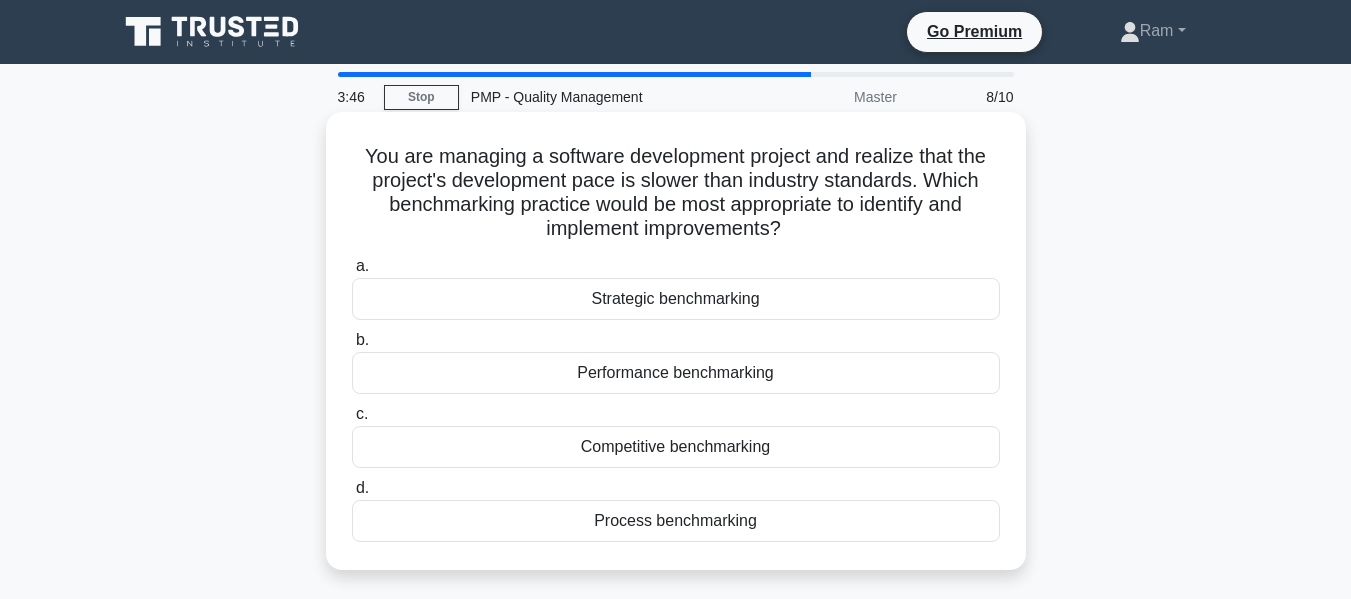drag, startPoint x: 365, startPoint y: 158, endPoint x: 351, endPoint y: 161, distance: 14.3178215 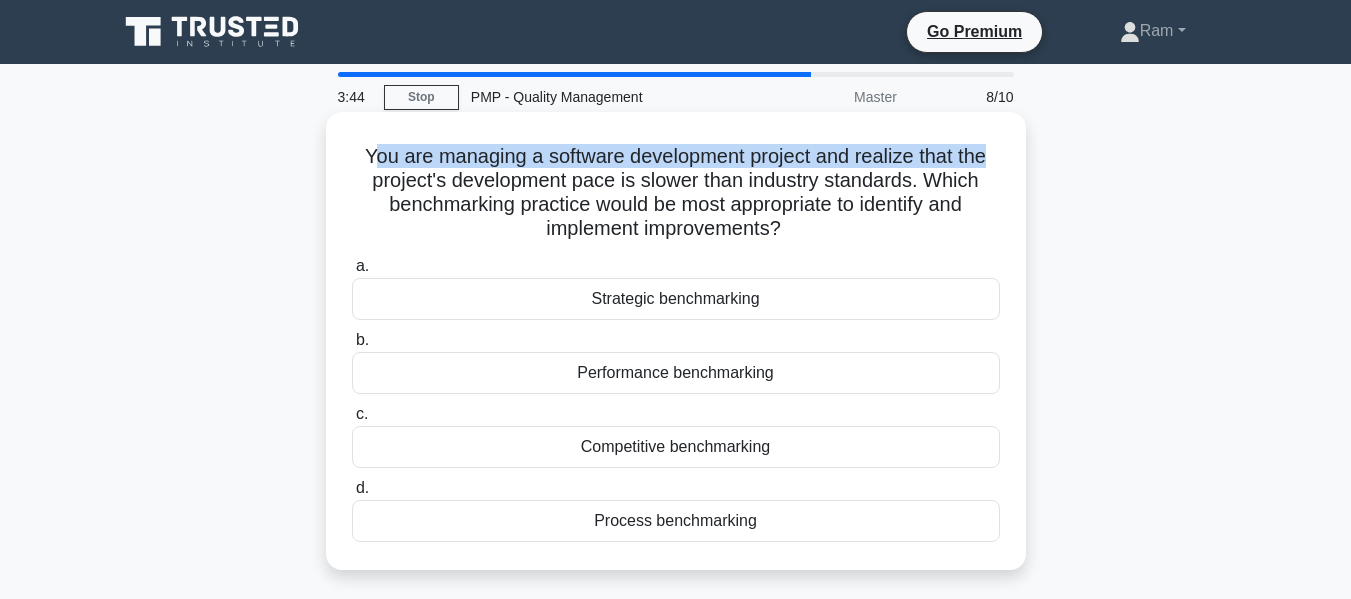 drag, startPoint x: 362, startPoint y: 156, endPoint x: 846, endPoint y: 174, distance: 484.3346 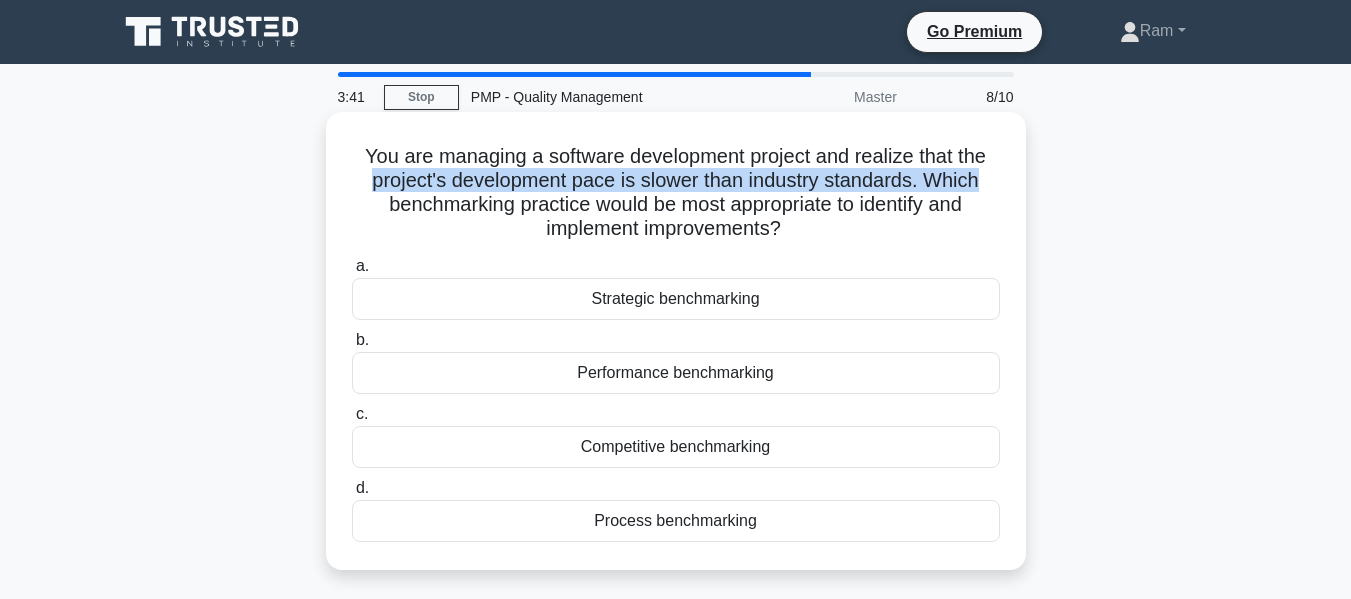 drag, startPoint x: 368, startPoint y: 187, endPoint x: 1006, endPoint y: 191, distance: 638.0125 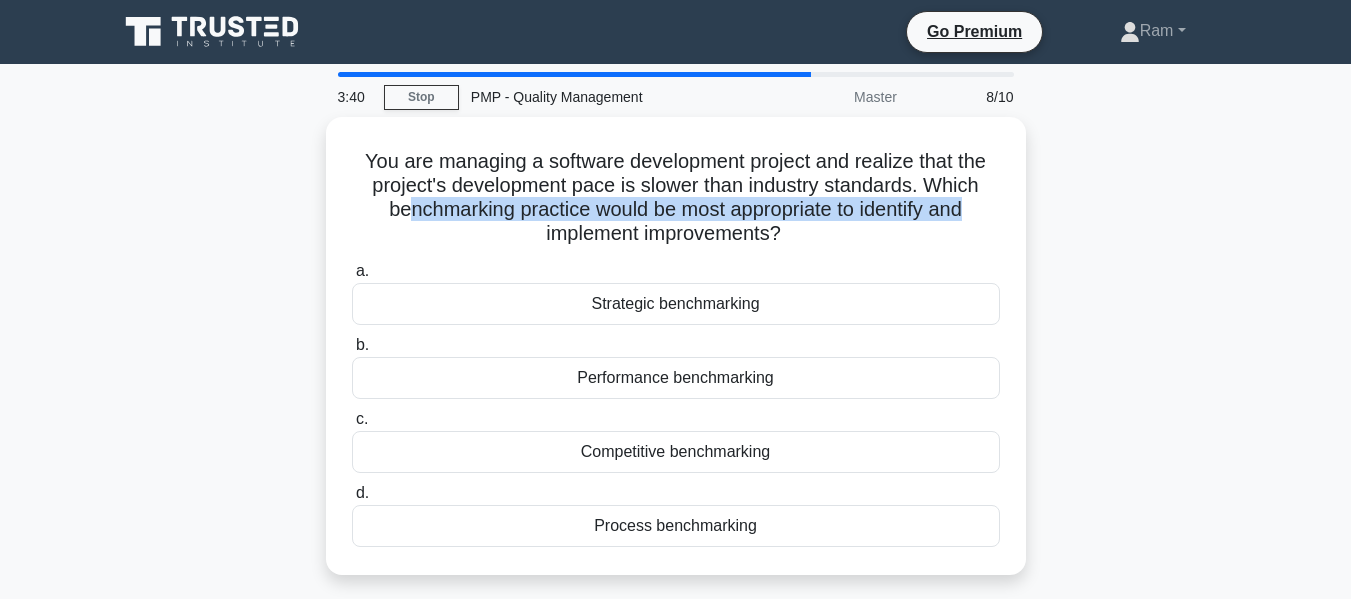 drag, startPoint x: 395, startPoint y: 204, endPoint x: 1054, endPoint y: 210, distance: 659.02734 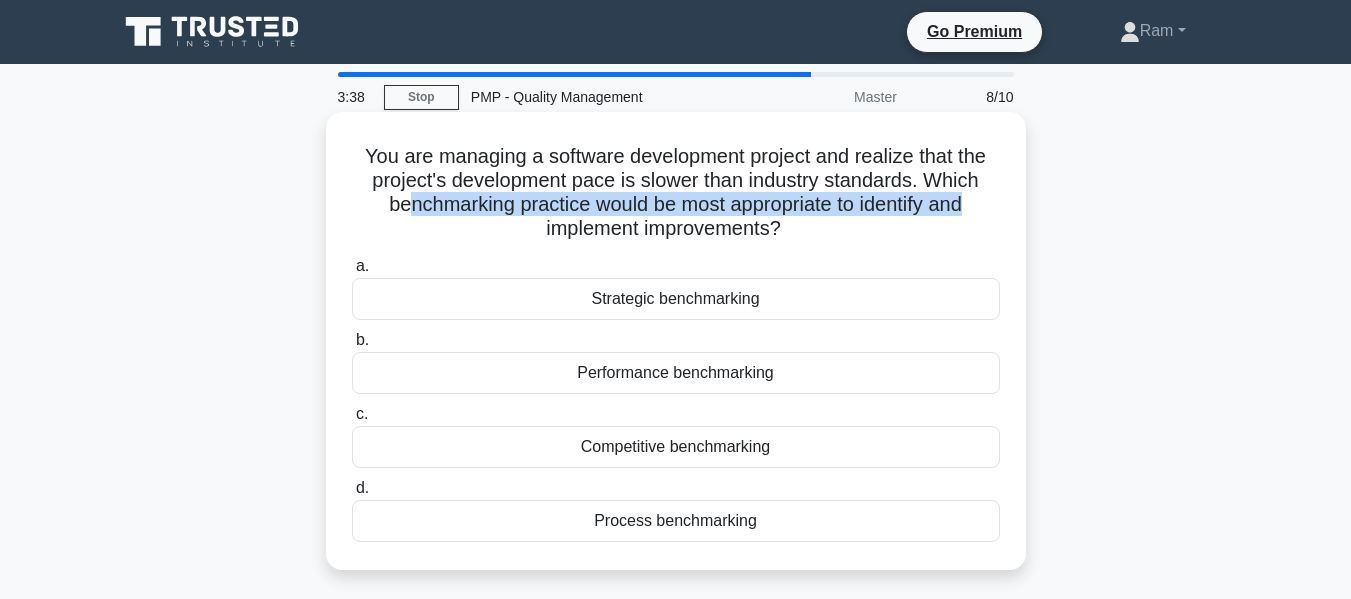 drag, startPoint x: 530, startPoint y: 221, endPoint x: 954, endPoint y: 223, distance: 424.00473 